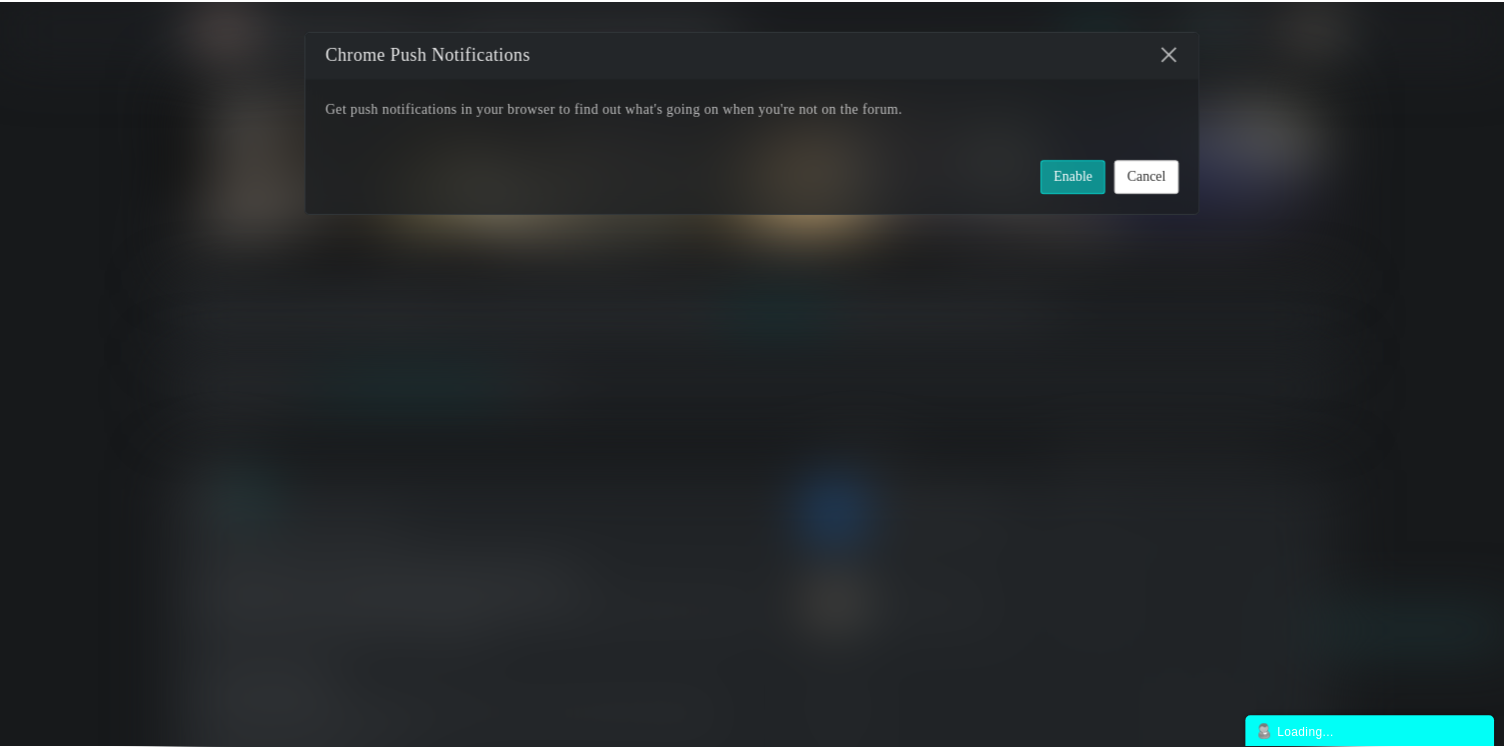 scroll, scrollTop: 0, scrollLeft: 0, axis: both 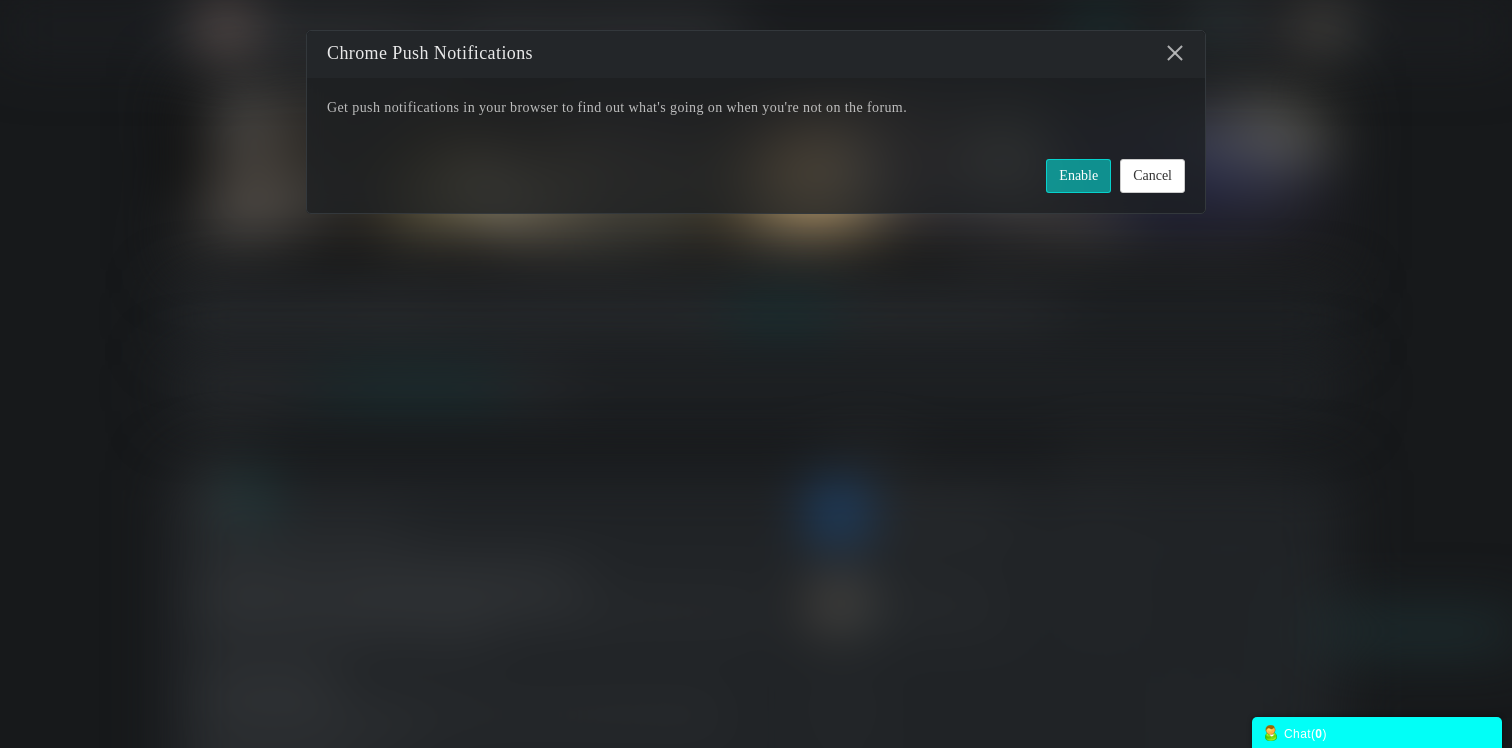 click on "Enable" at bounding box center (1078, 176) 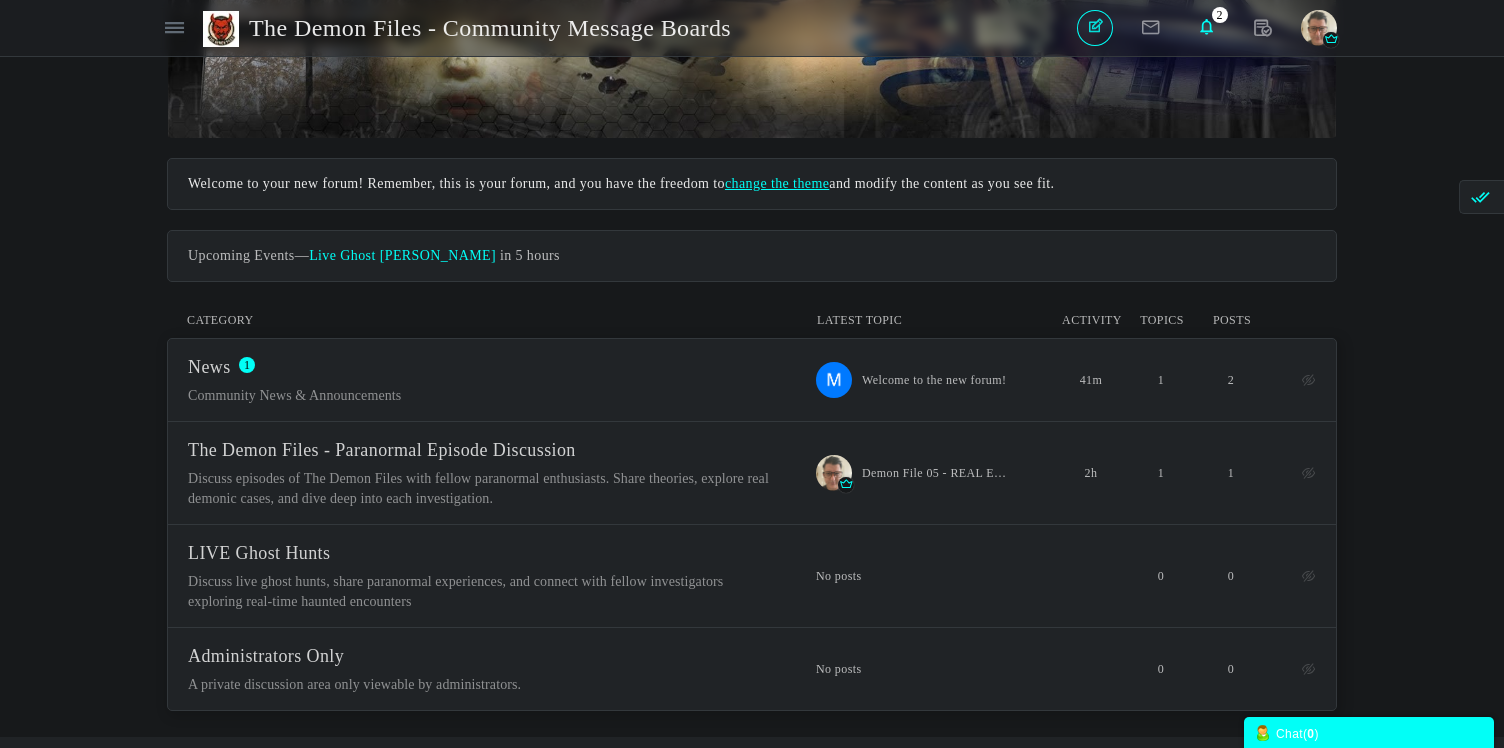 scroll, scrollTop: 160, scrollLeft: 0, axis: vertical 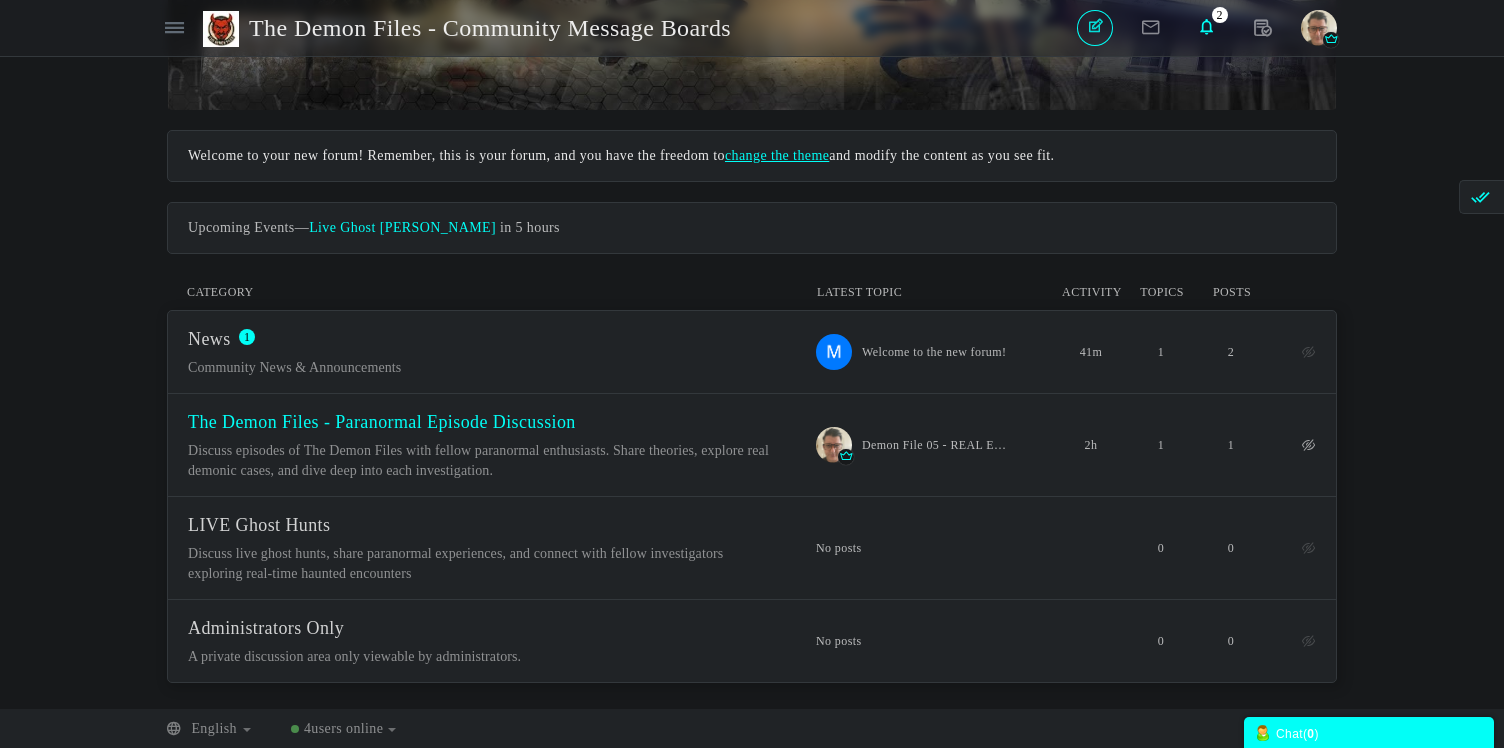 click on "The Demon Files - Paranormal Episode Discussion" at bounding box center (382, 422) 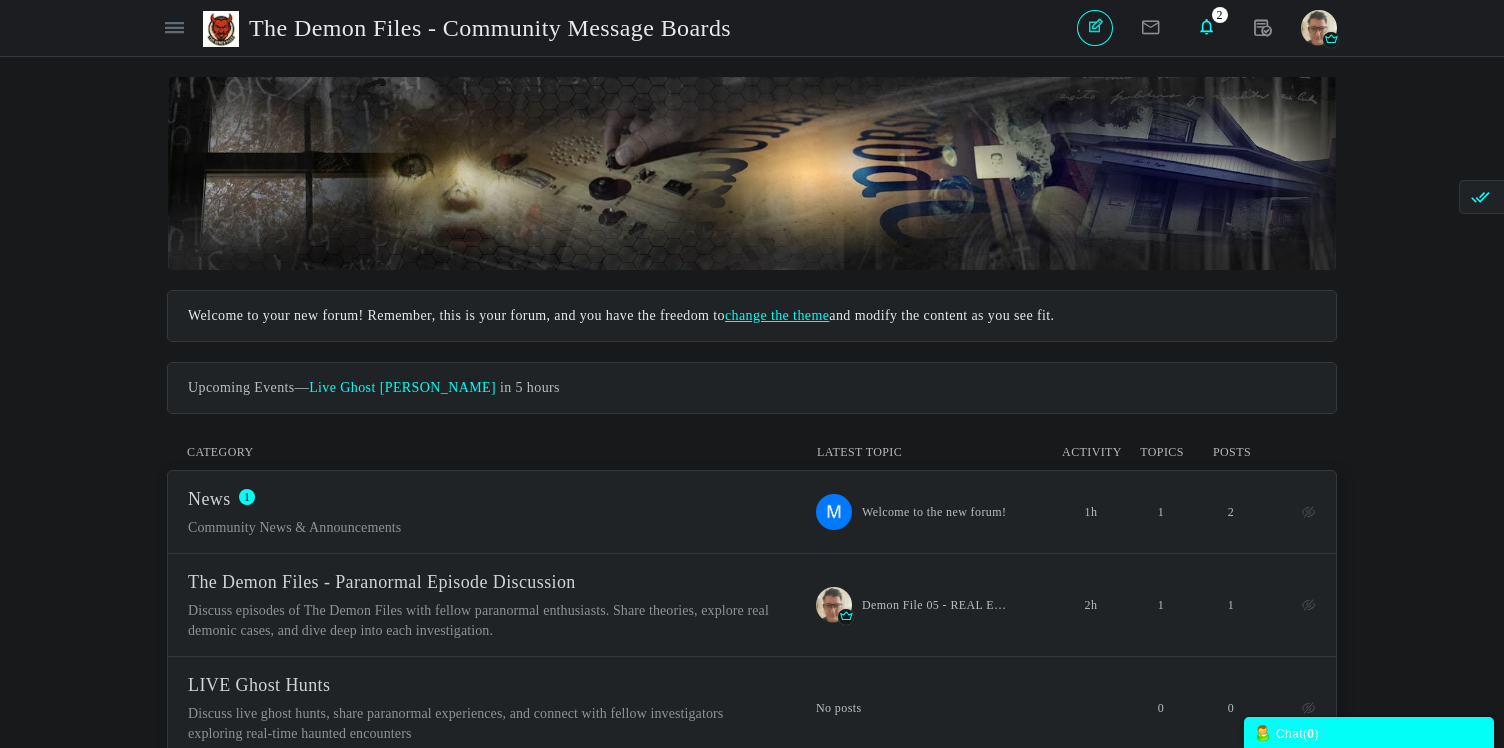 scroll, scrollTop: 0, scrollLeft: 0, axis: both 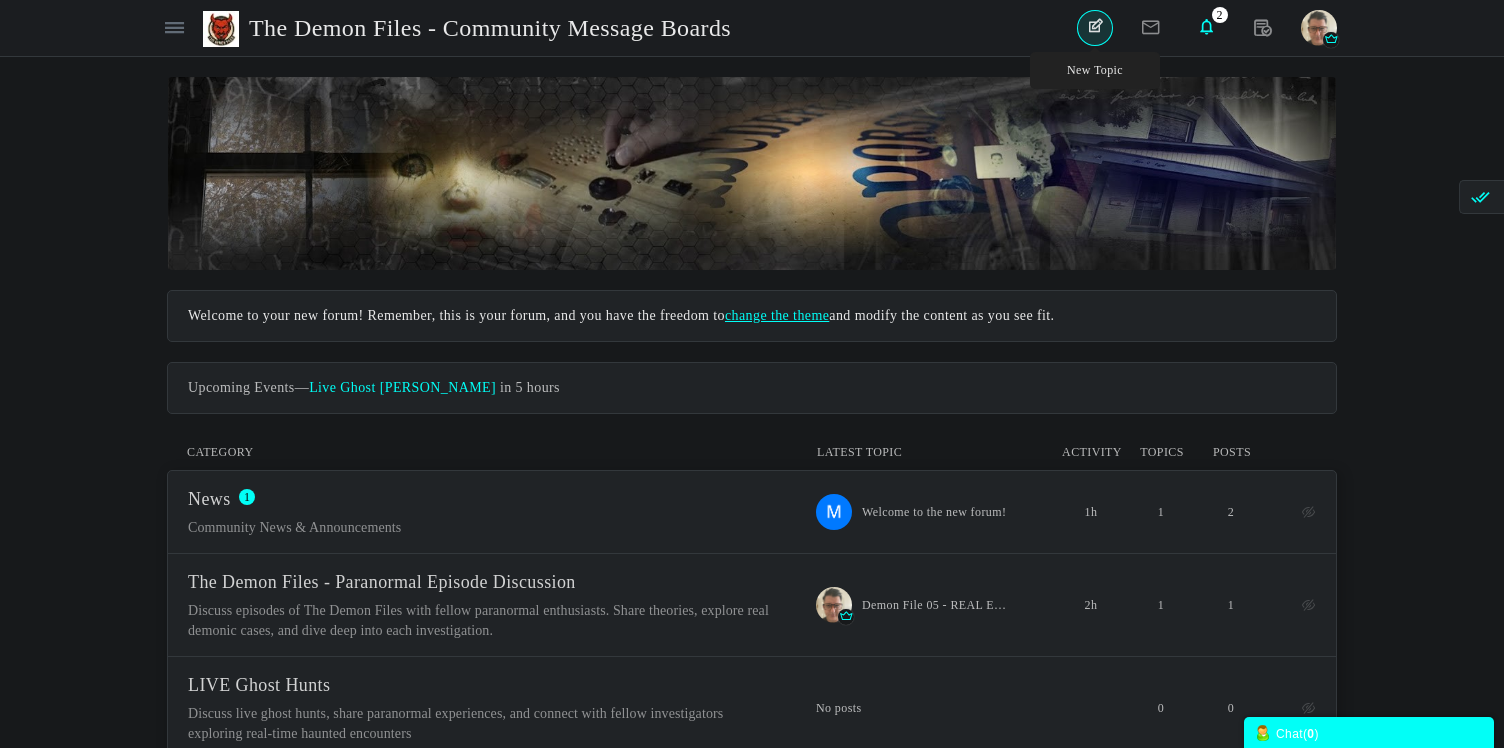 click on "New Topic" at bounding box center (1095, 28) 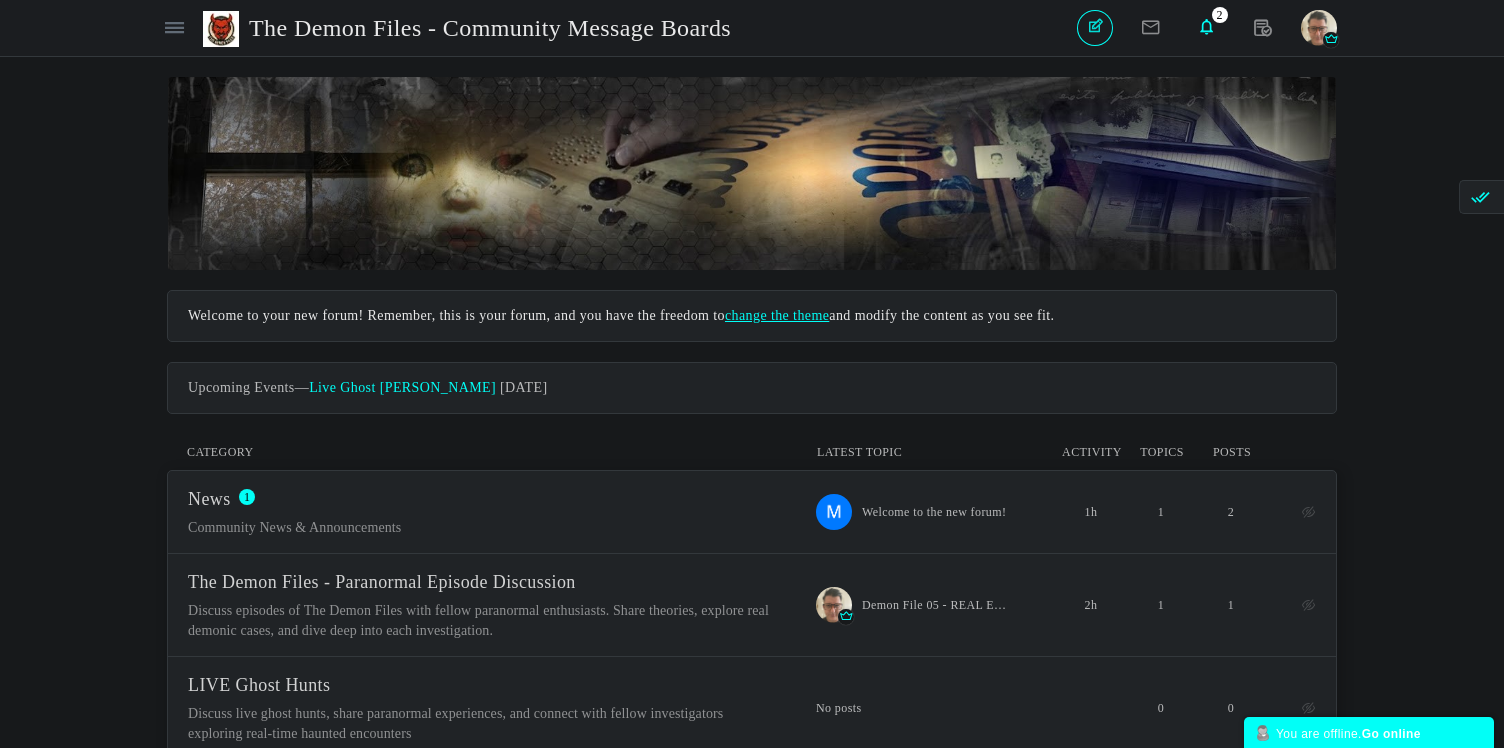 scroll, scrollTop: 0, scrollLeft: 0, axis: both 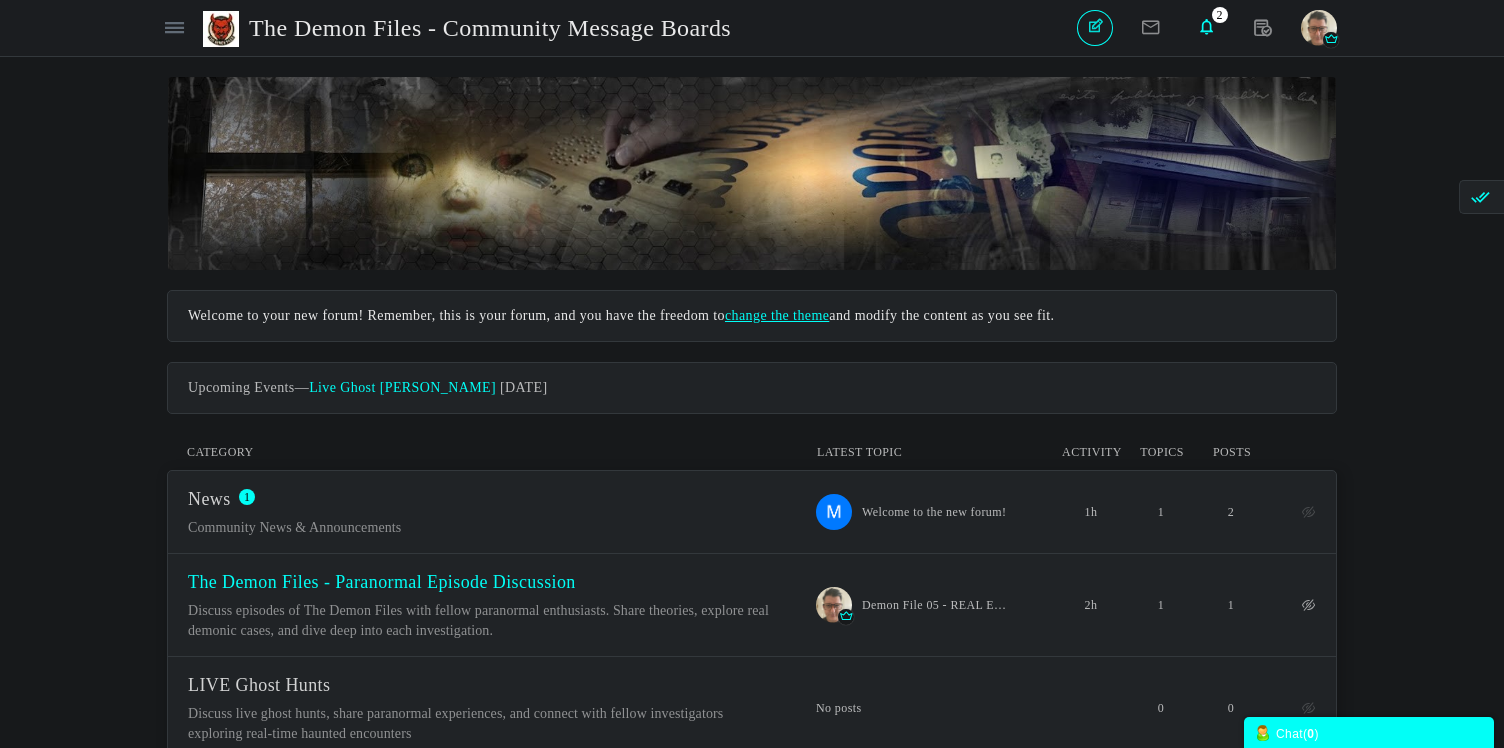 click on "The Demon Files - Paranormal Episode Discussion" at bounding box center [382, 582] 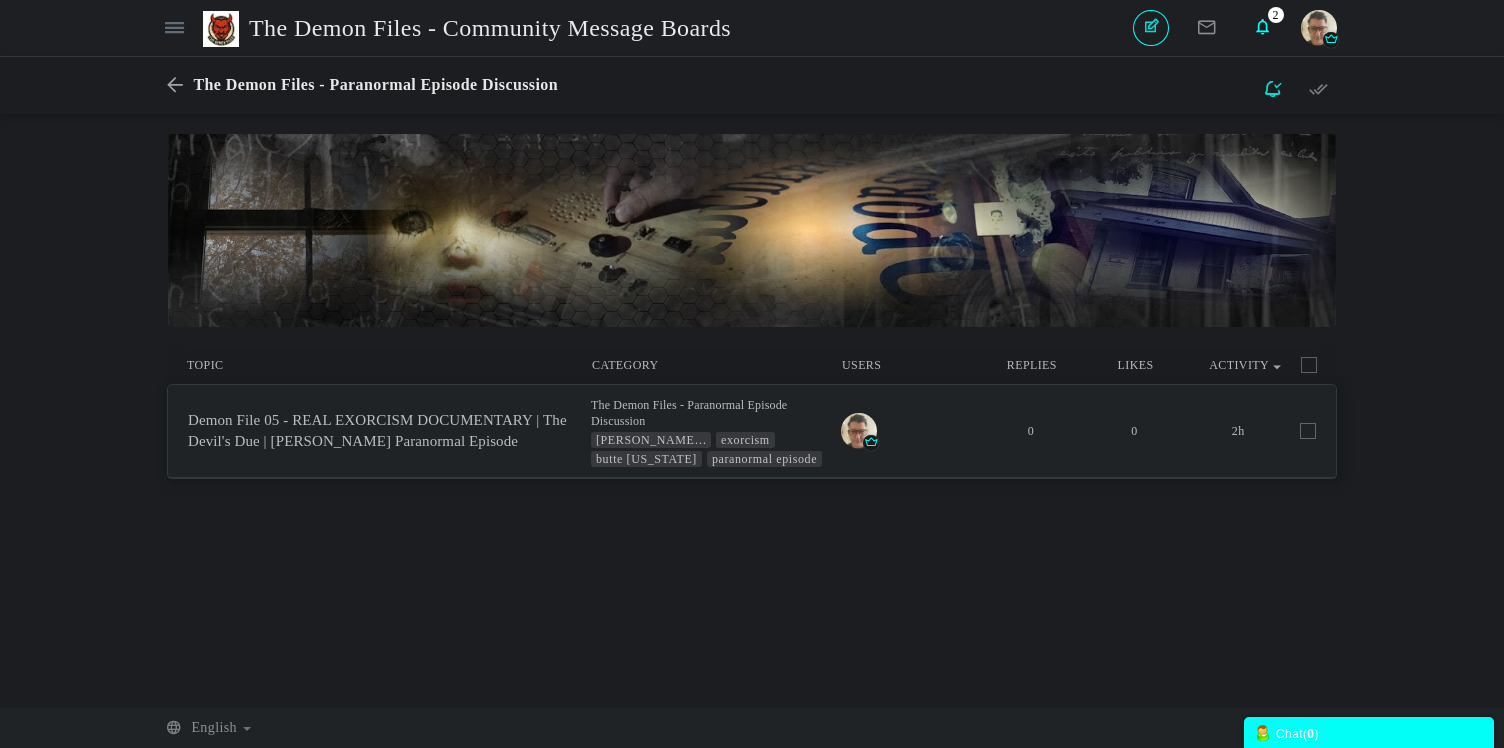 scroll, scrollTop: 0, scrollLeft: 0, axis: both 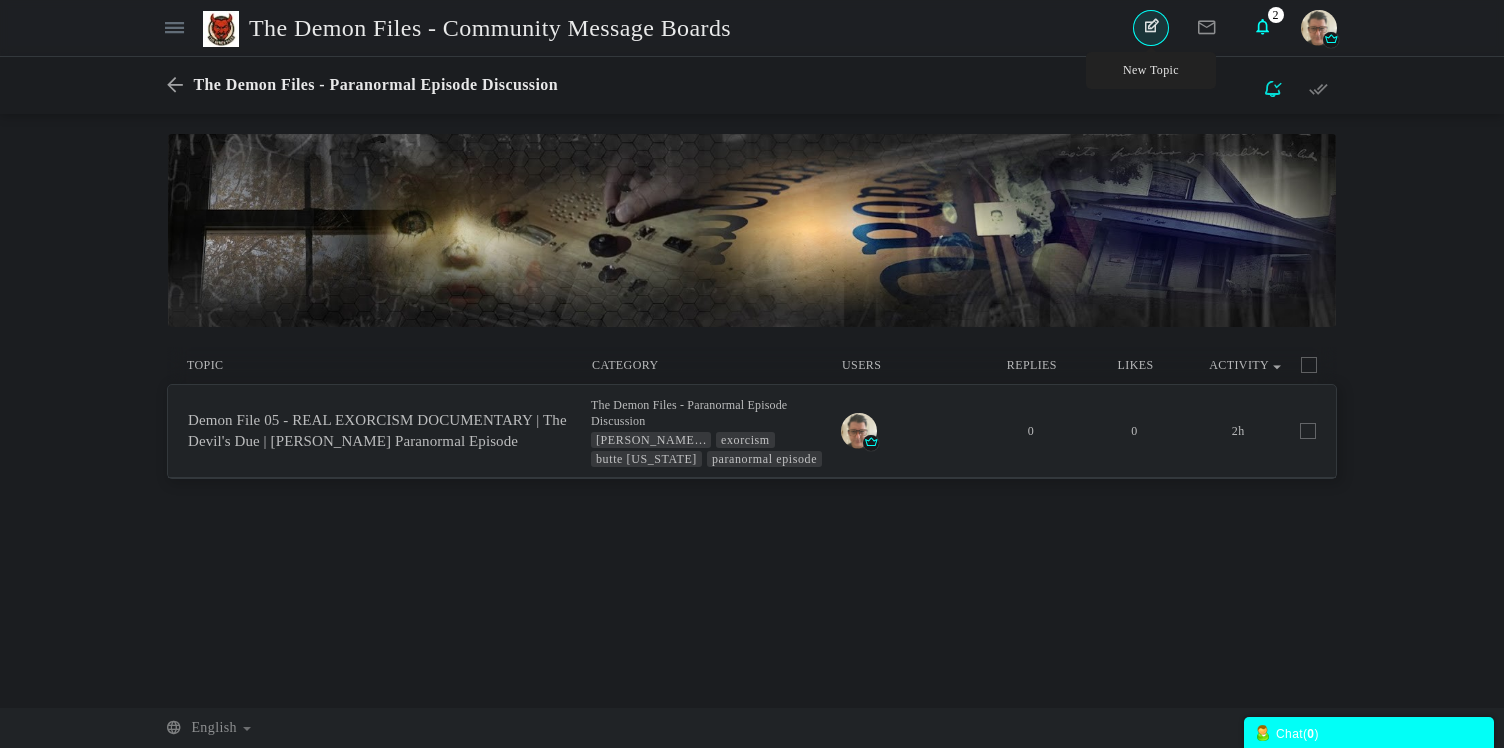 click on "New Topic" at bounding box center [1151, 28] 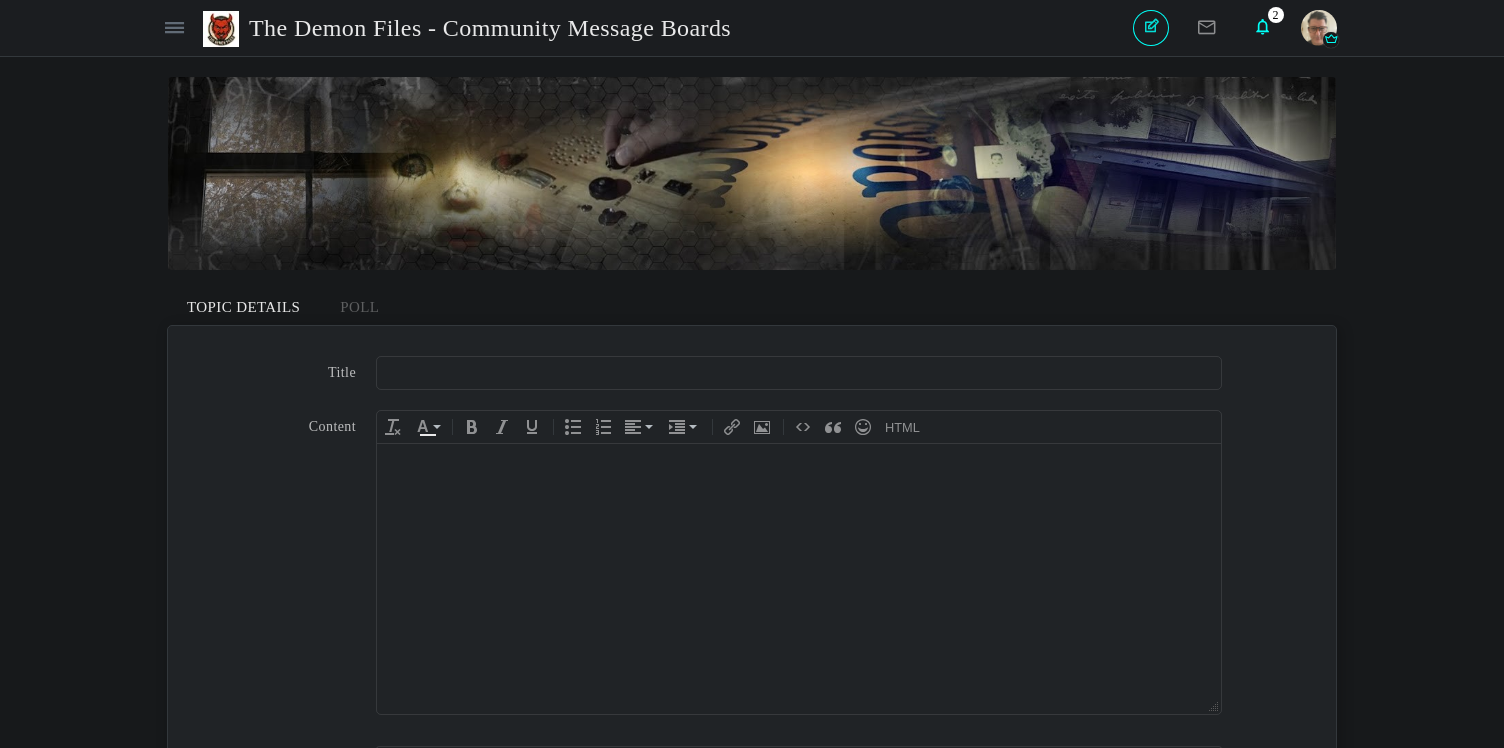 scroll, scrollTop: 0, scrollLeft: 0, axis: both 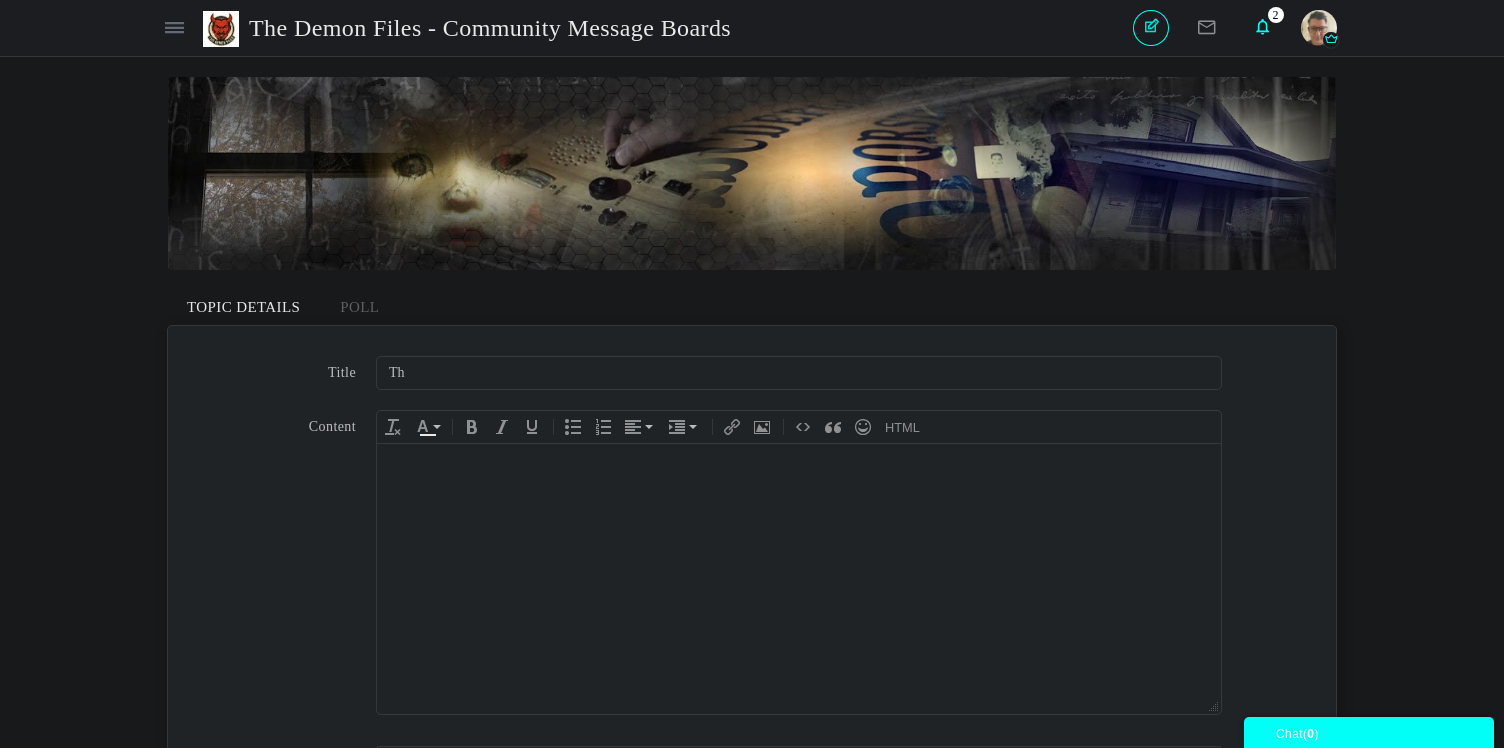 type on "T" 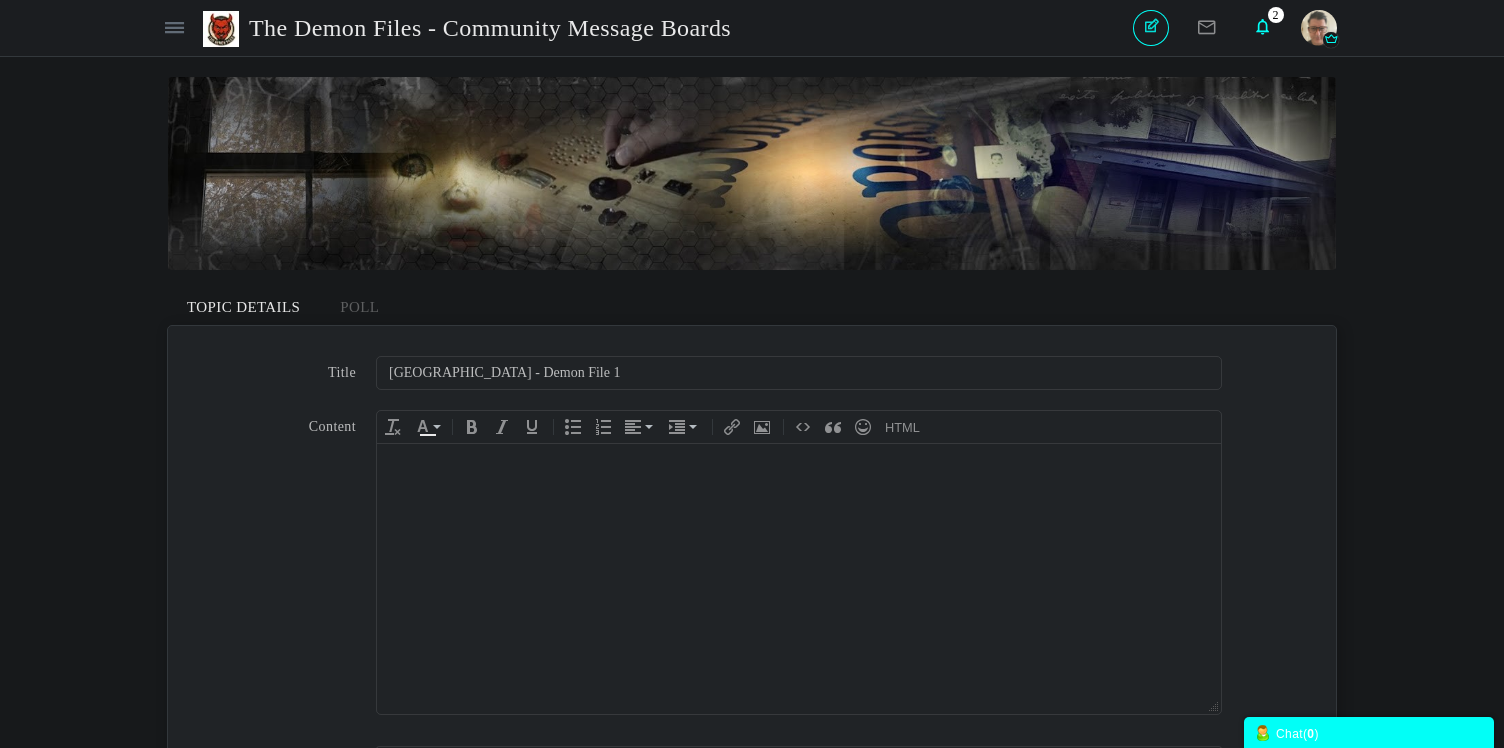 scroll, scrollTop: 30, scrollLeft: 0, axis: vertical 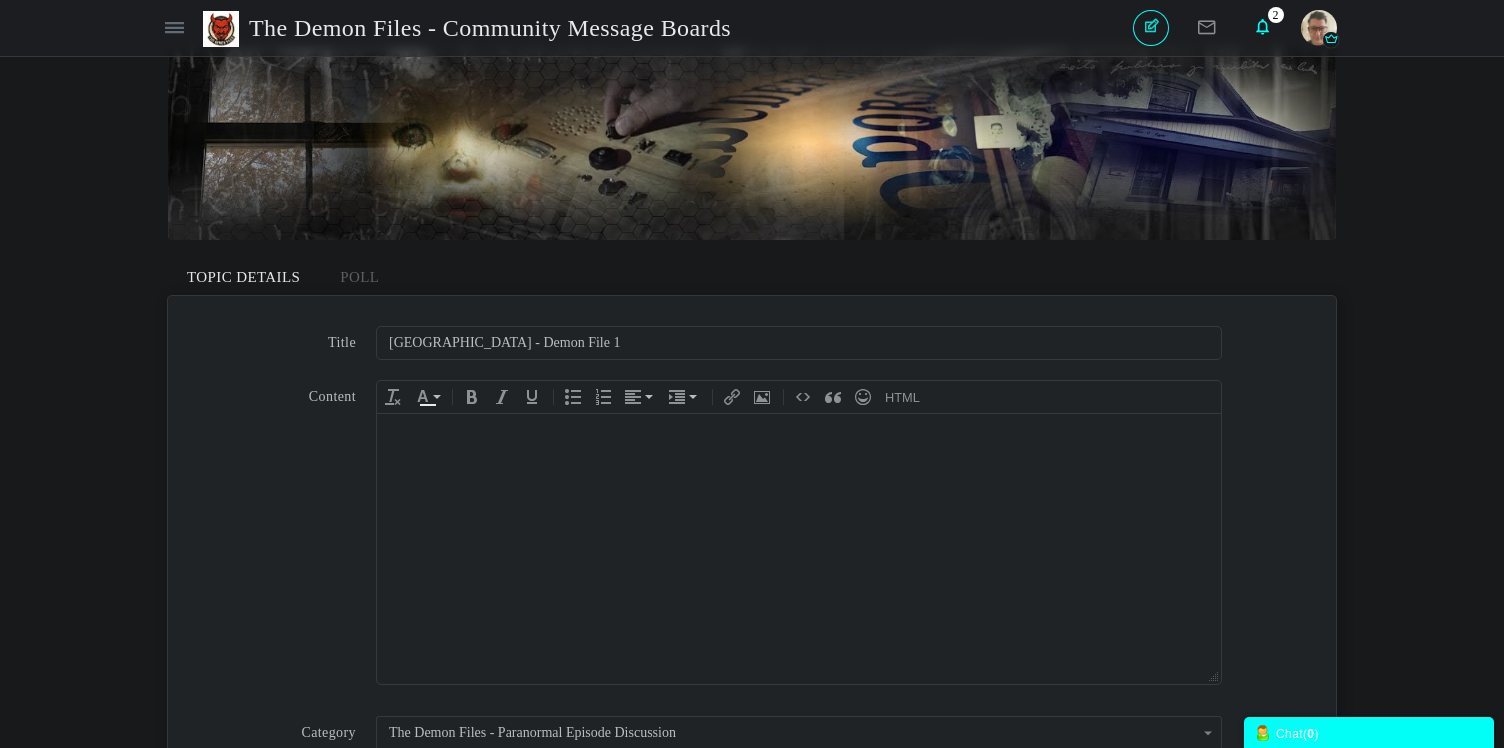 type on "[GEOGRAPHIC_DATA] - Demon File 1" 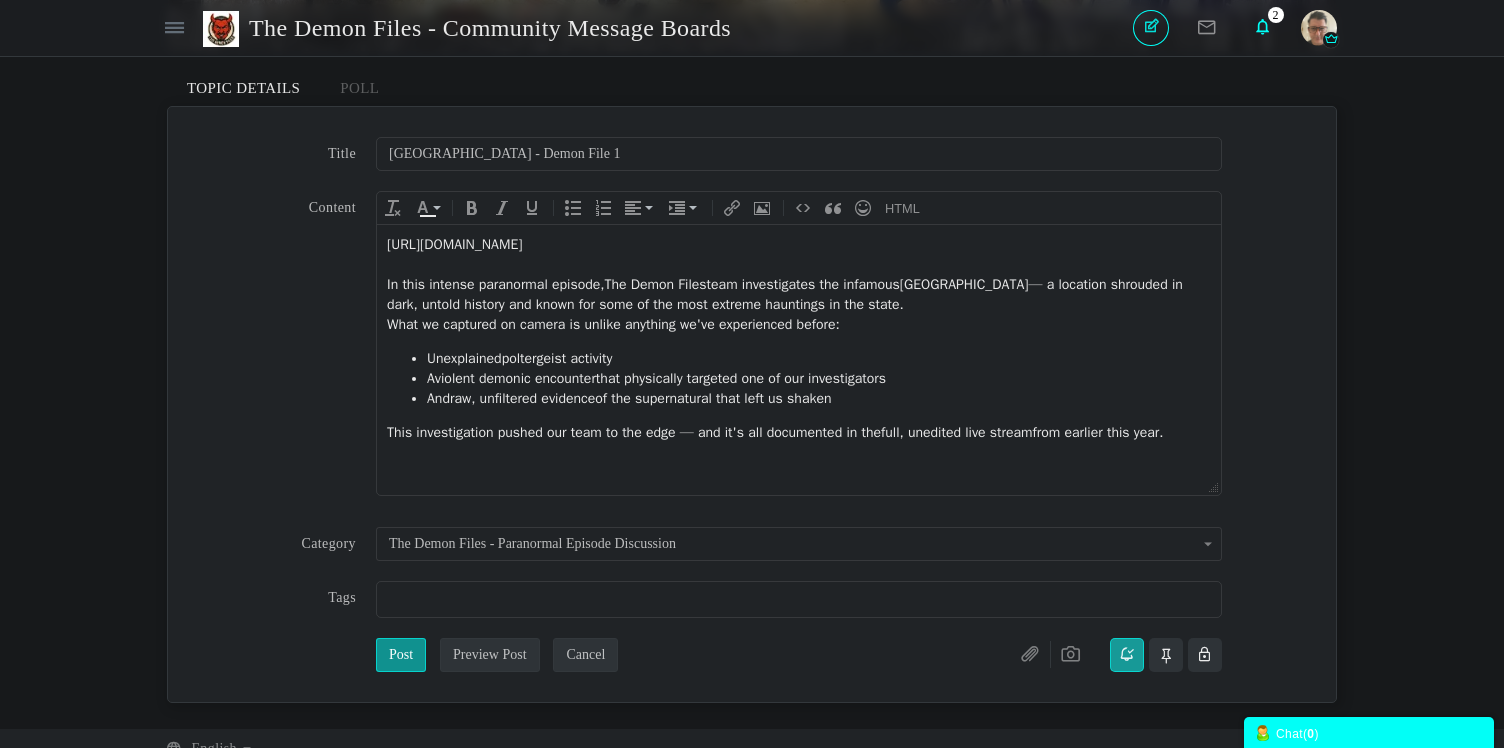 scroll, scrollTop: 222, scrollLeft: 0, axis: vertical 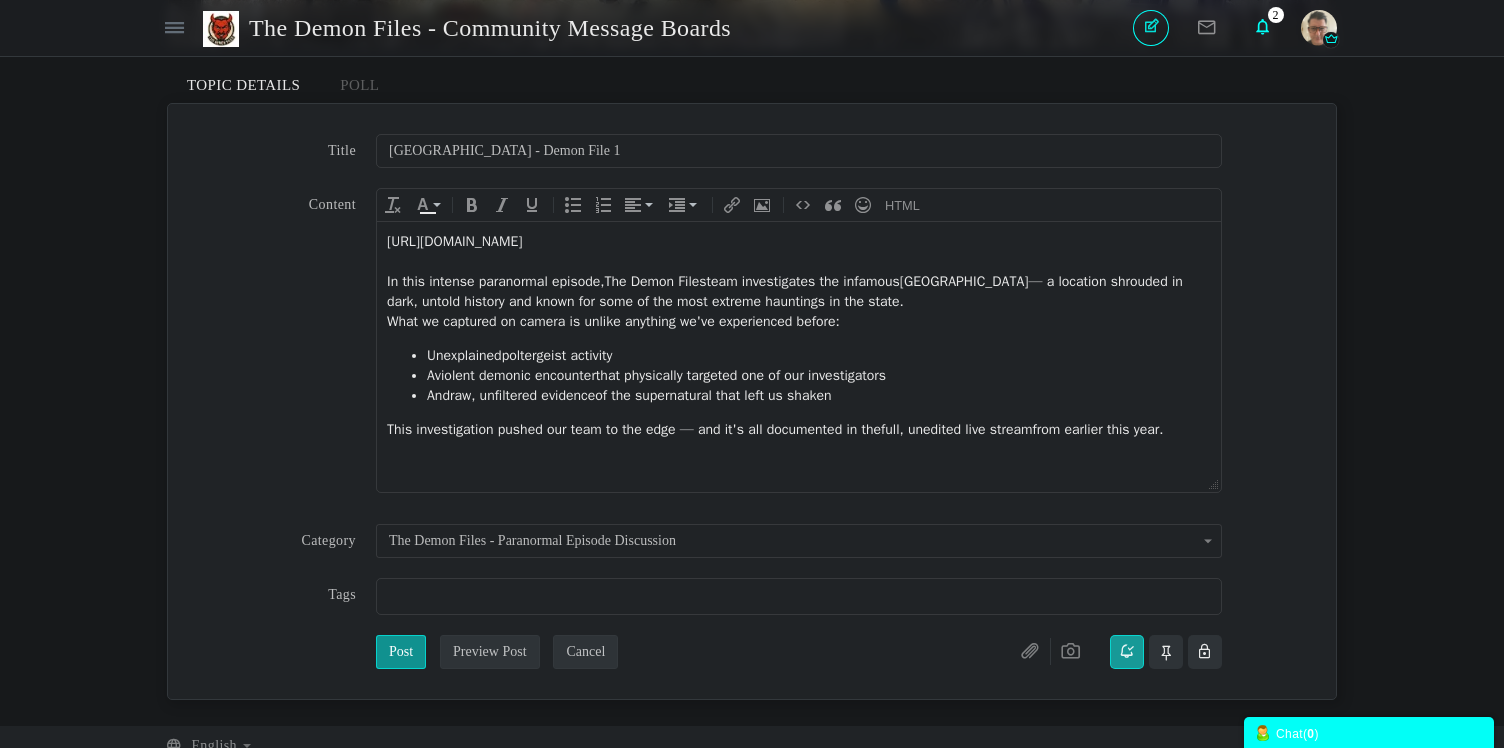 click at bounding box center [798, 596] 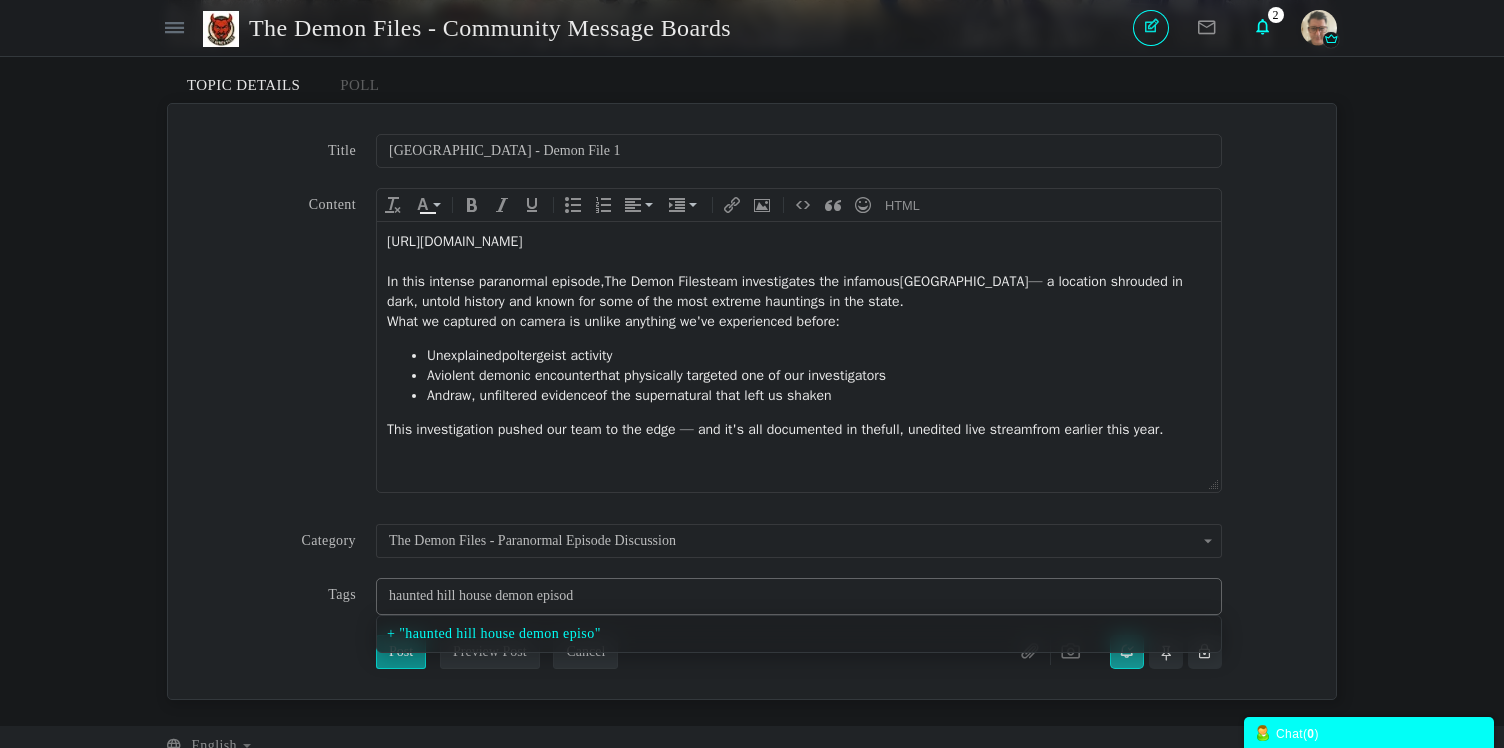 type on "haunted hill house demon episode" 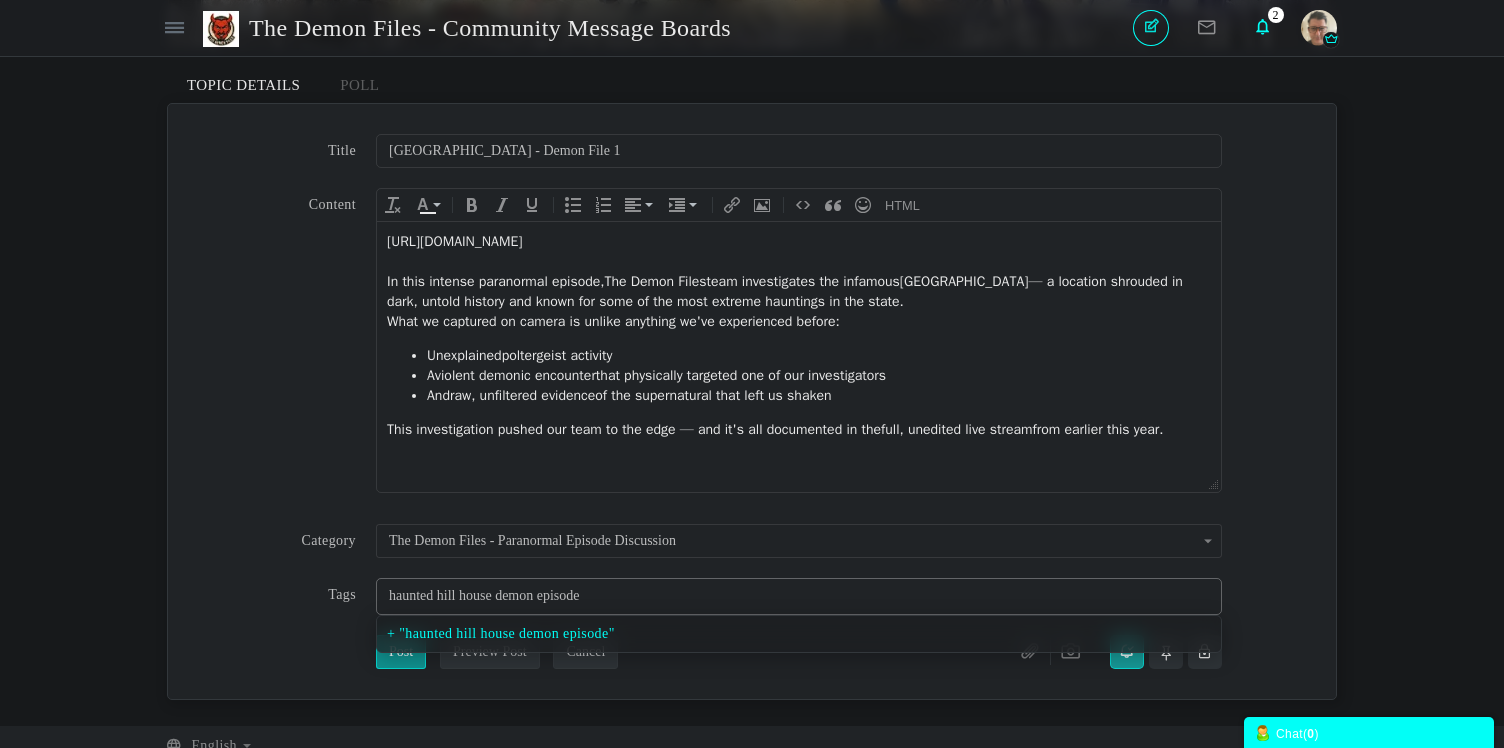 type on "haunted hill house demon episode" 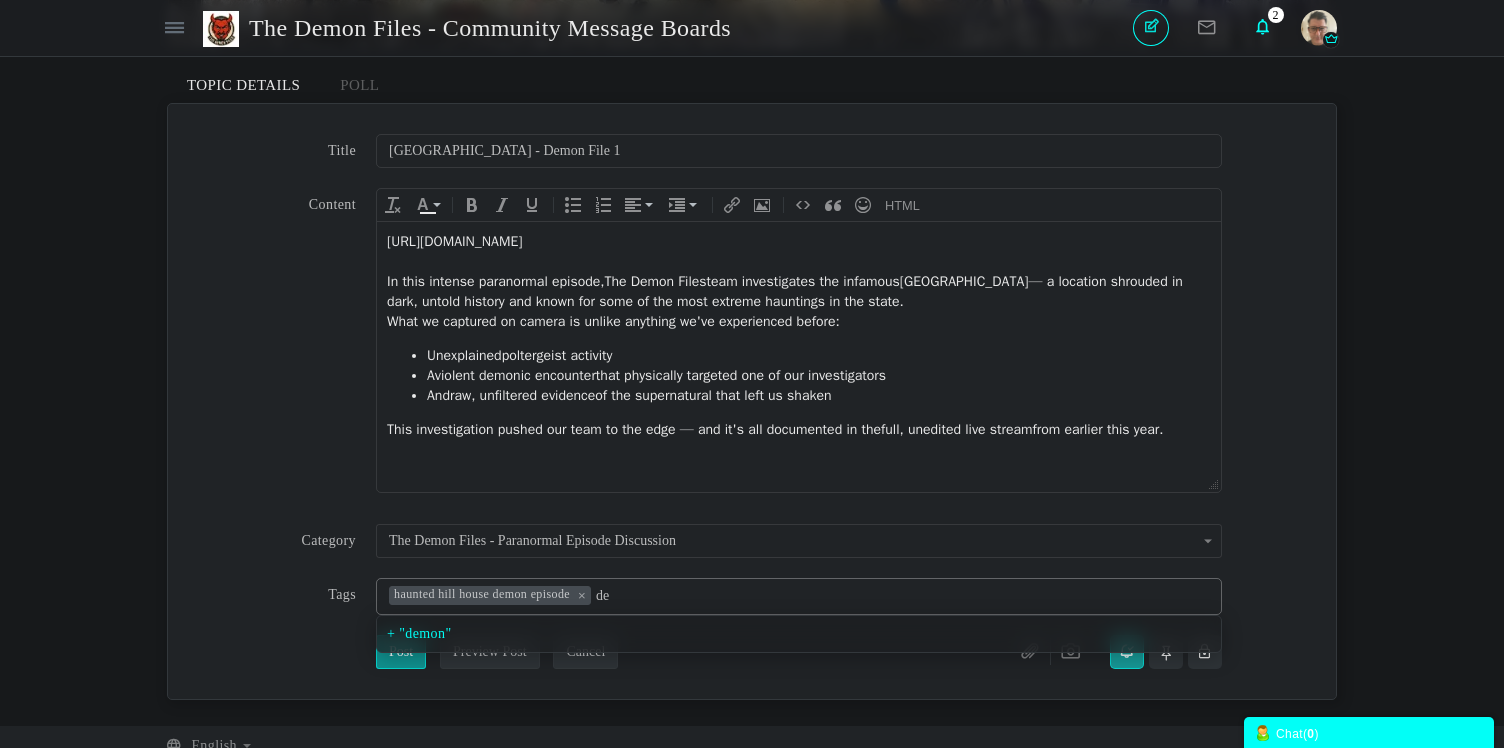 type on "d" 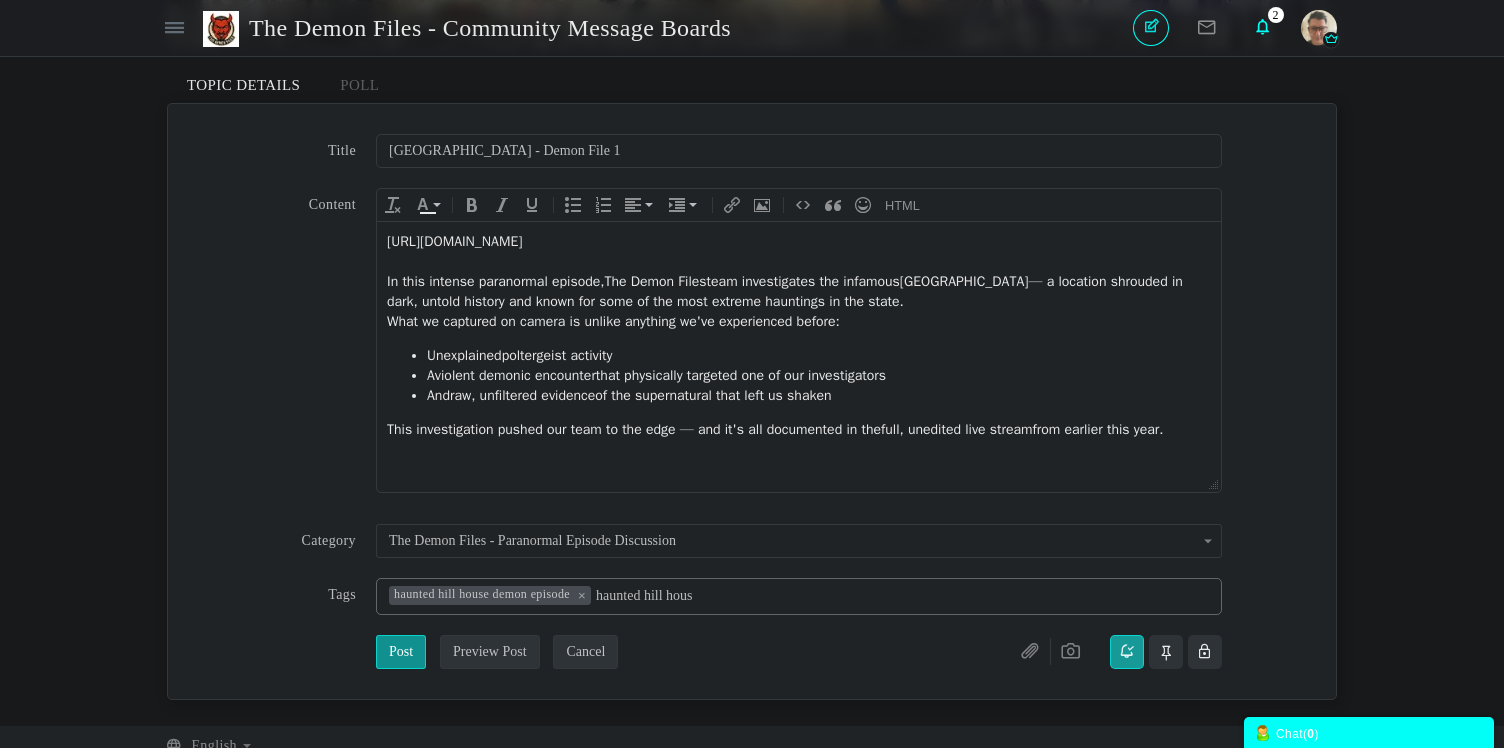 type on "[GEOGRAPHIC_DATA]" 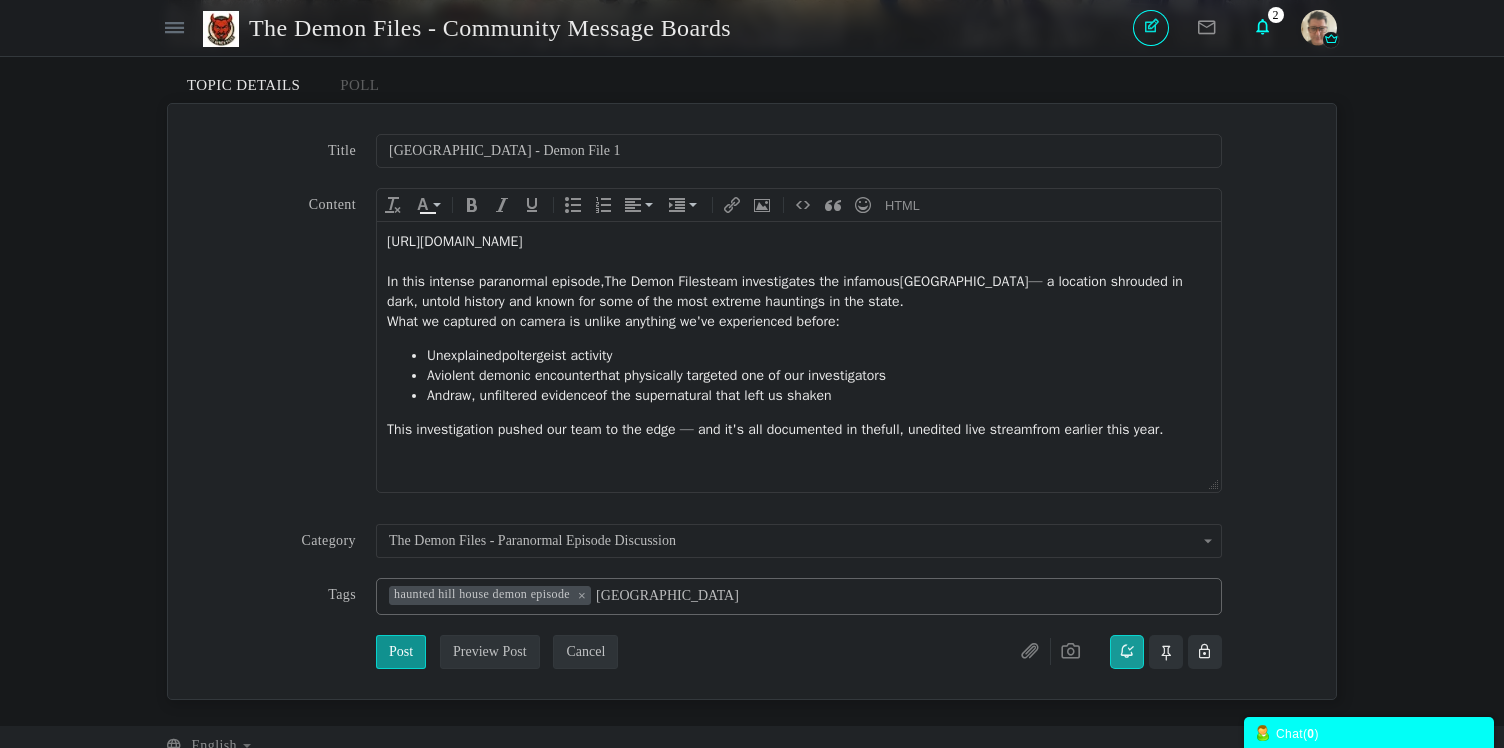 type on "haunted hill house demon episode,haunted hill house" 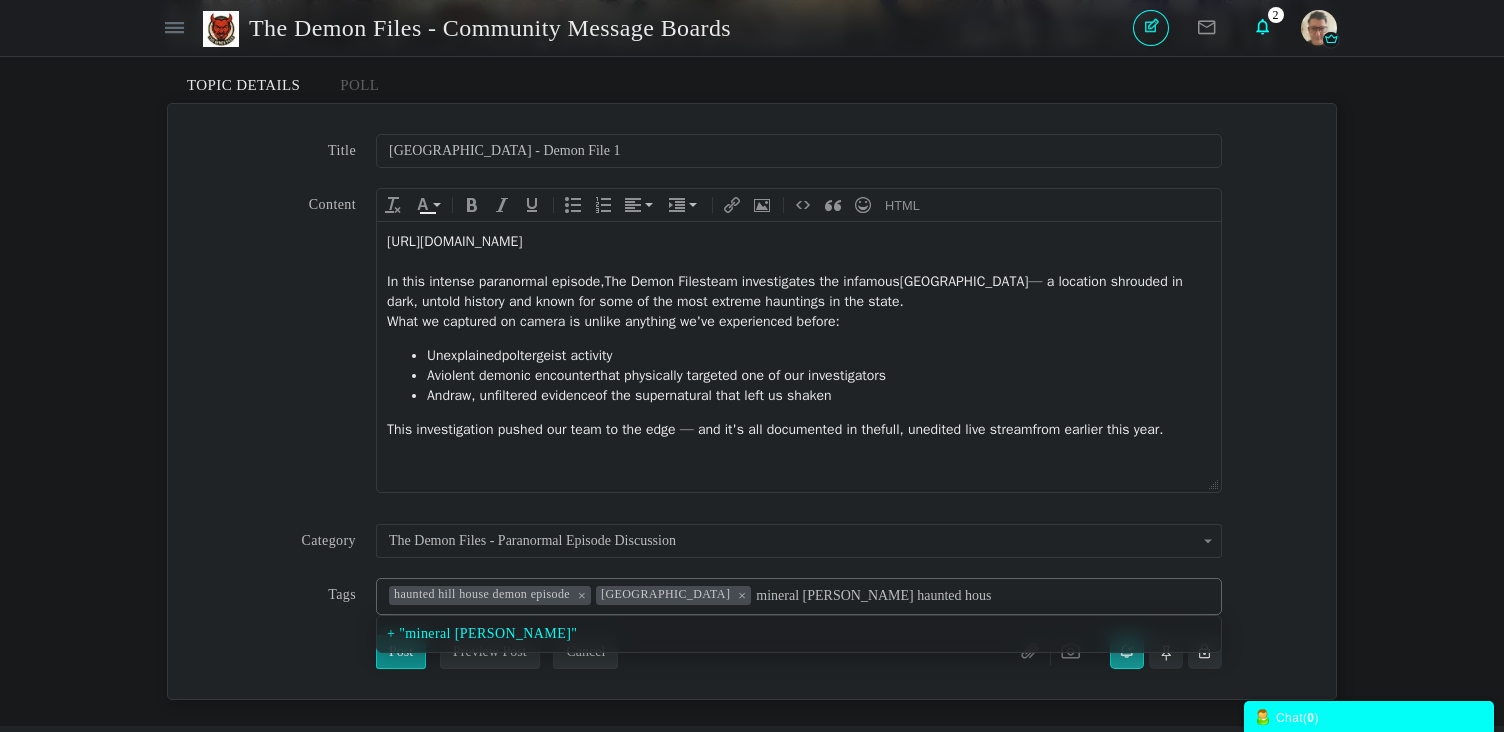 type on "mineral [PERSON_NAME] haunted house" 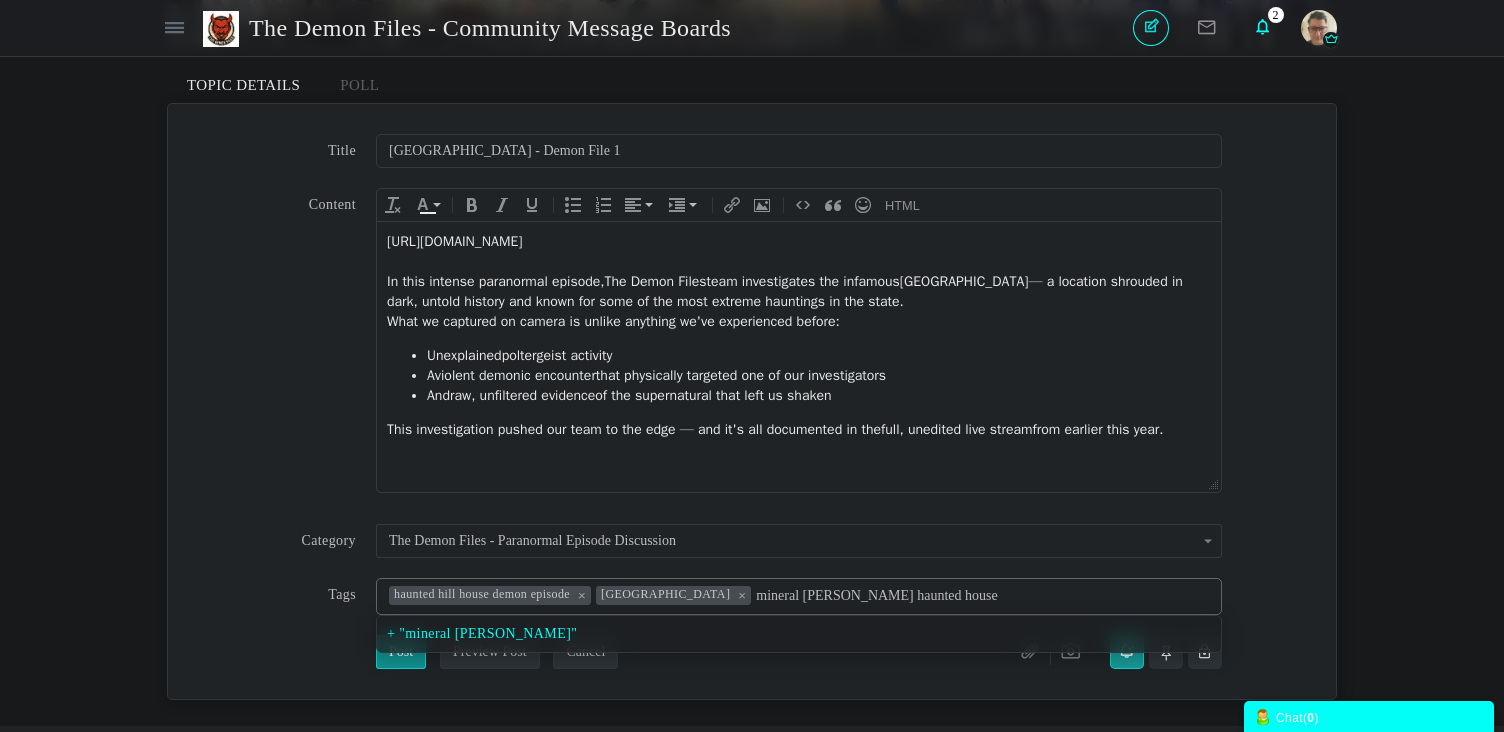type on "haunted hill house demon episode,haunted hill house,mineral wells haunted house" 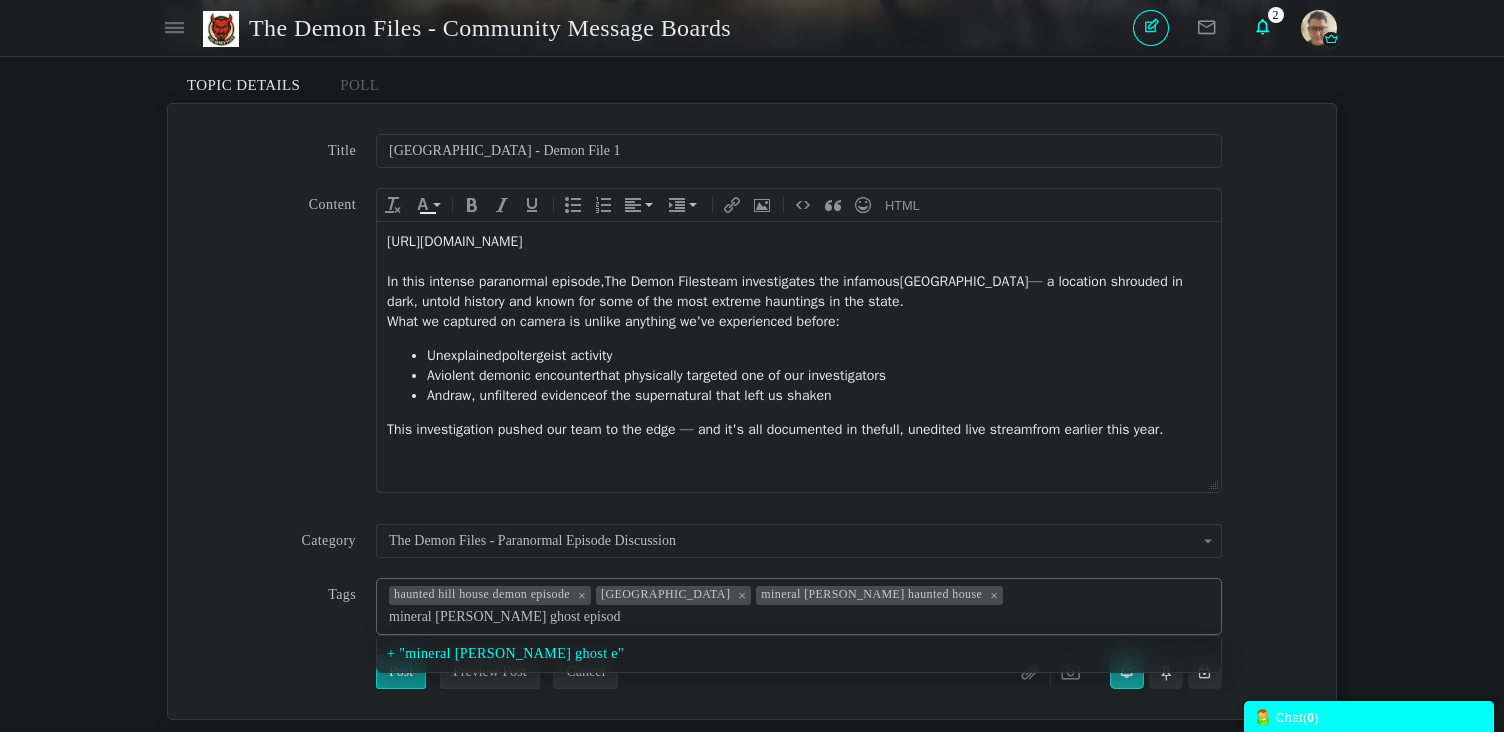 type on "mineral [PERSON_NAME] ghost episode" 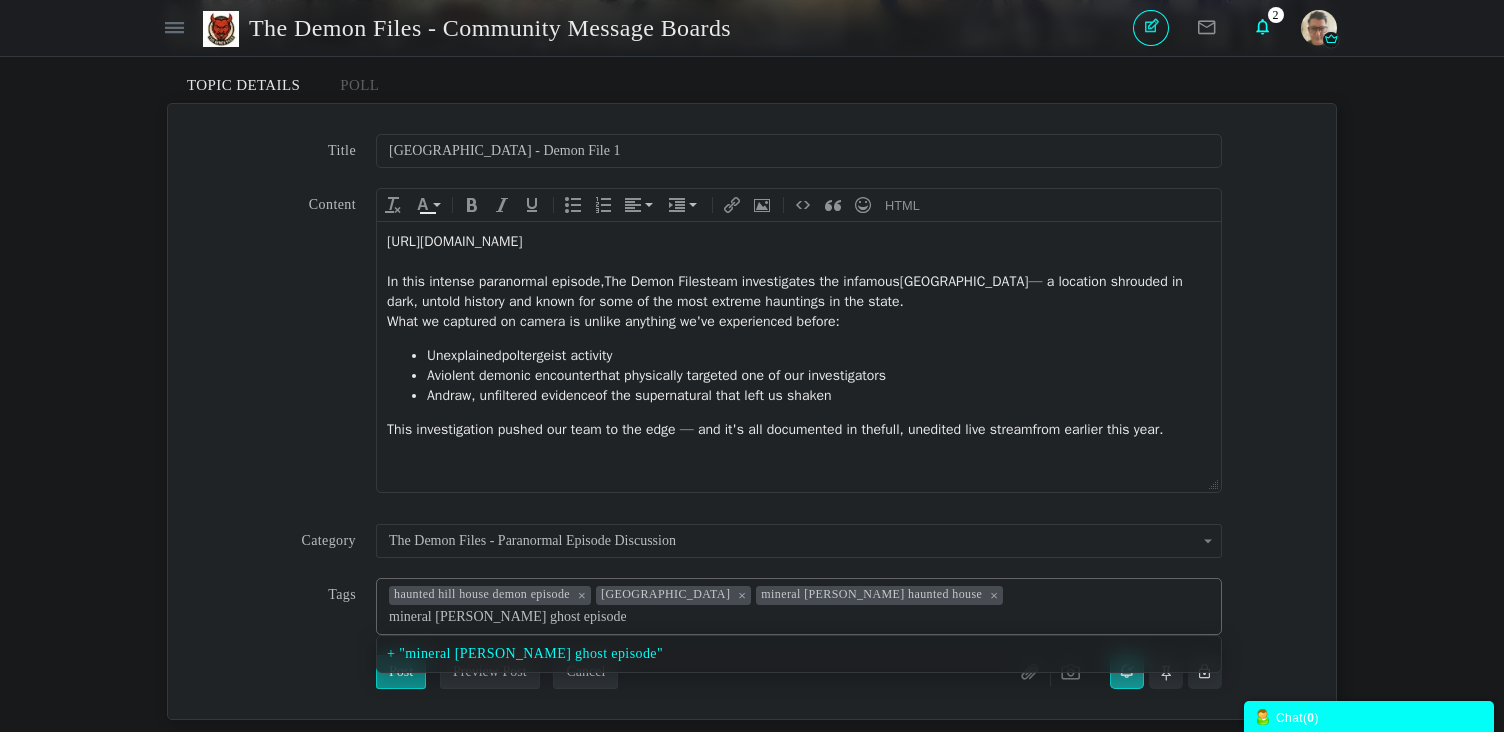 type on "haunted hill house demon episode,haunted hill house,mineral wells haunted house,mineral wells ghost episode" 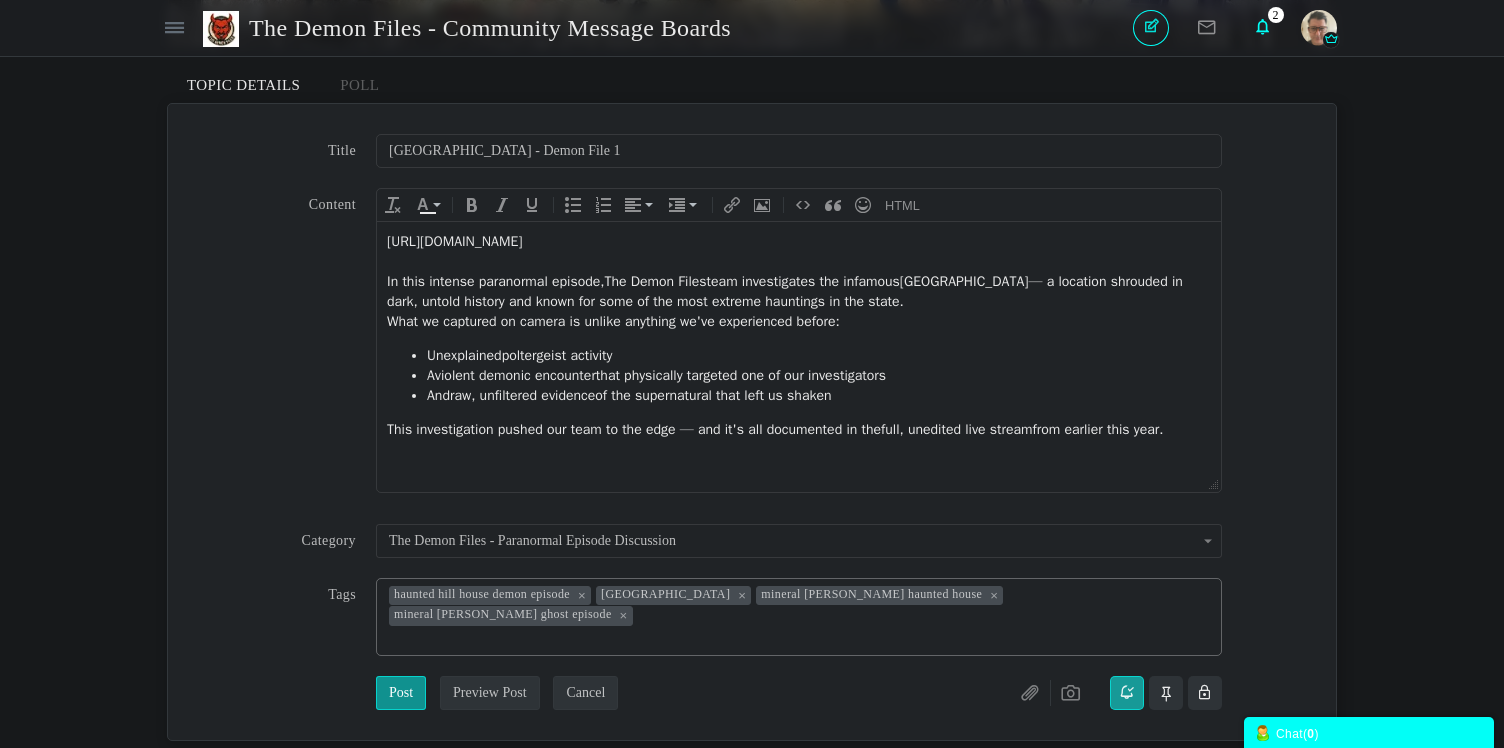 click on "Post" at bounding box center (401, 693) 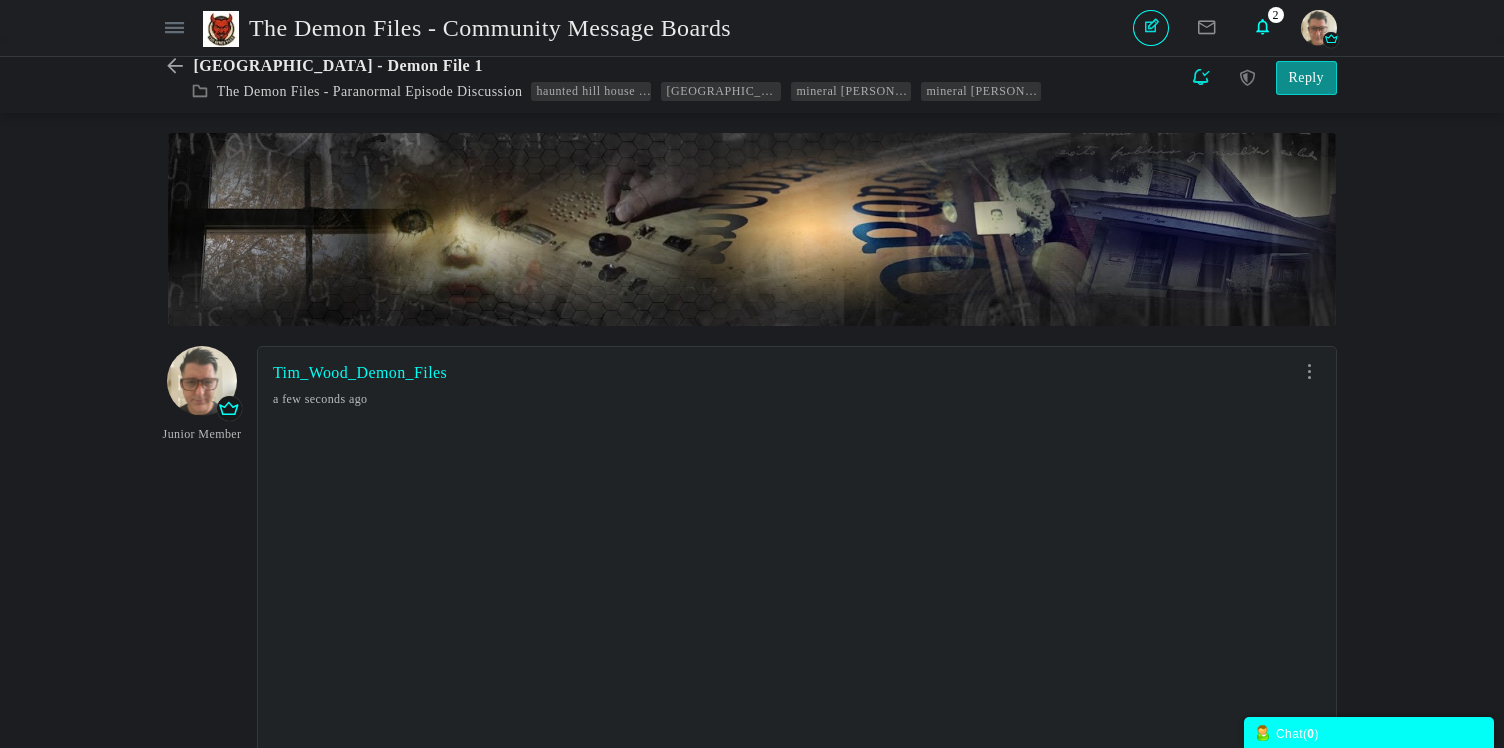 scroll, scrollTop: 0, scrollLeft: 0, axis: both 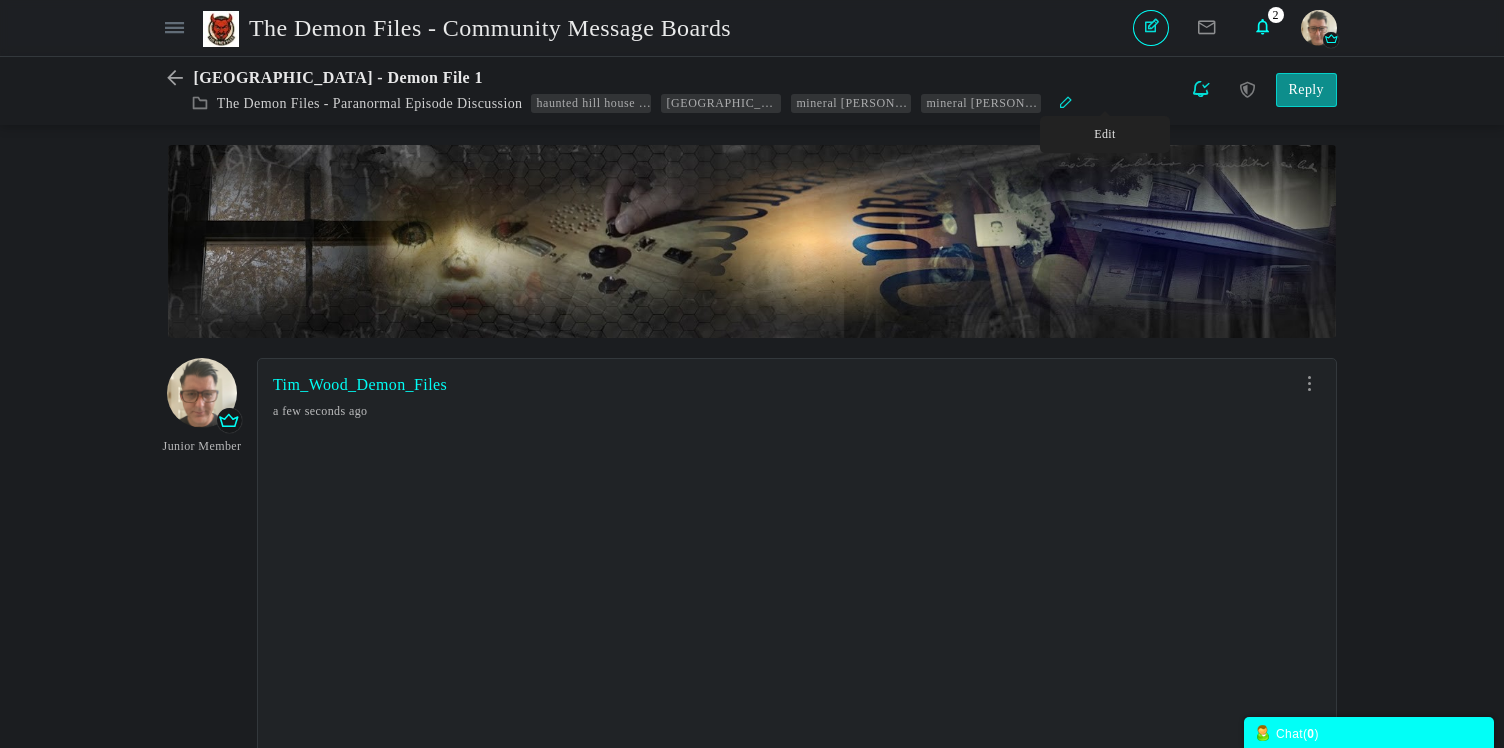 click at bounding box center (1066, 101) 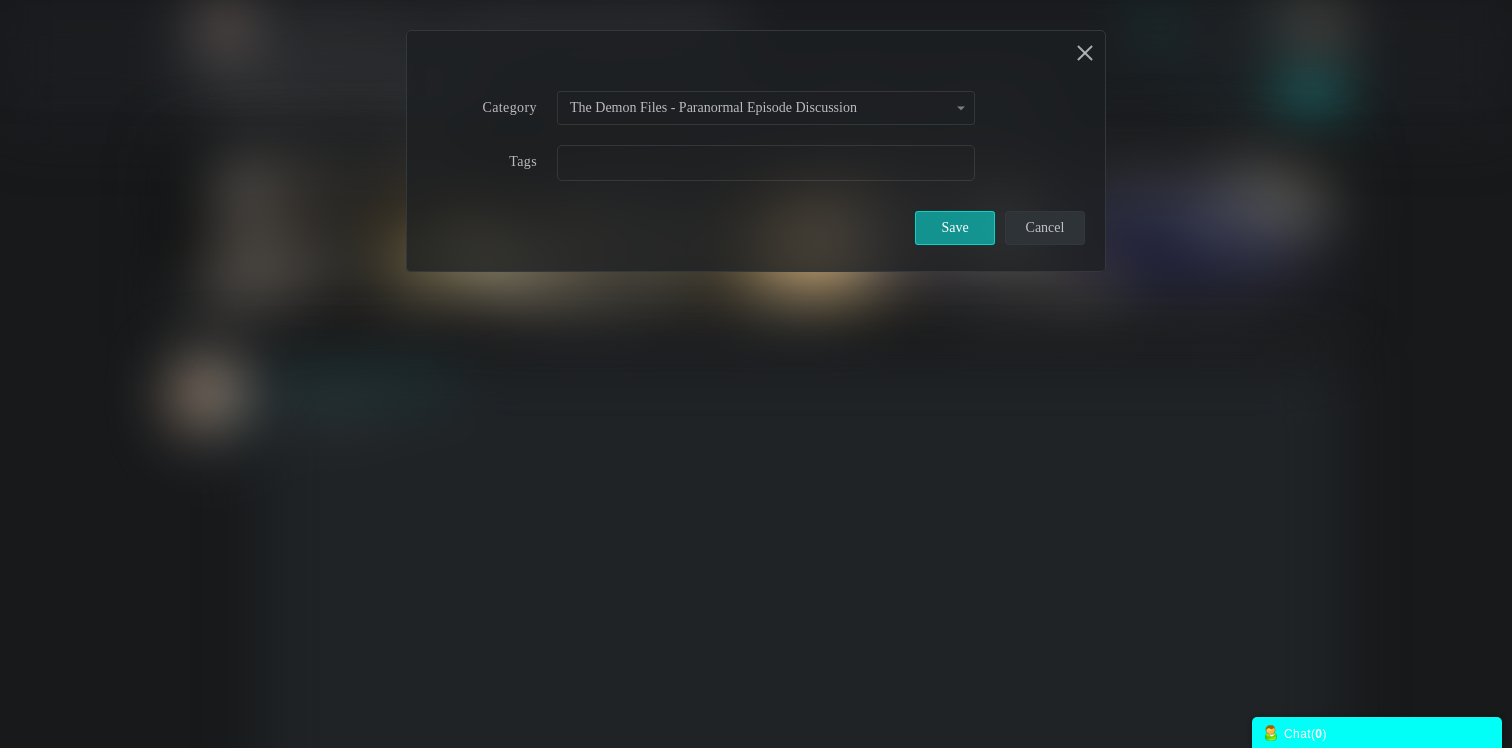 type on "haunted hill house demon episode,haunted hill house,mineral wells haunted house,mineral wells ghost episode" 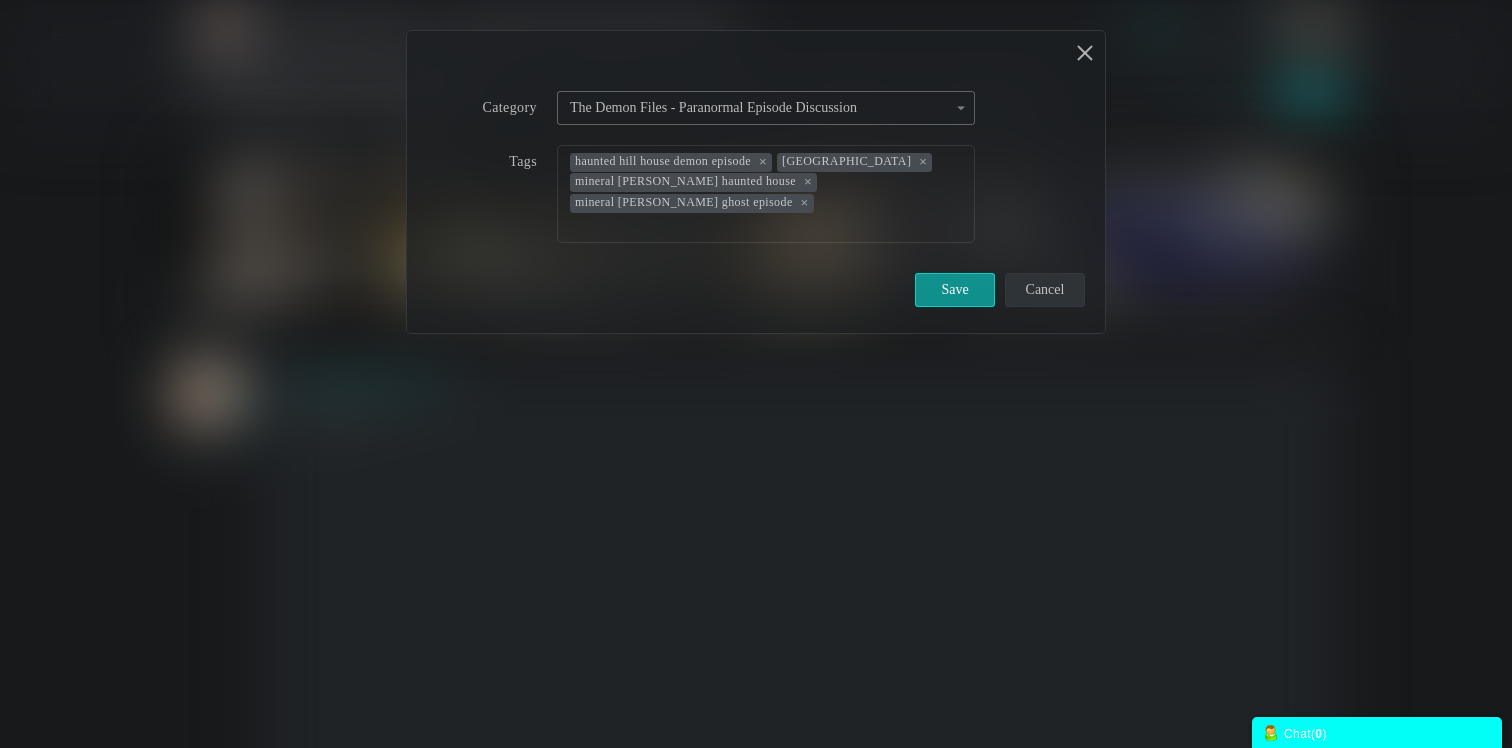 click on "The Demon Files - Paranormal Episode Discussion" at bounding box center [713, 108] 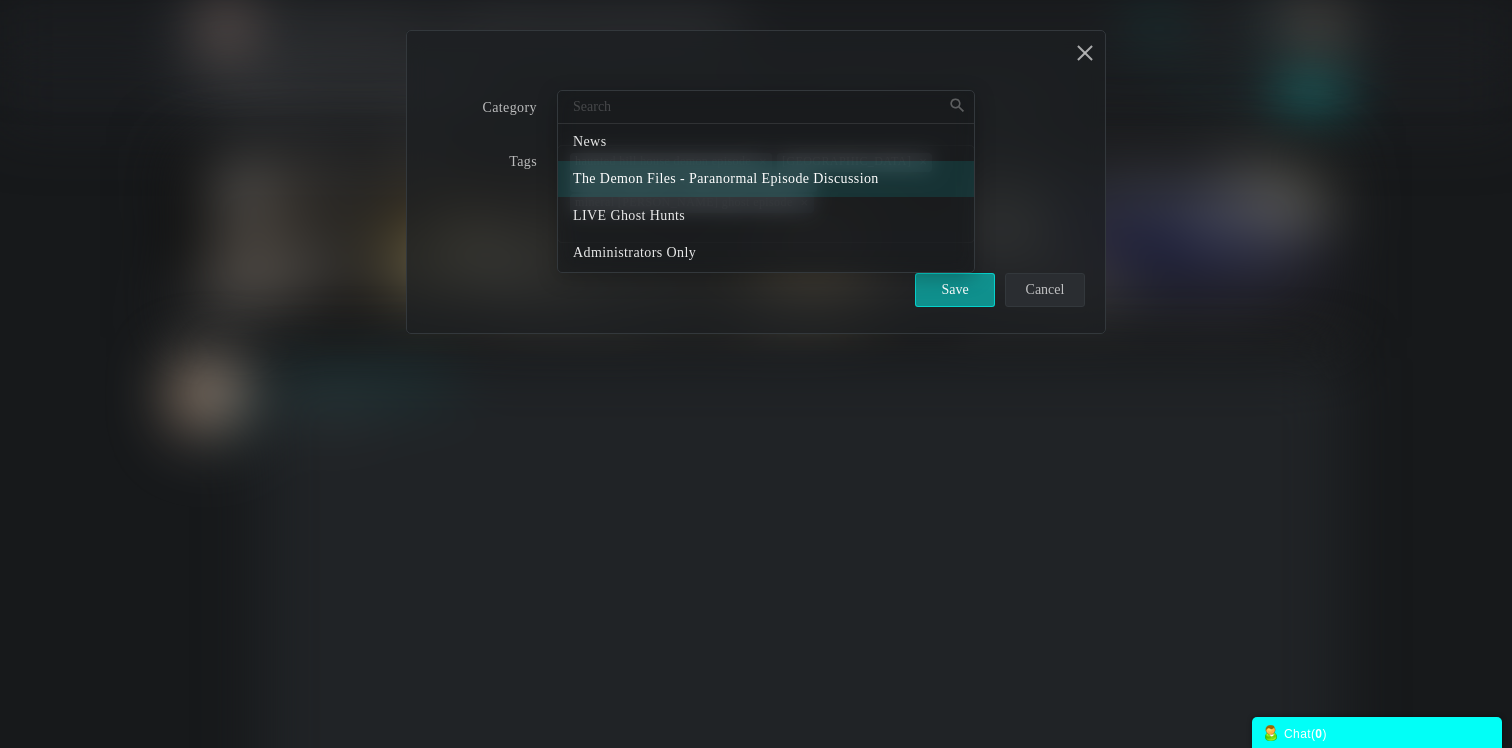 click on "Cancel" at bounding box center [1045, 290] 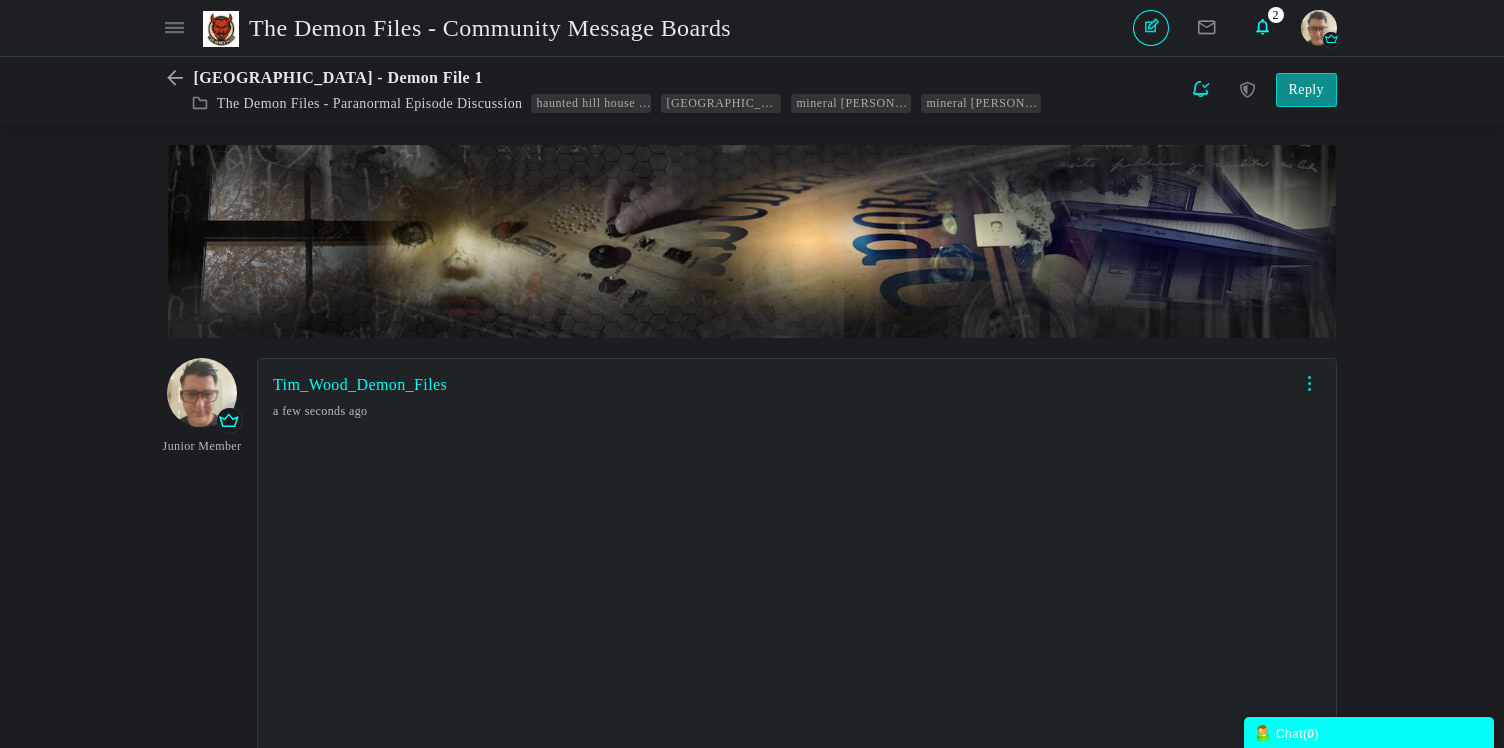 click at bounding box center (1309, 383) 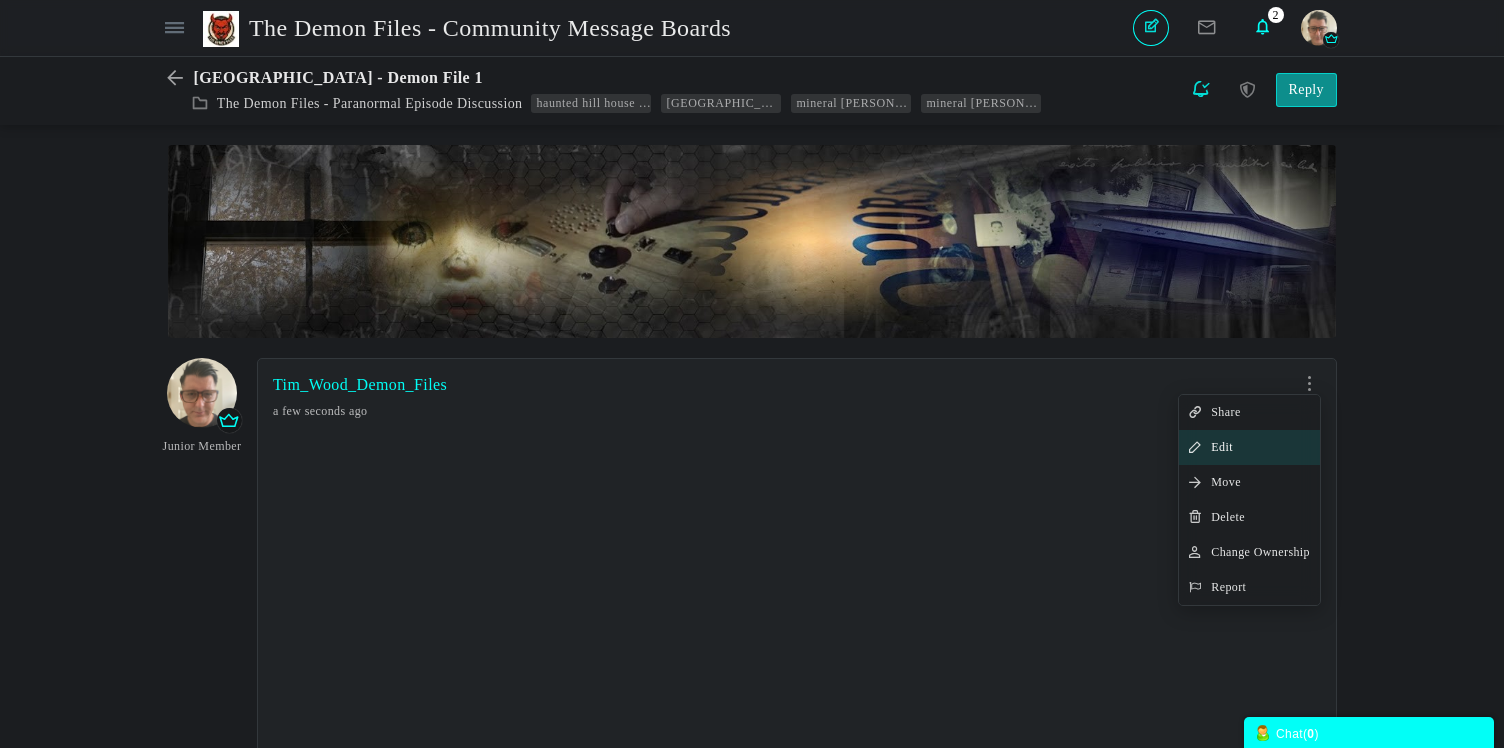 click on "Edit" at bounding box center (1249, 447) 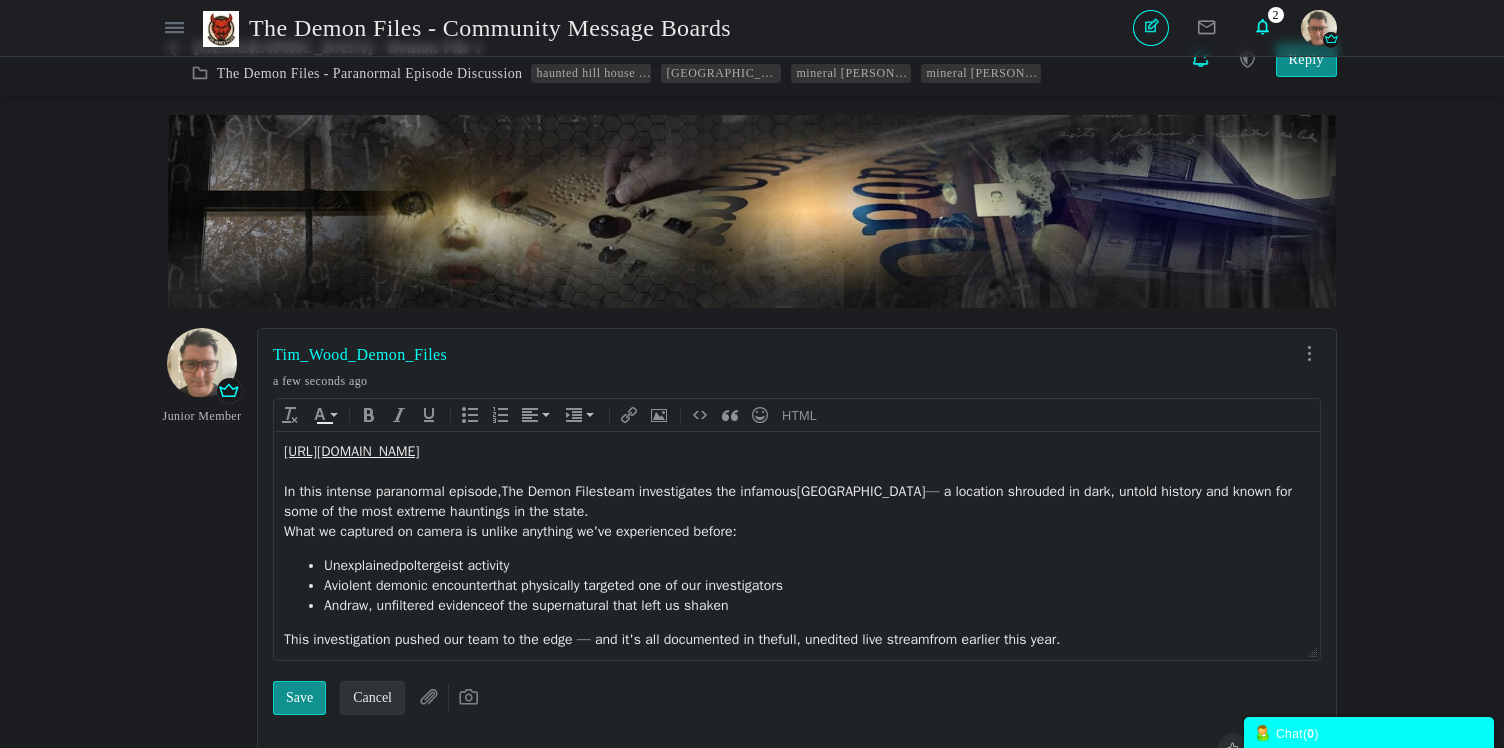 scroll, scrollTop: 0, scrollLeft: 0, axis: both 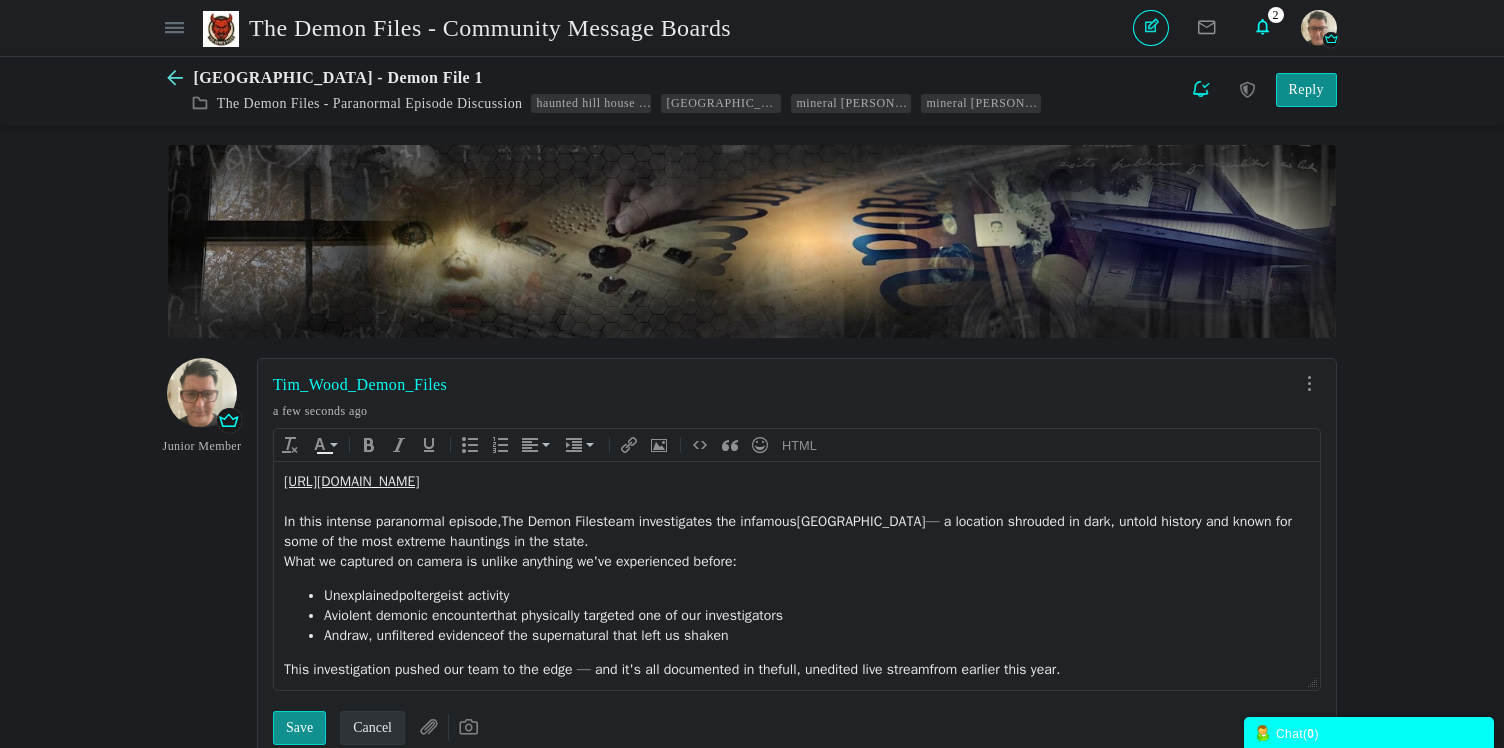 click at bounding box center (180, 78) 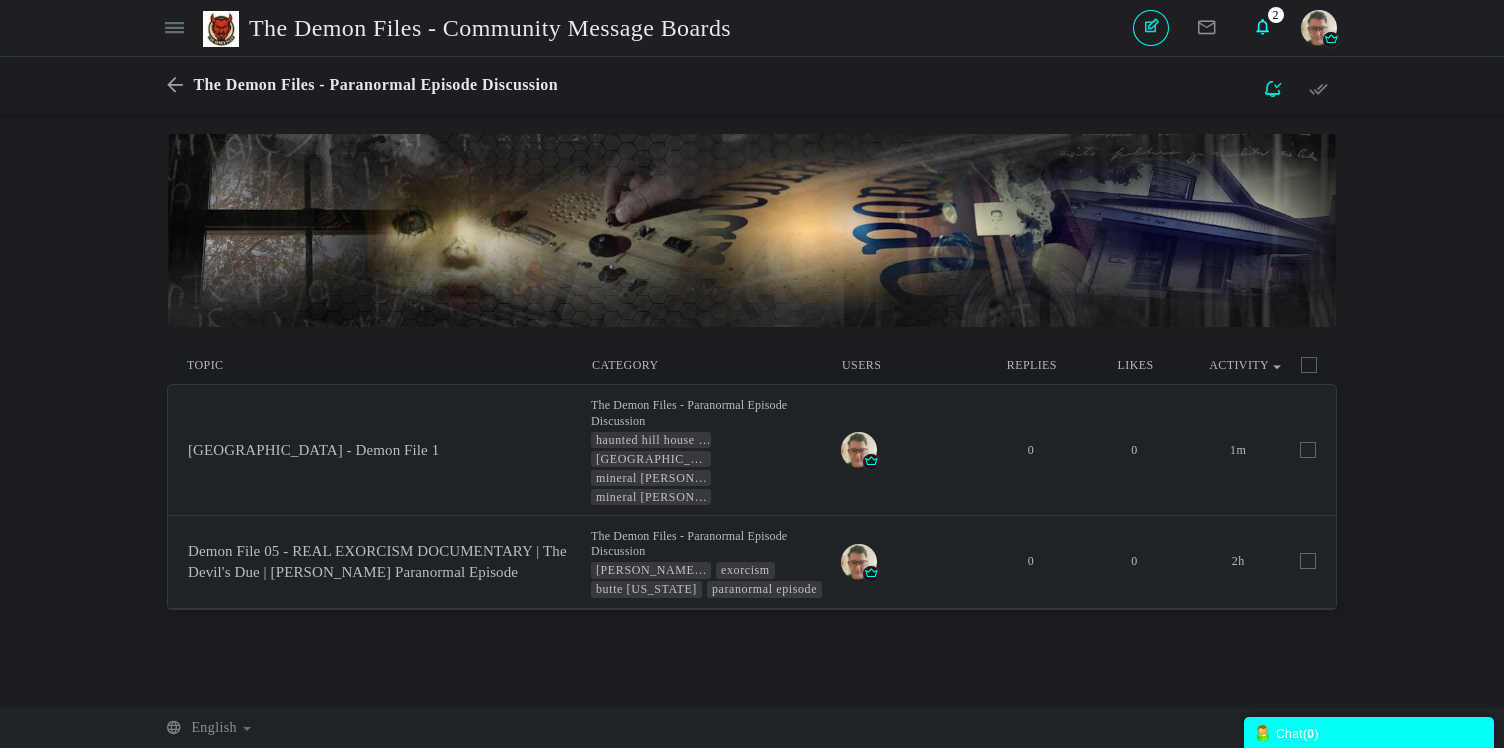 scroll, scrollTop: 0, scrollLeft: 0, axis: both 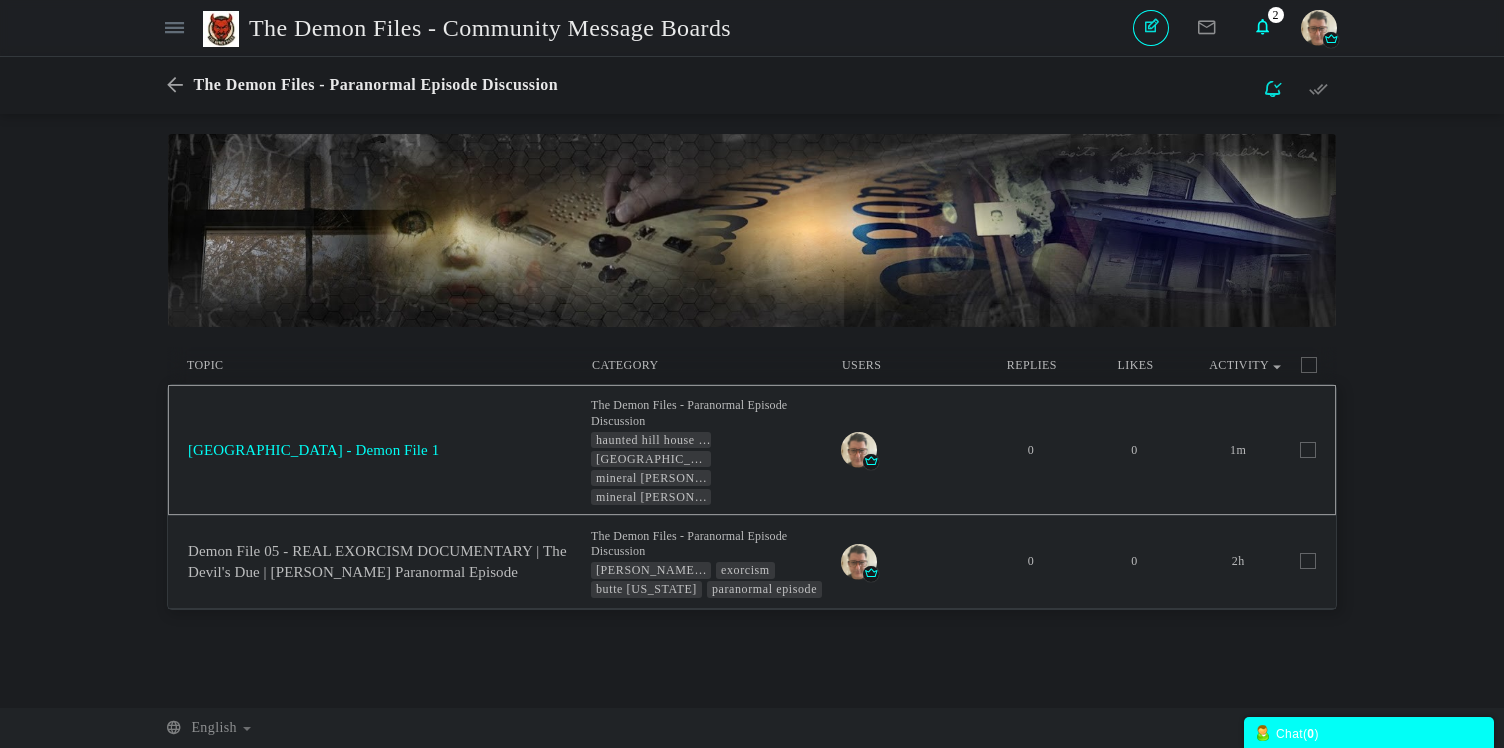 click on "[GEOGRAPHIC_DATA] - Demon File 1" at bounding box center [313, 450] 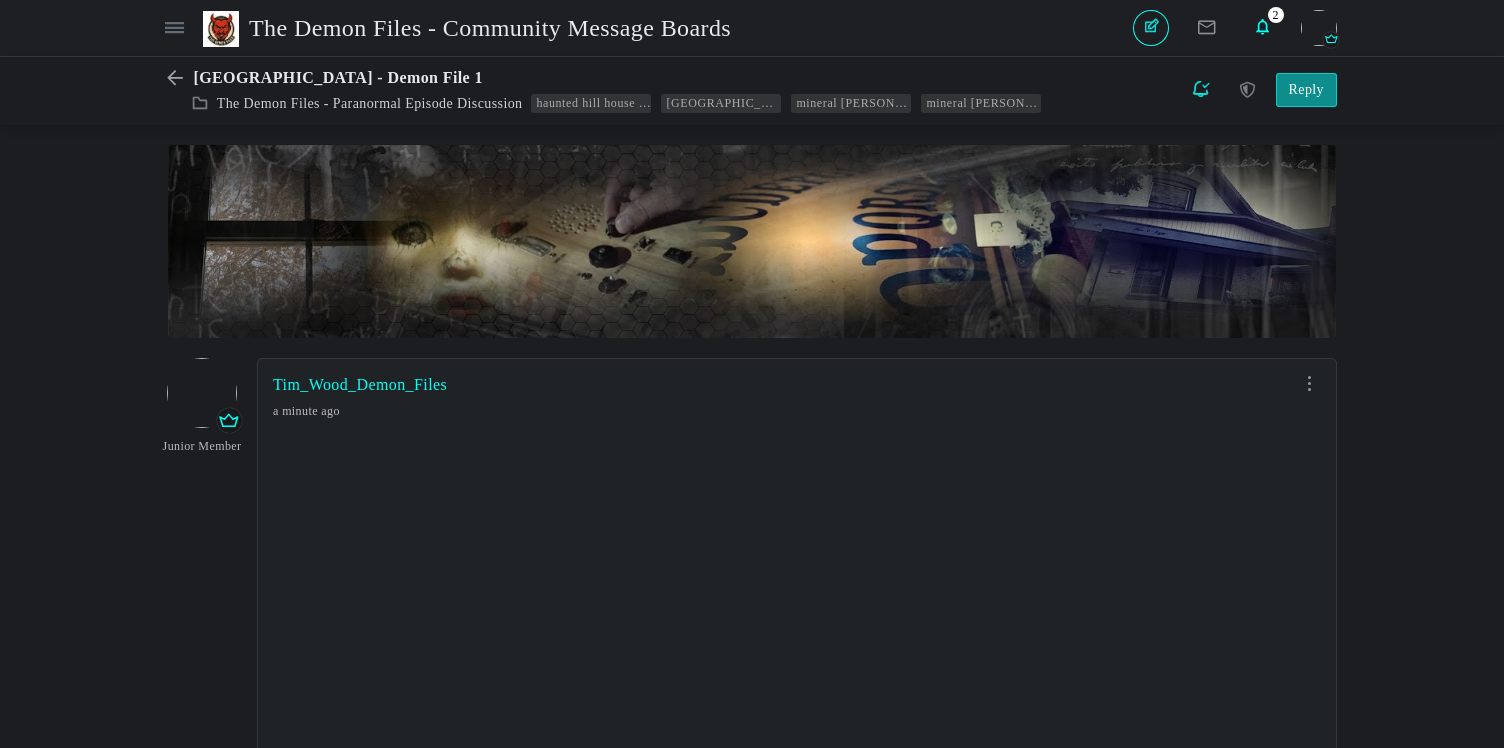 scroll, scrollTop: 0, scrollLeft: 0, axis: both 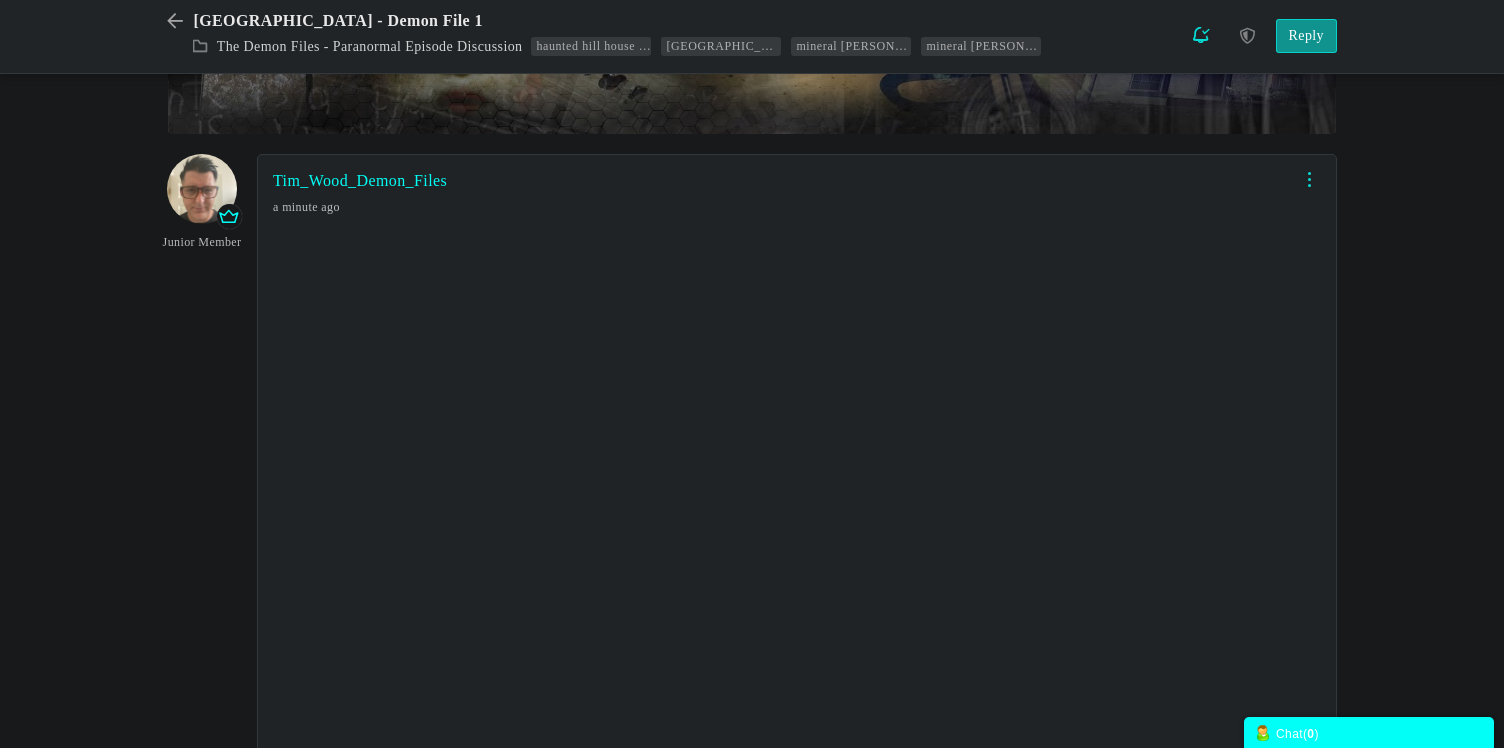 click at bounding box center [1309, 179] 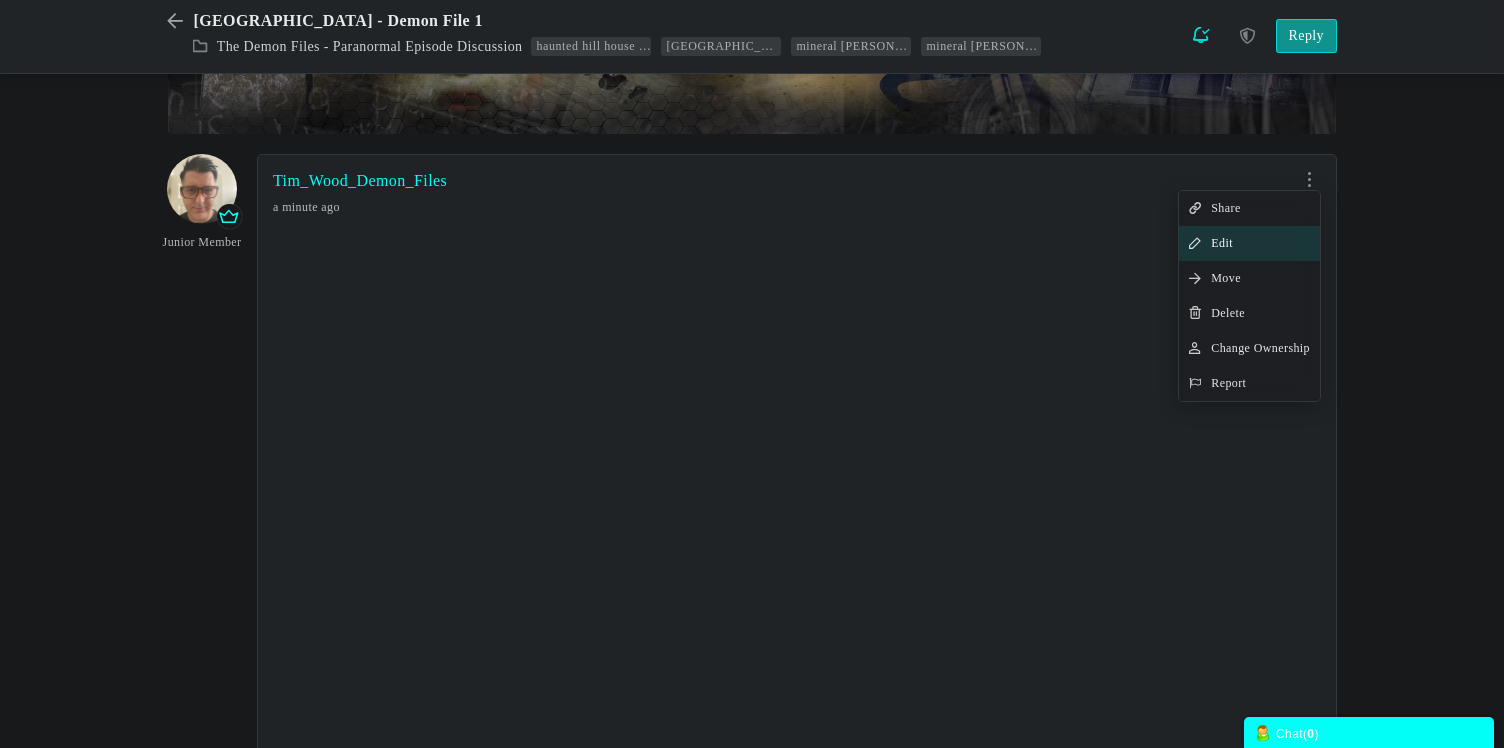 click on "Edit" at bounding box center (1249, 243) 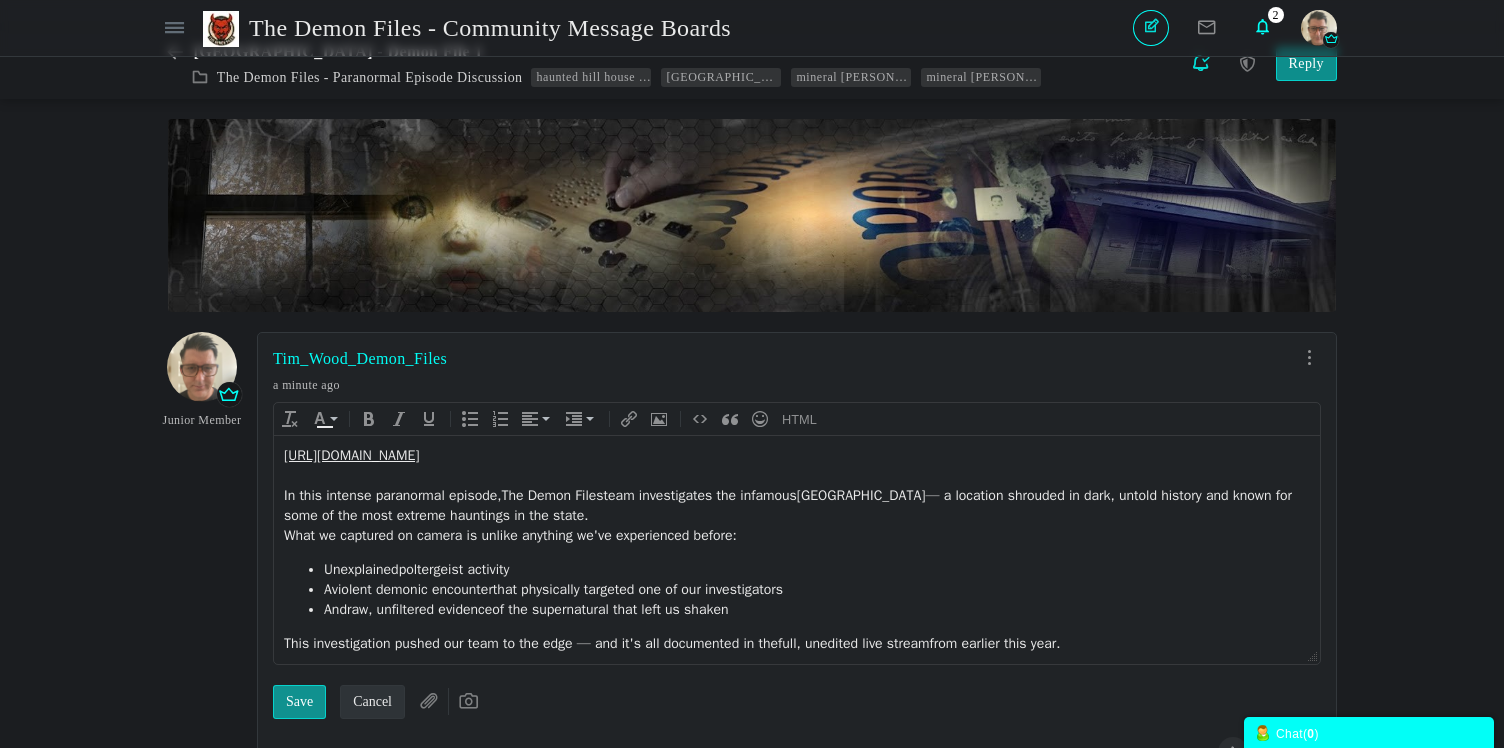 scroll, scrollTop: 0, scrollLeft: 0, axis: both 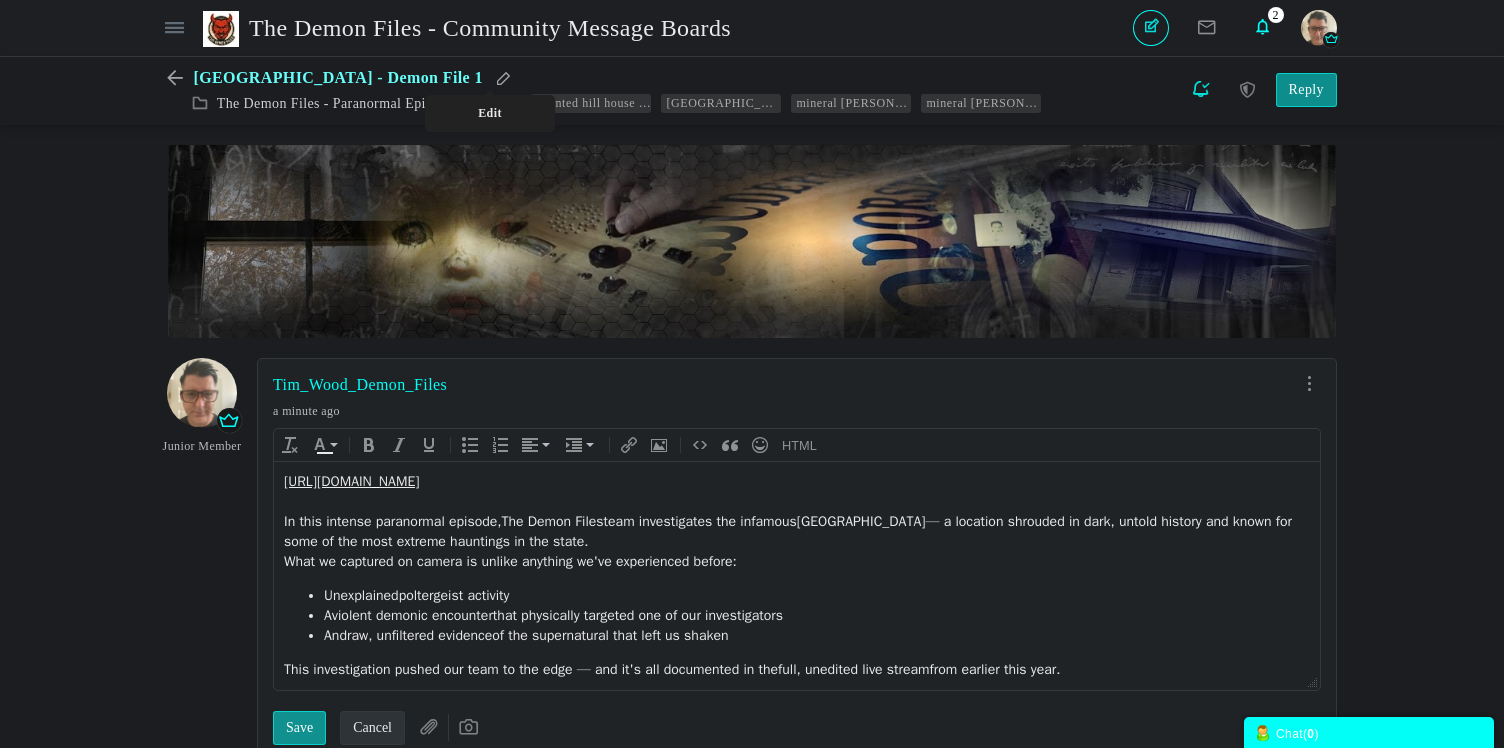 click at bounding box center [504, 78] 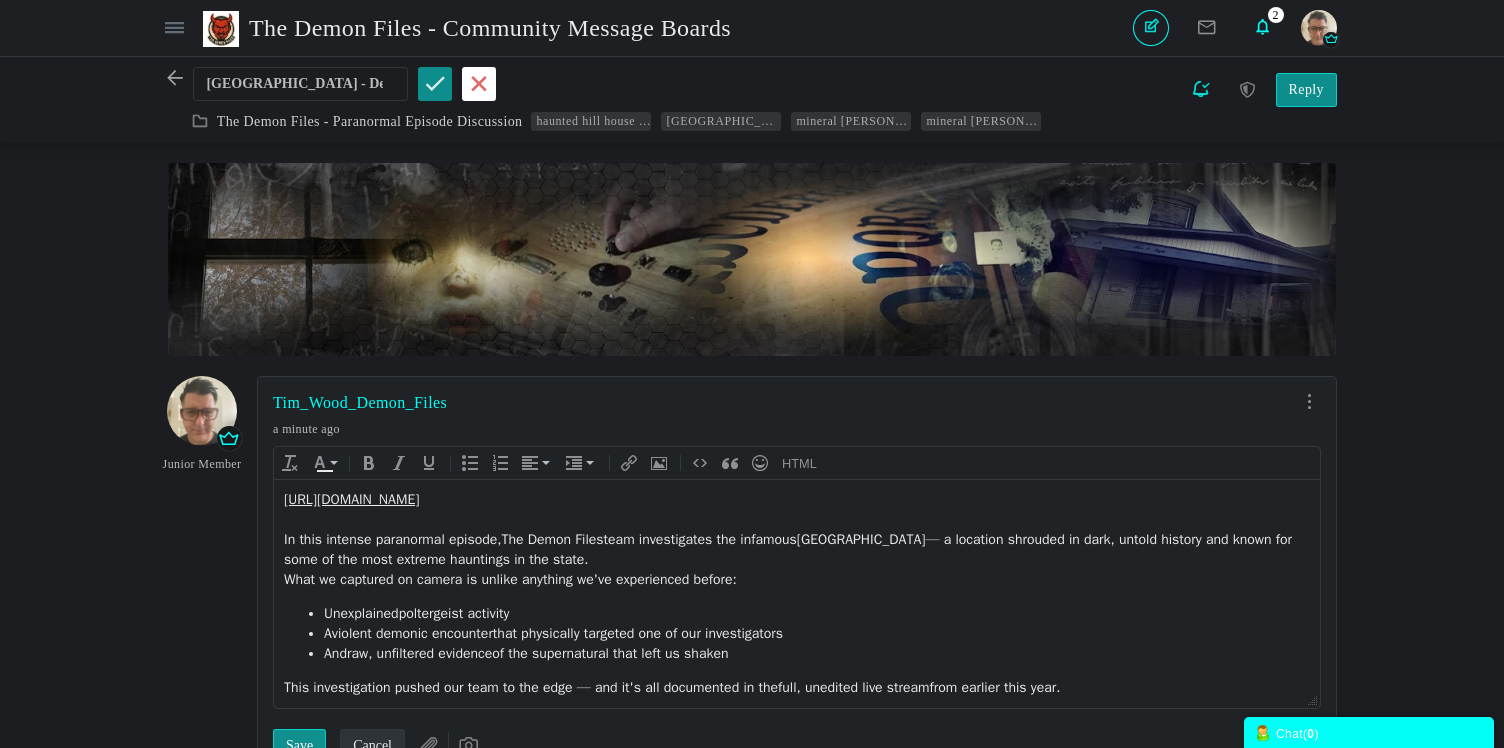 scroll, scrollTop: 0, scrollLeft: 65, axis: horizontal 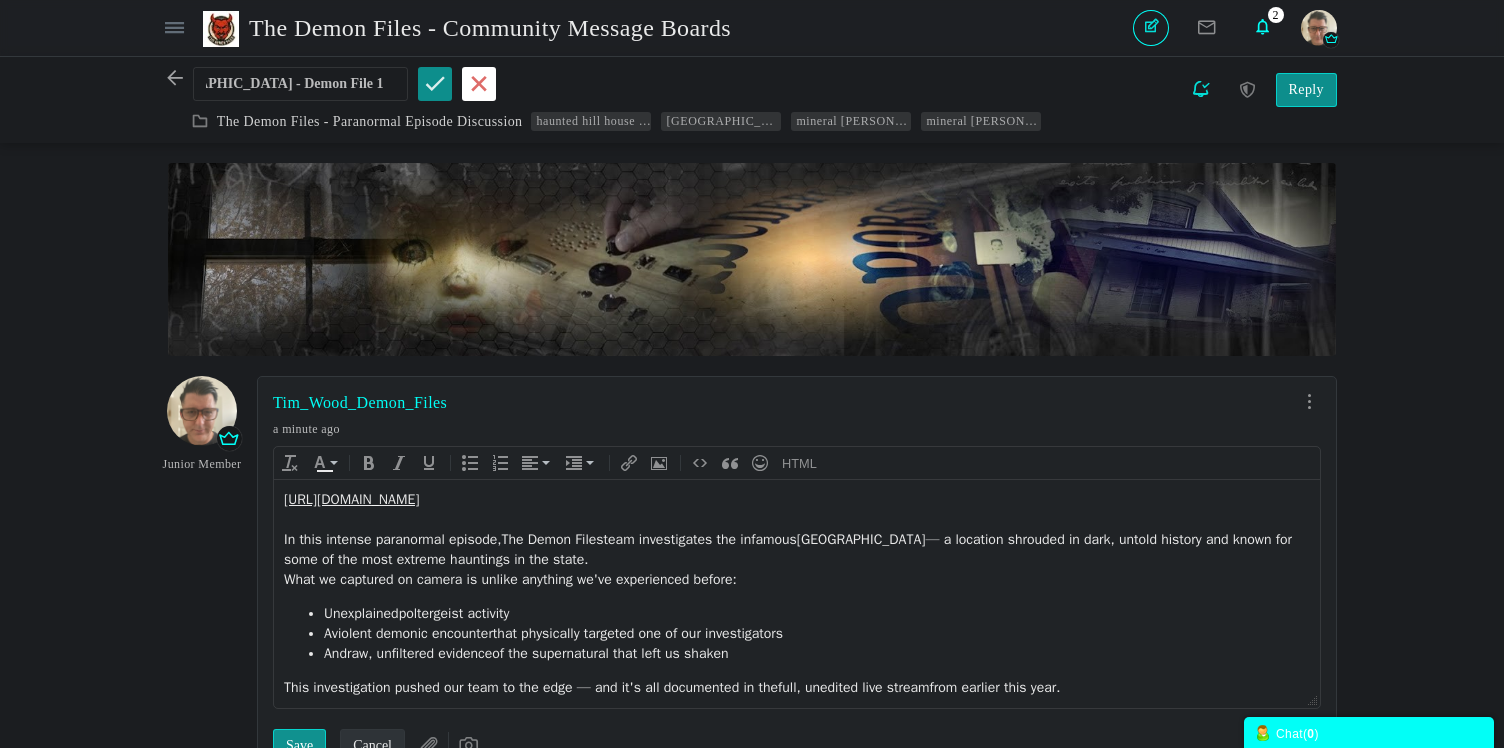 drag, startPoint x: 382, startPoint y: 83, endPoint x: 292, endPoint y: 84, distance: 90.005554 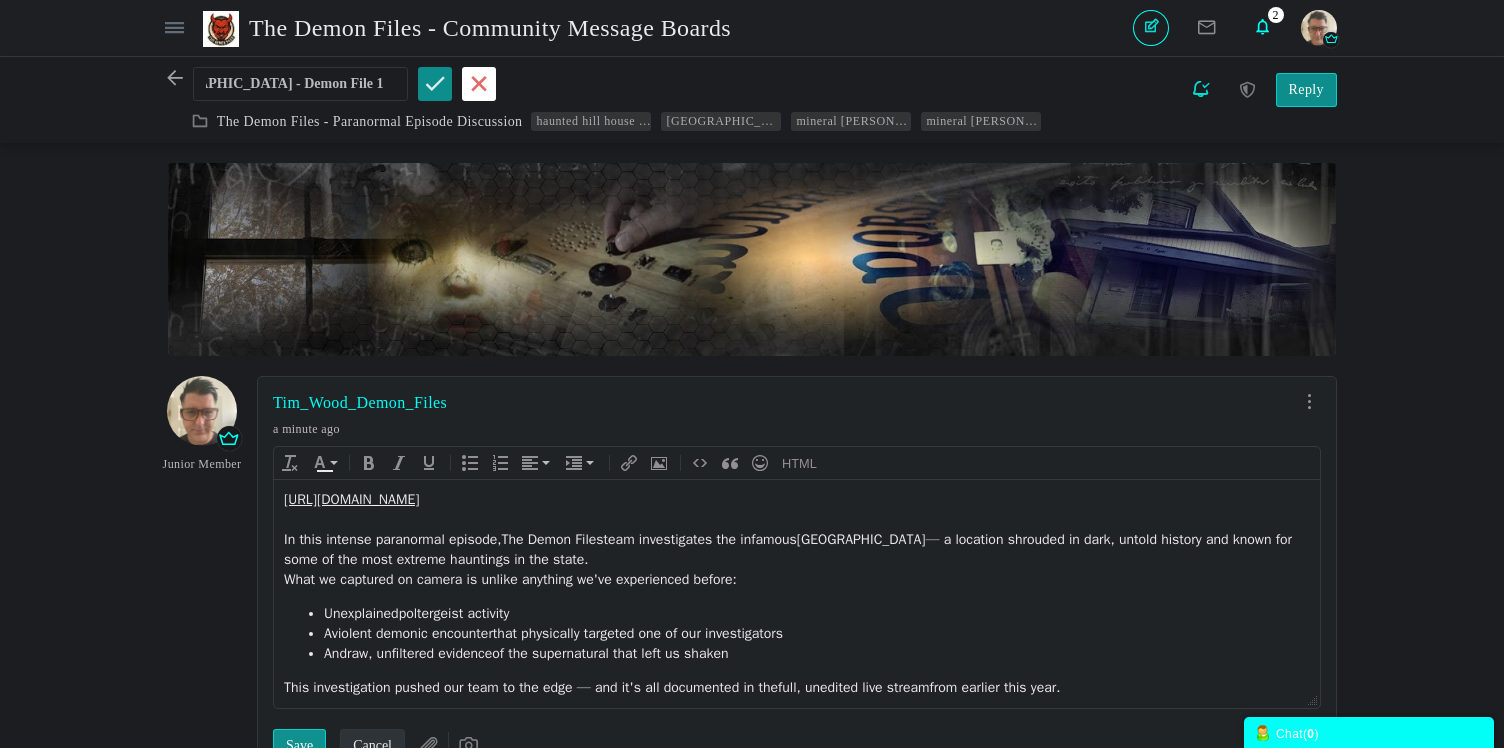 click on "[GEOGRAPHIC_DATA] - Demon File 1" at bounding box center [300, 84] 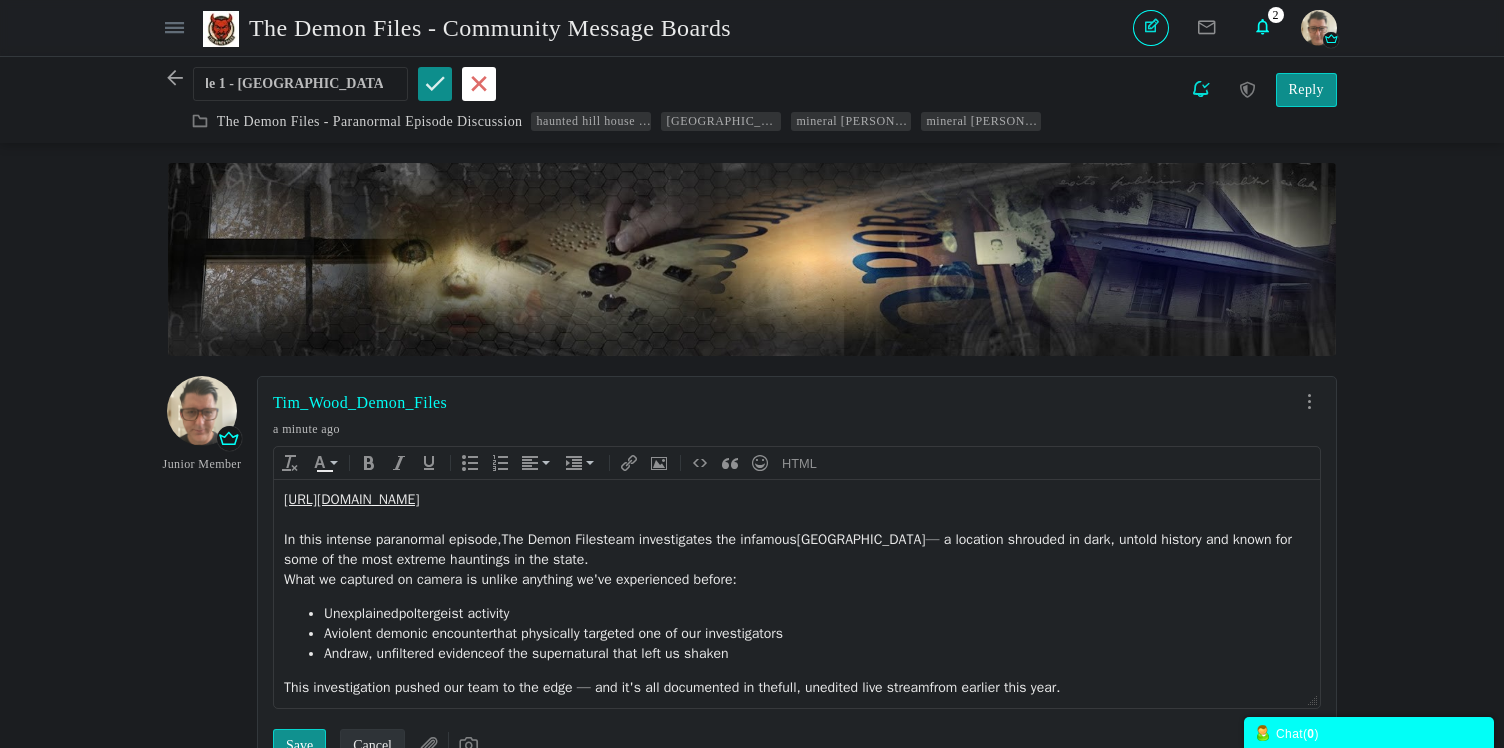scroll, scrollTop: 0, scrollLeft: 165, axis: horizontal 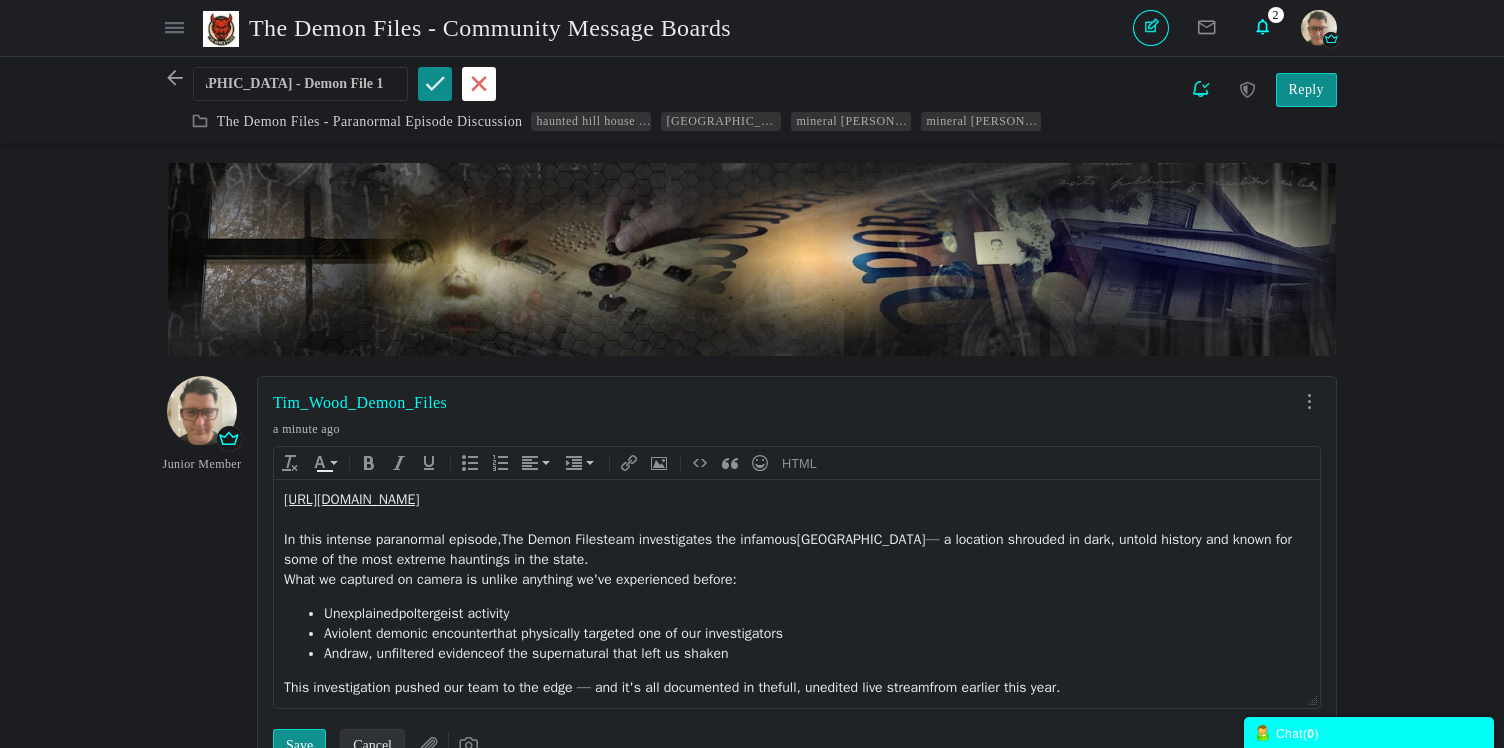 drag, startPoint x: 363, startPoint y: 86, endPoint x: 398, endPoint y: 88, distance: 35.057095 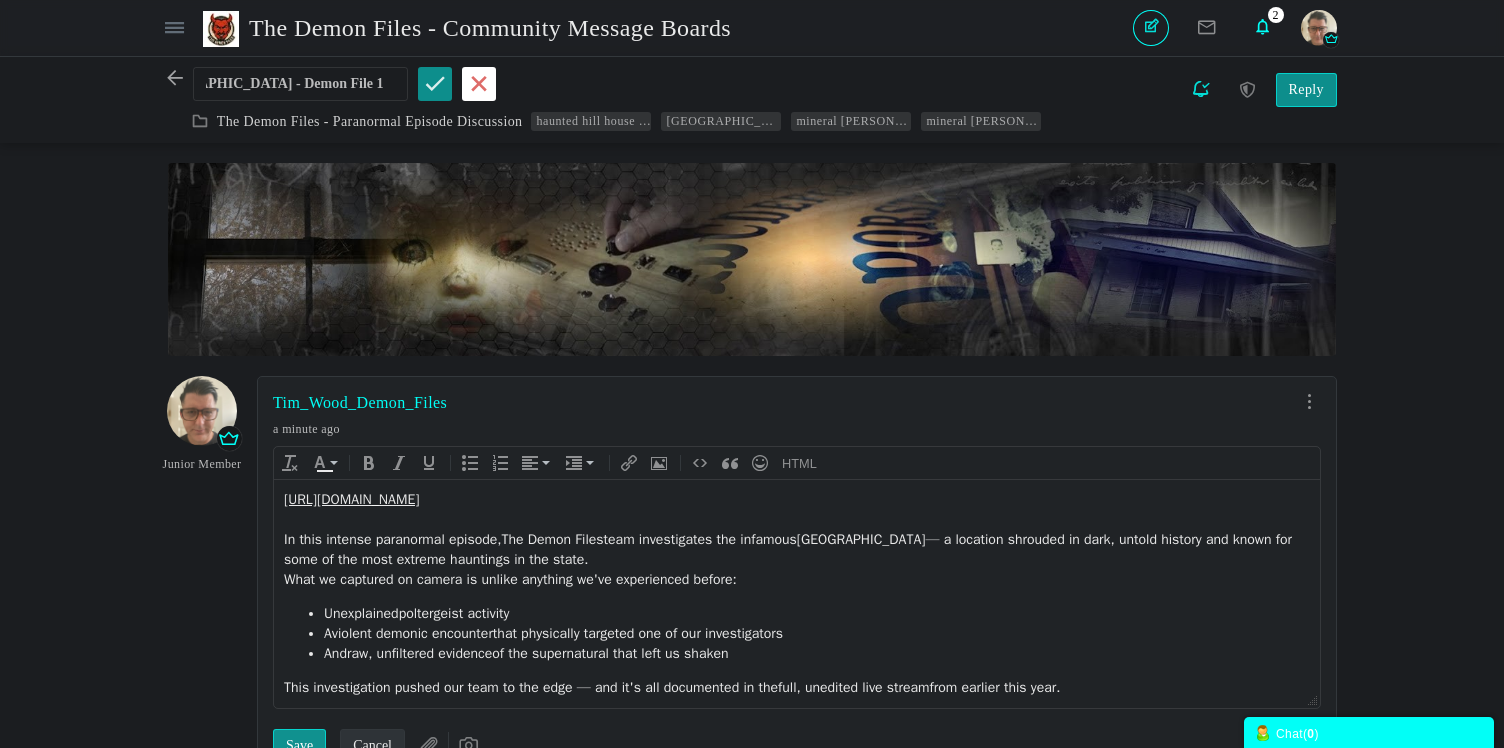 drag, startPoint x: 279, startPoint y: 83, endPoint x: 401, endPoint y: 87, distance: 122.06556 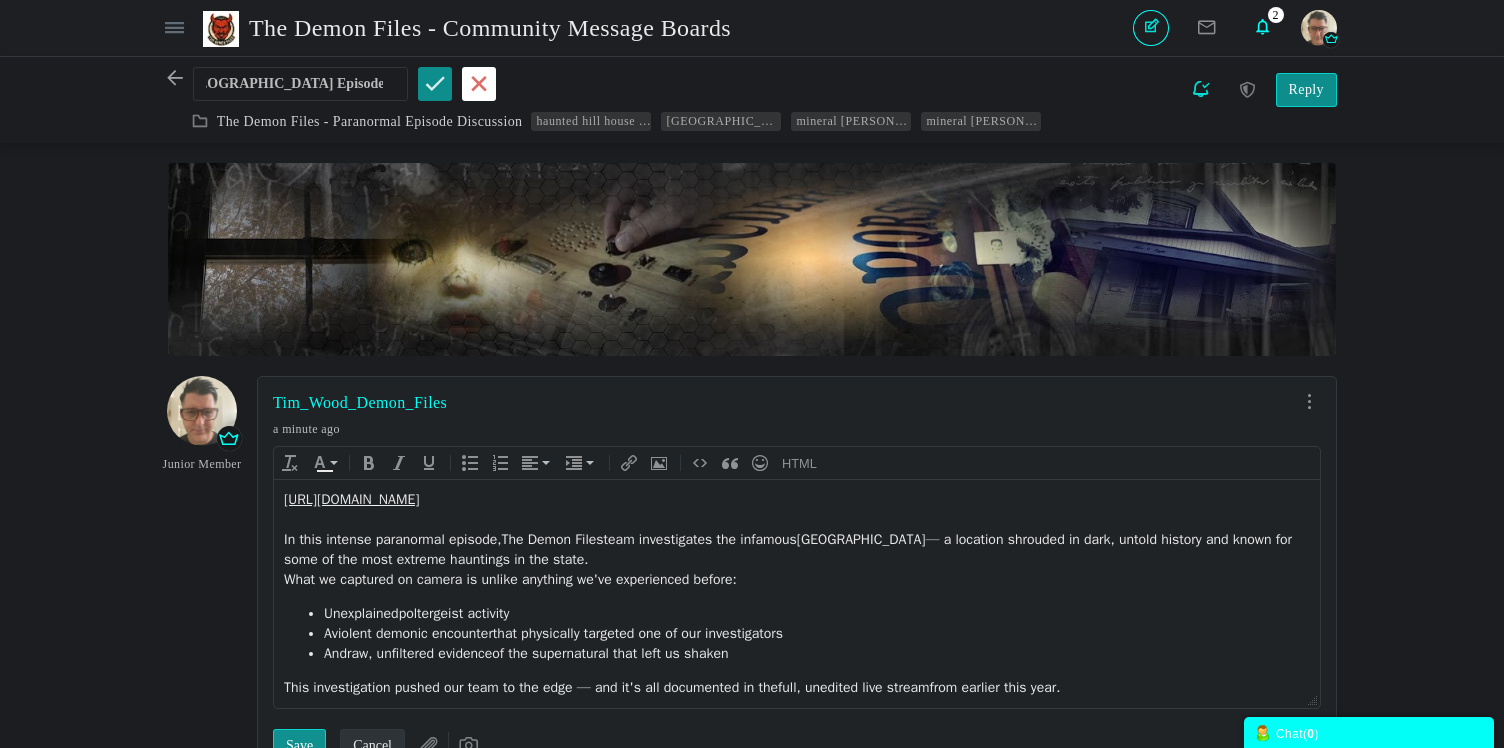 scroll, scrollTop: 0, scrollLeft: 123, axis: horizontal 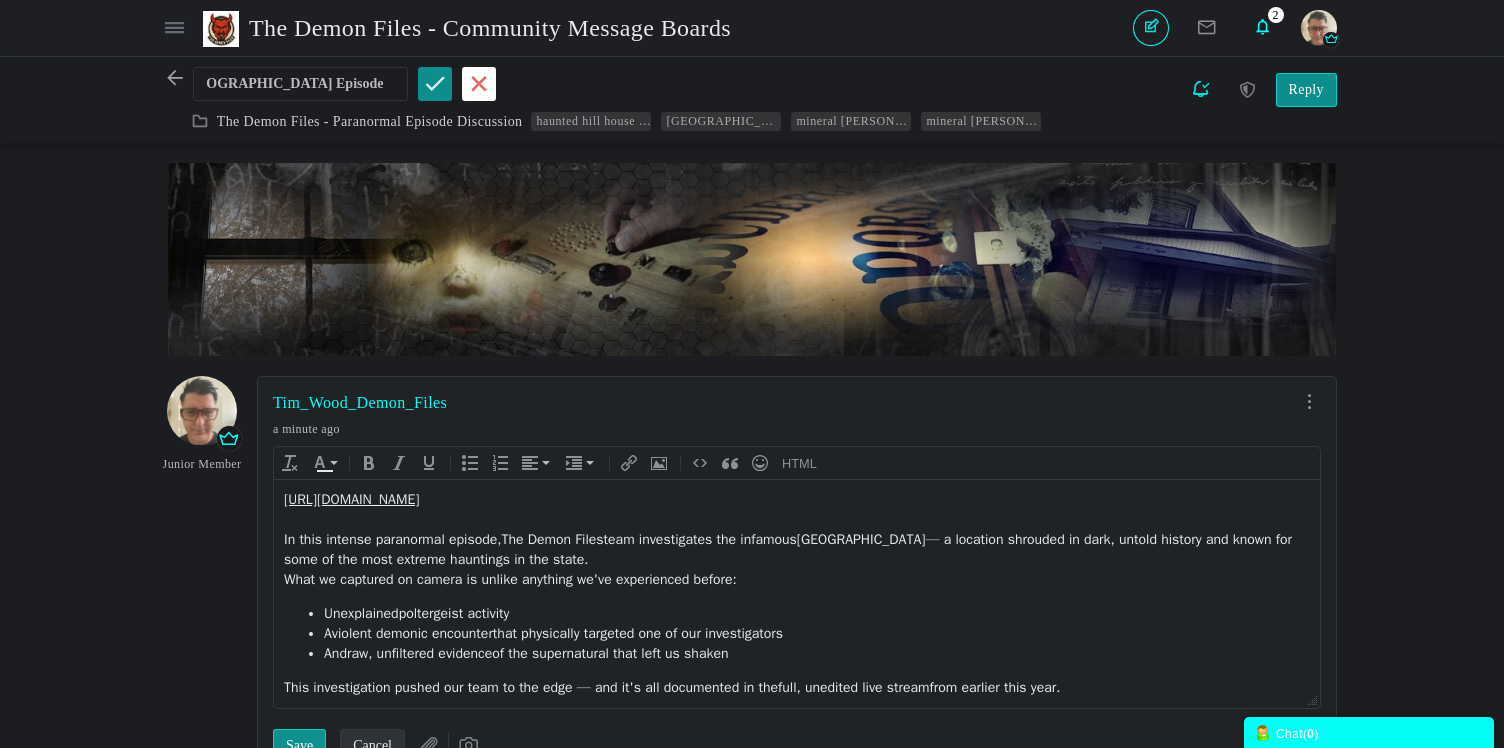 type on "Demon File 1 - [GEOGRAPHIC_DATA] Episode" 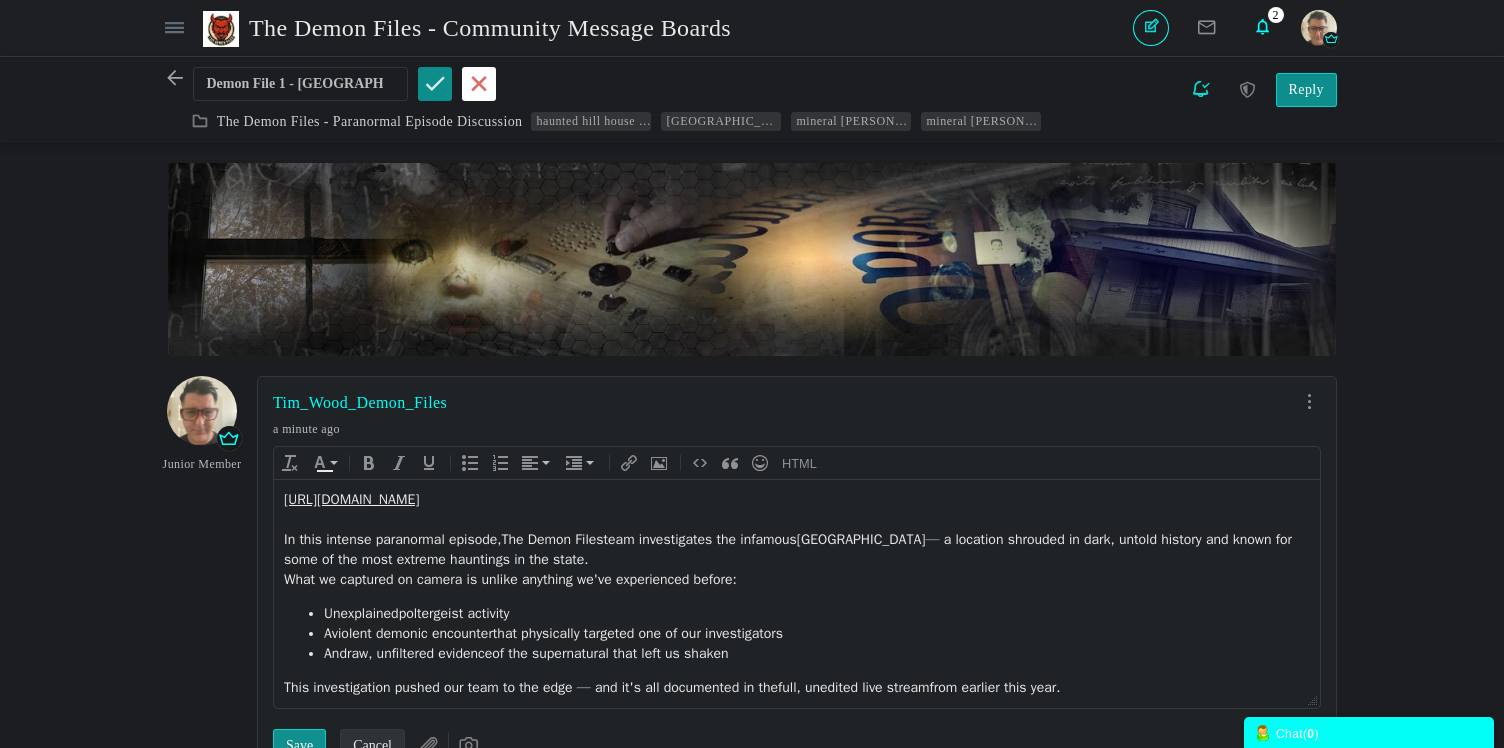 click at bounding box center (435, 83) 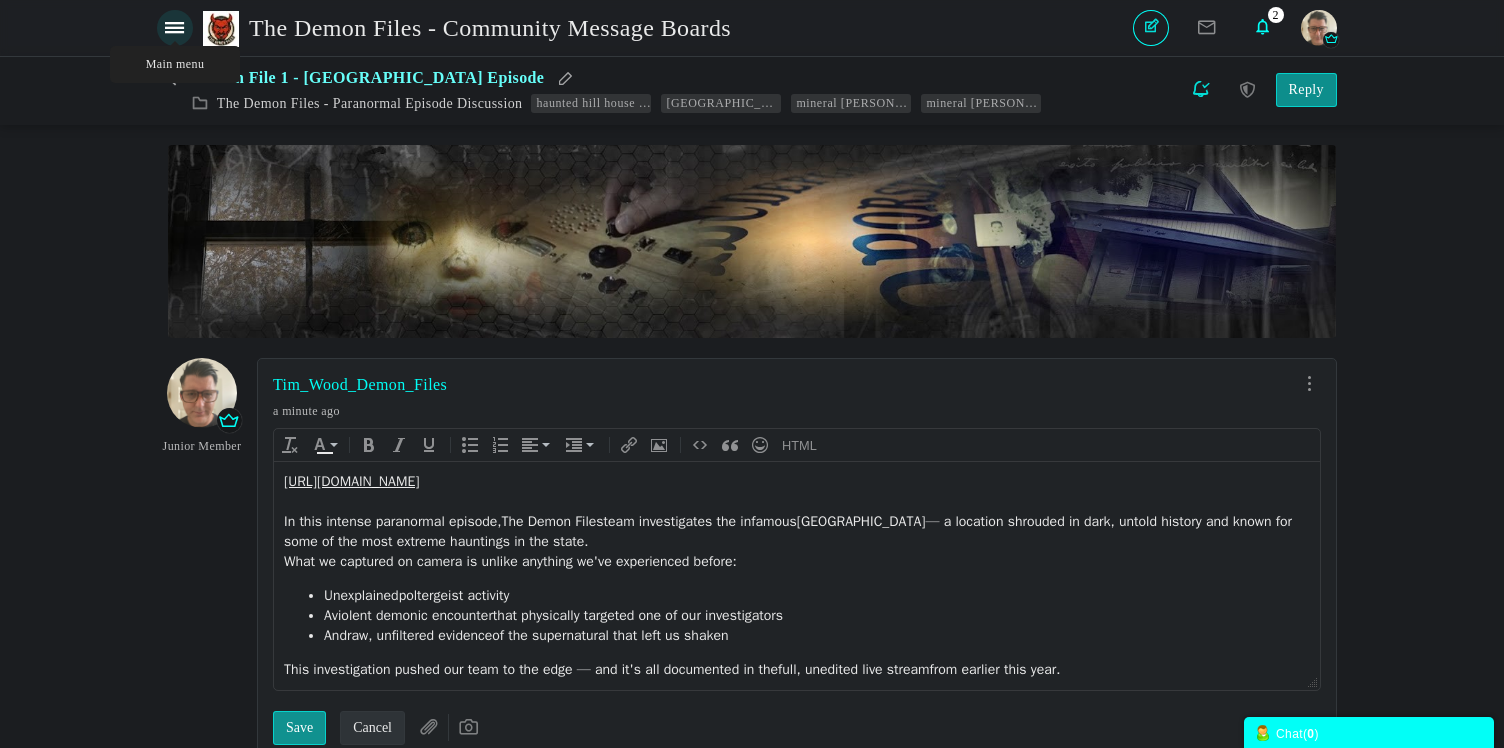 click at bounding box center [174, 27] 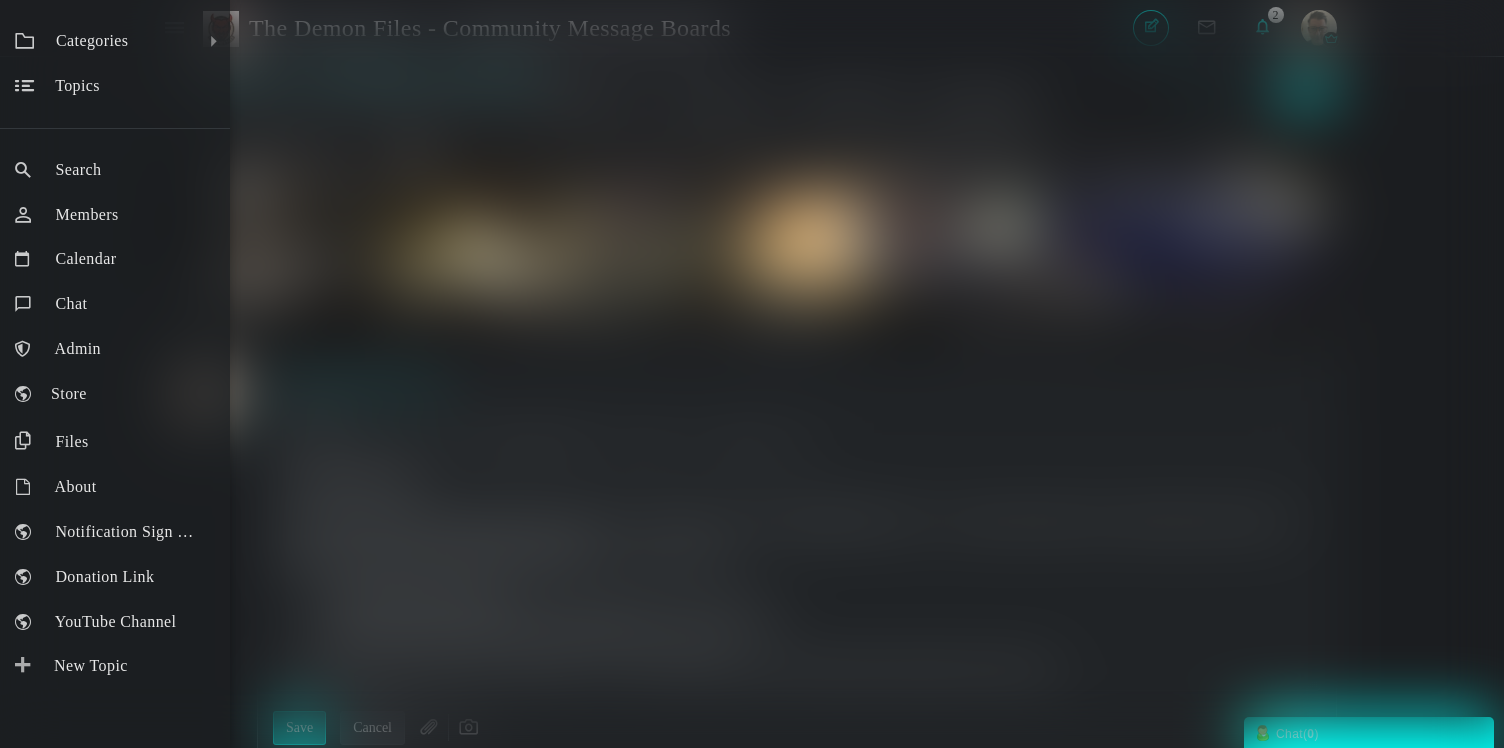 click on "Categories
All Categories Categories
News
The Demon Files - Paranormal Episode Discussion
LIVE Ghost Hunts
Administrators Only
Topics
Search
Members
Calendar
Chat
Admin
Store
Files
More
About
Notification Sign Up
Donation Link
YouTube Channel
New Topic" at bounding box center [752, 374] 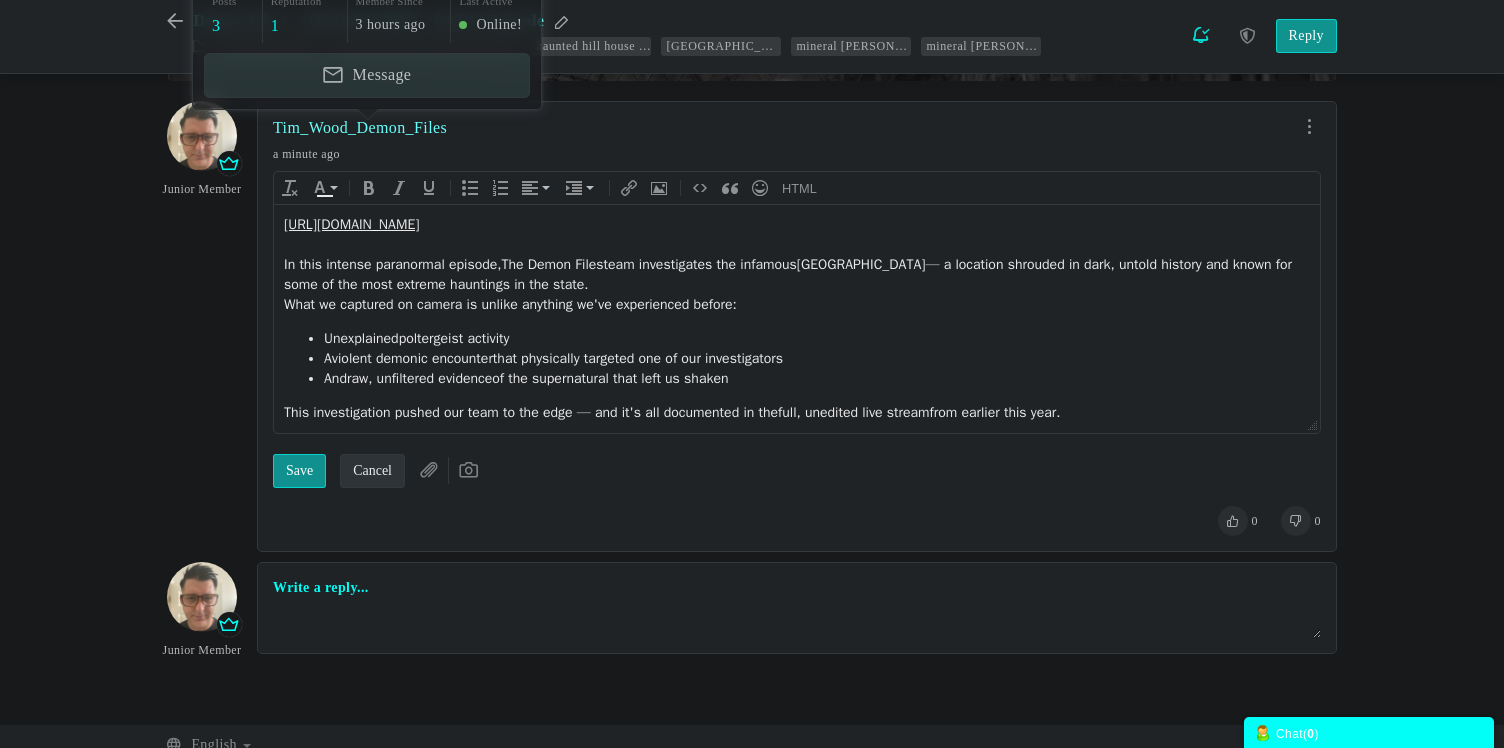 scroll, scrollTop: 273, scrollLeft: 0, axis: vertical 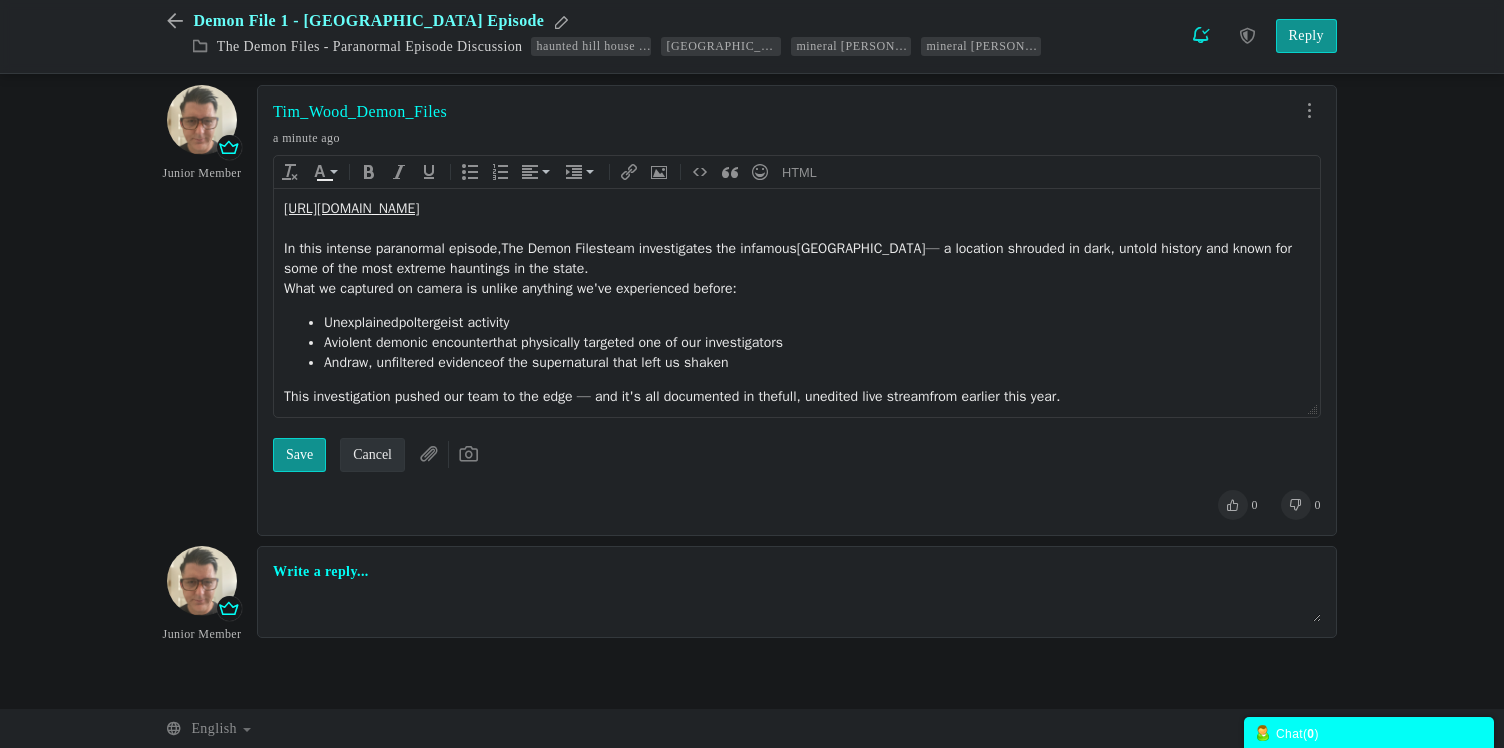 click on "Save" at bounding box center (299, 455) 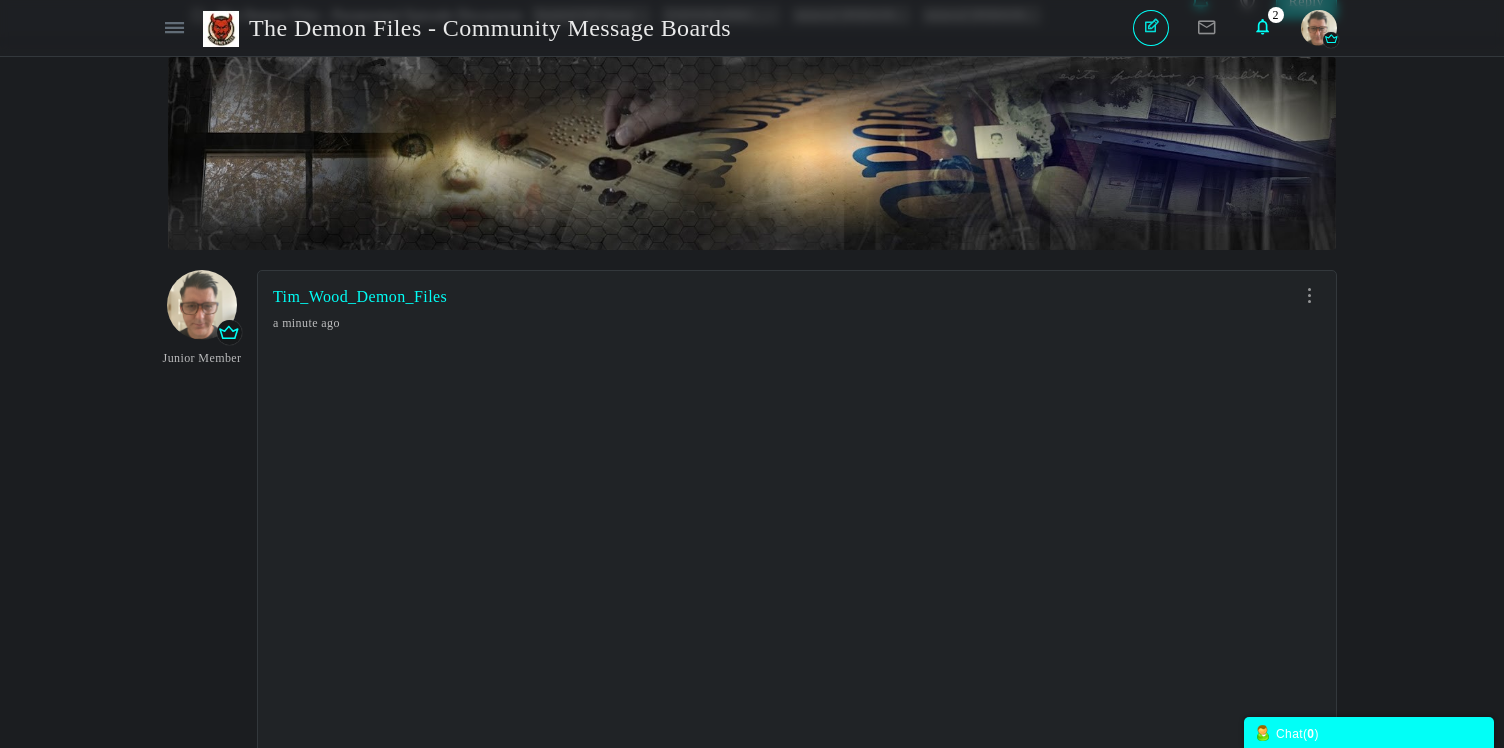 scroll, scrollTop: 0, scrollLeft: 0, axis: both 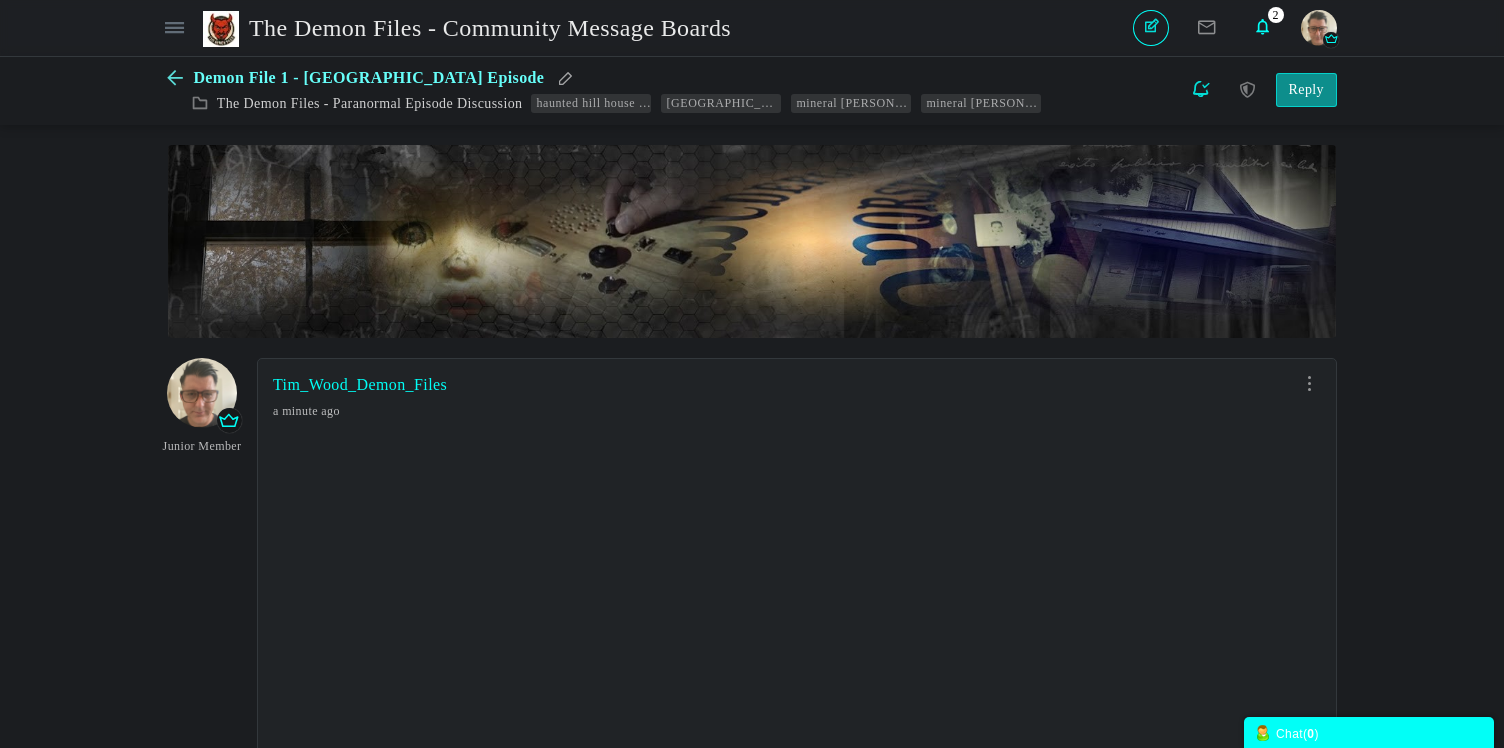 click at bounding box center [180, 78] 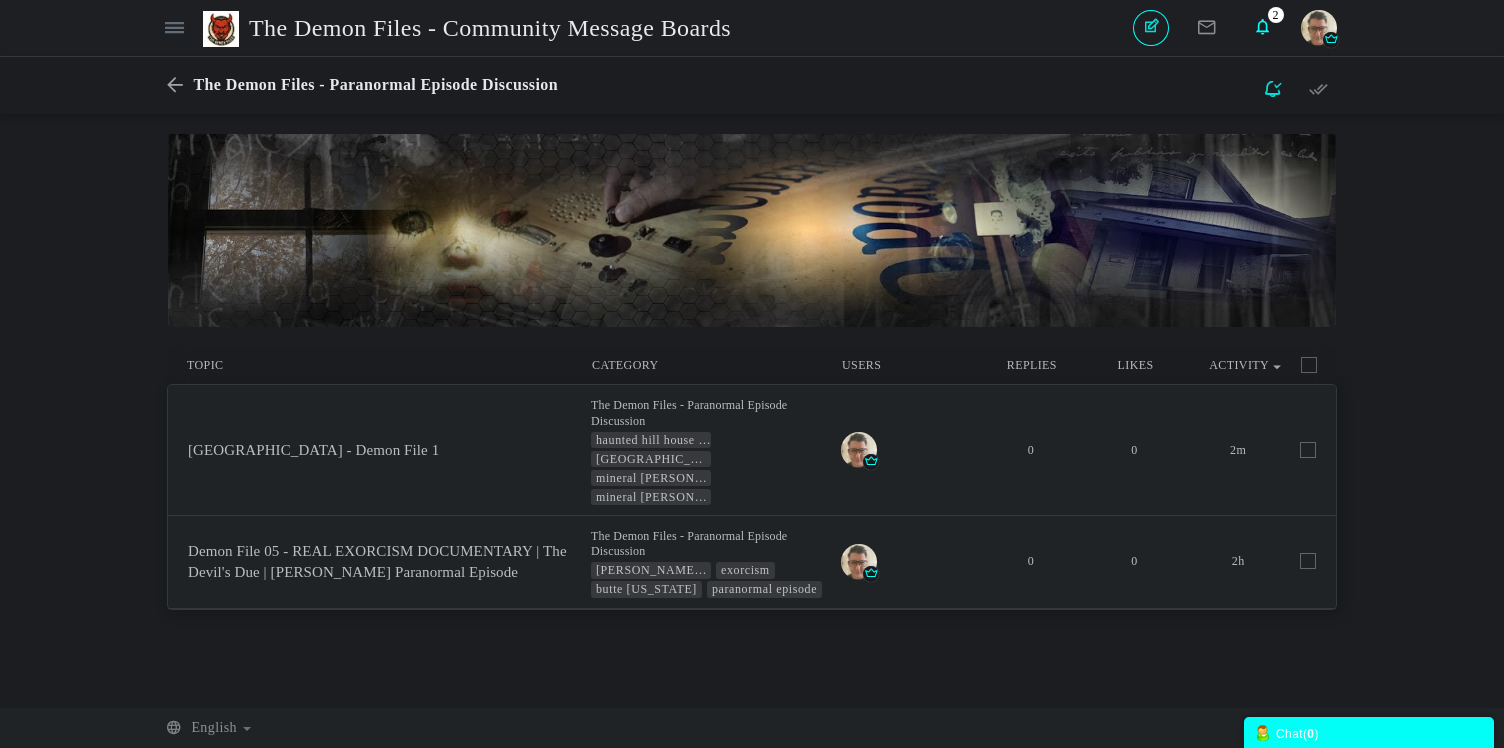 scroll, scrollTop: 0, scrollLeft: 0, axis: both 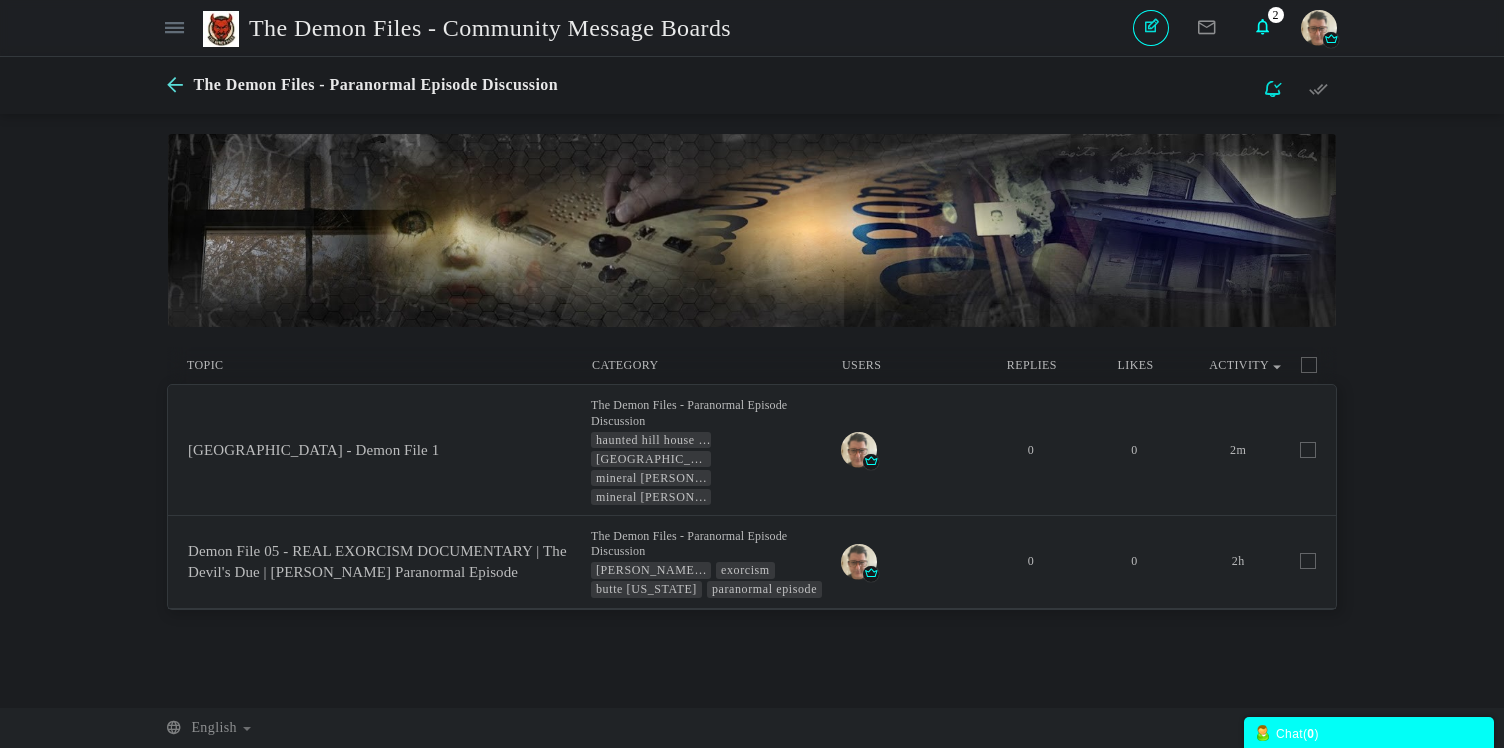 click at bounding box center (180, 85) 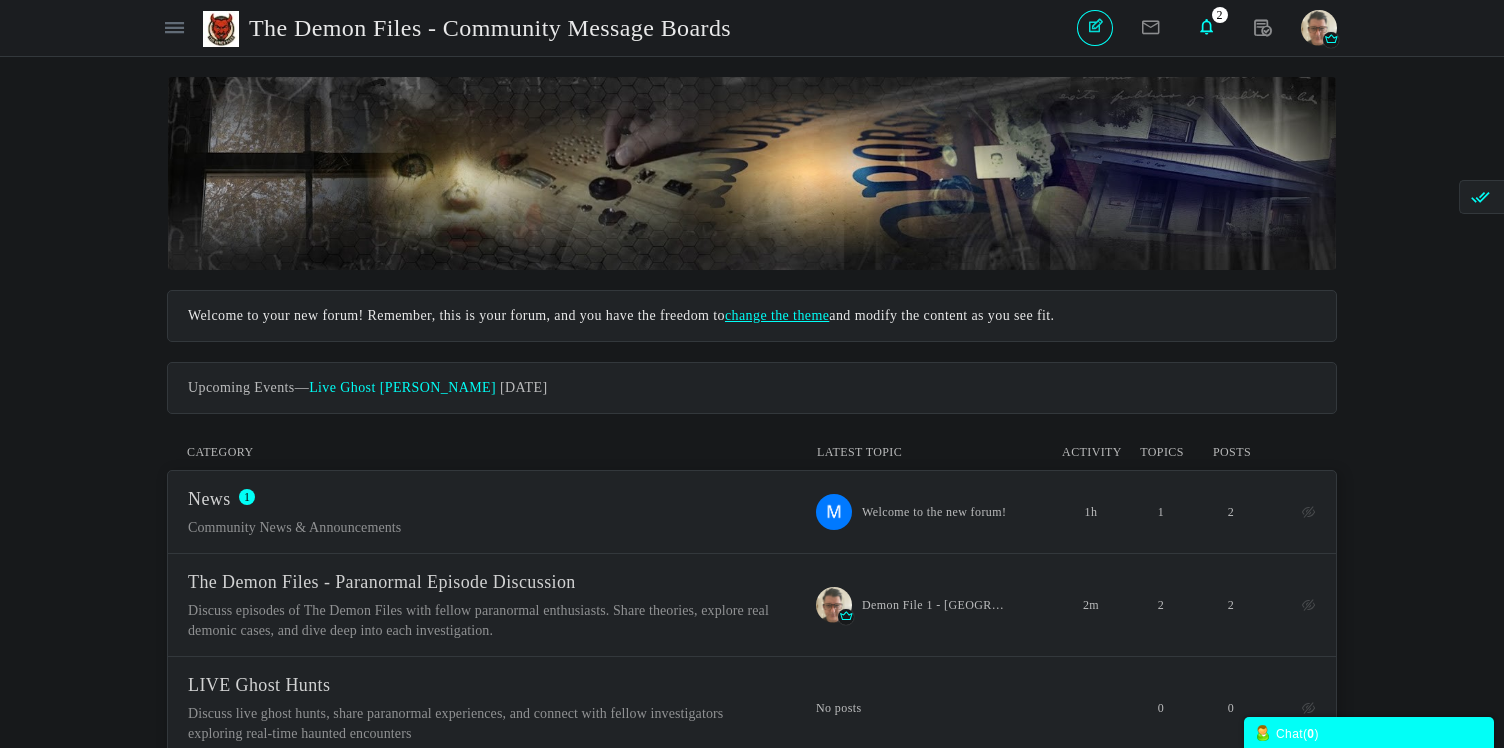 scroll, scrollTop: 0, scrollLeft: 0, axis: both 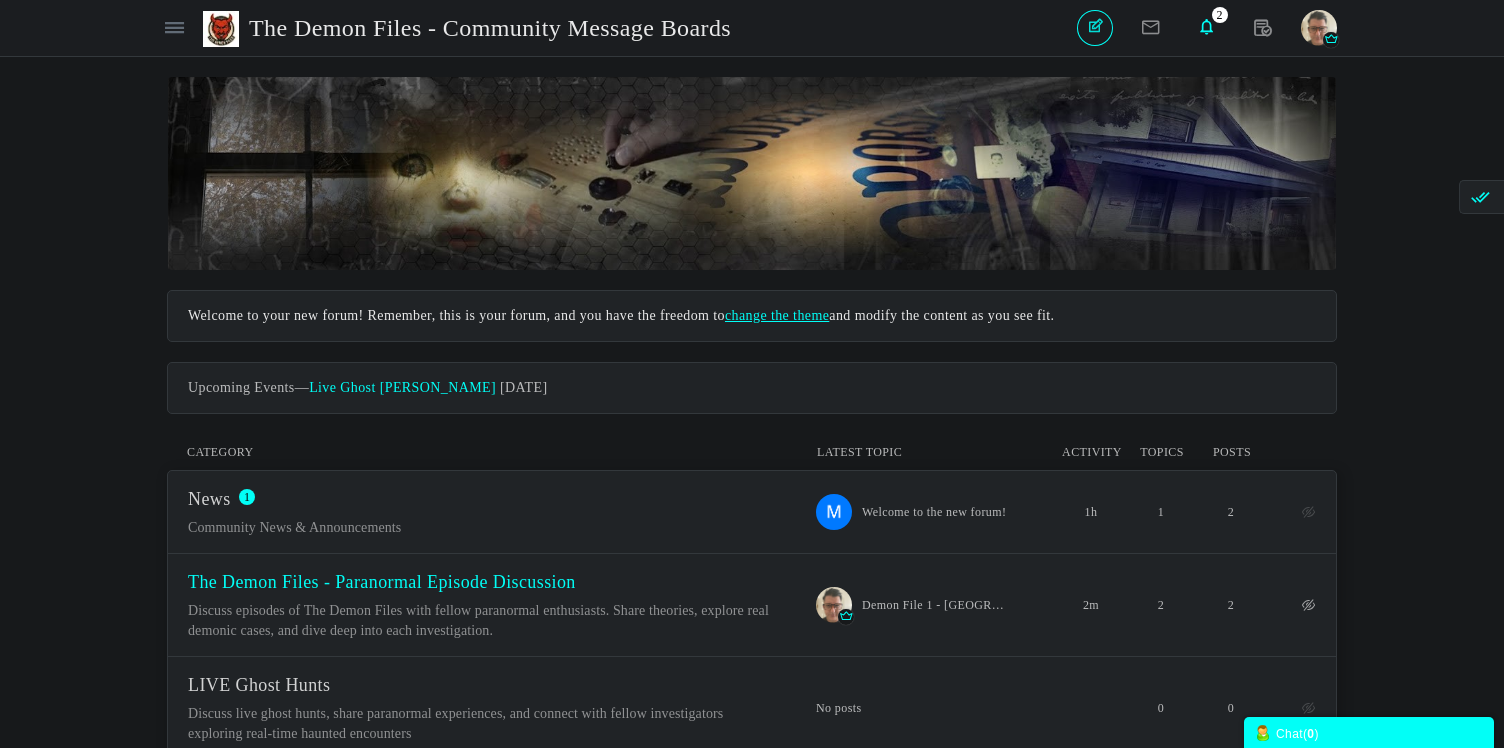 click on "The Demon Files - Paranormal Episode Discussion" at bounding box center (382, 582) 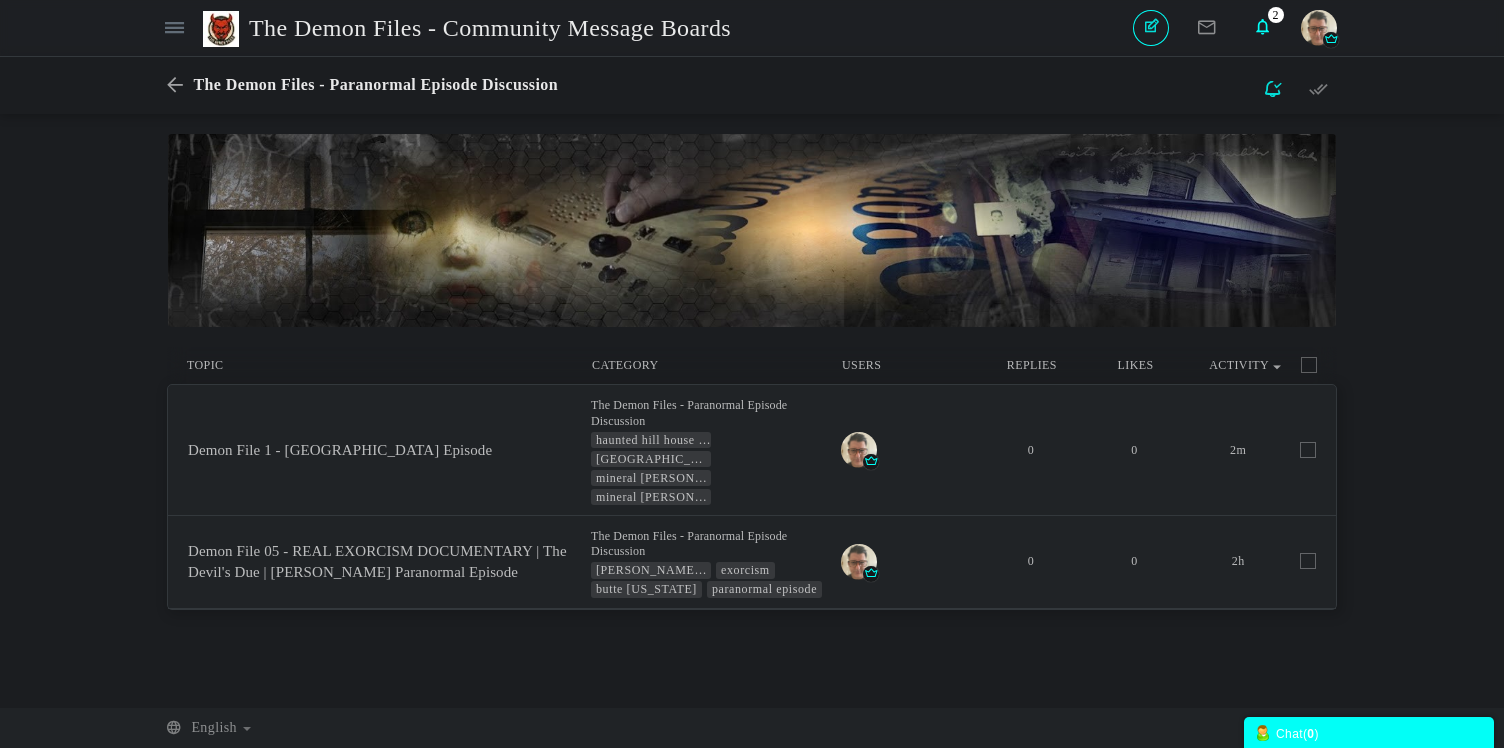scroll, scrollTop: 0, scrollLeft: 0, axis: both 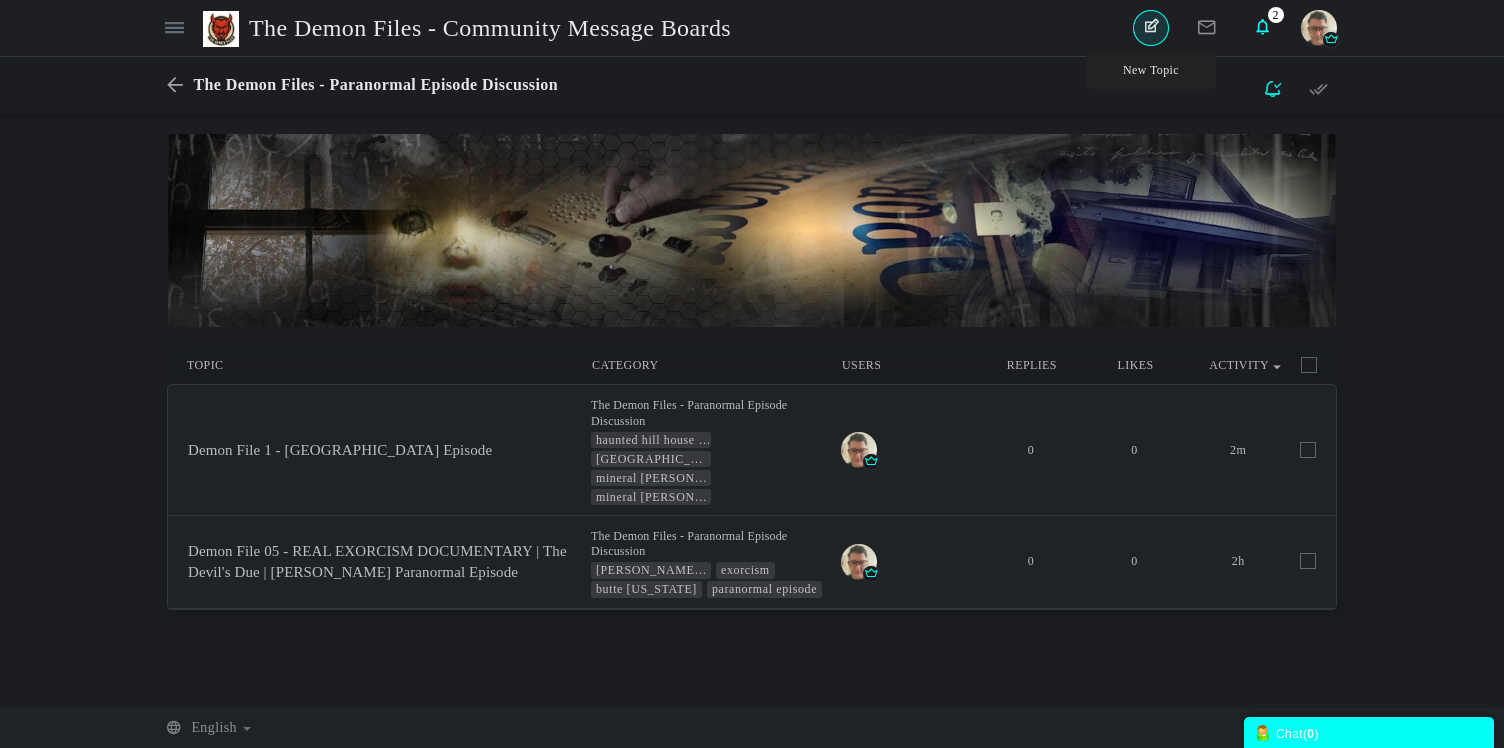 click on "New Topic" at bounding box center (1151, 28) 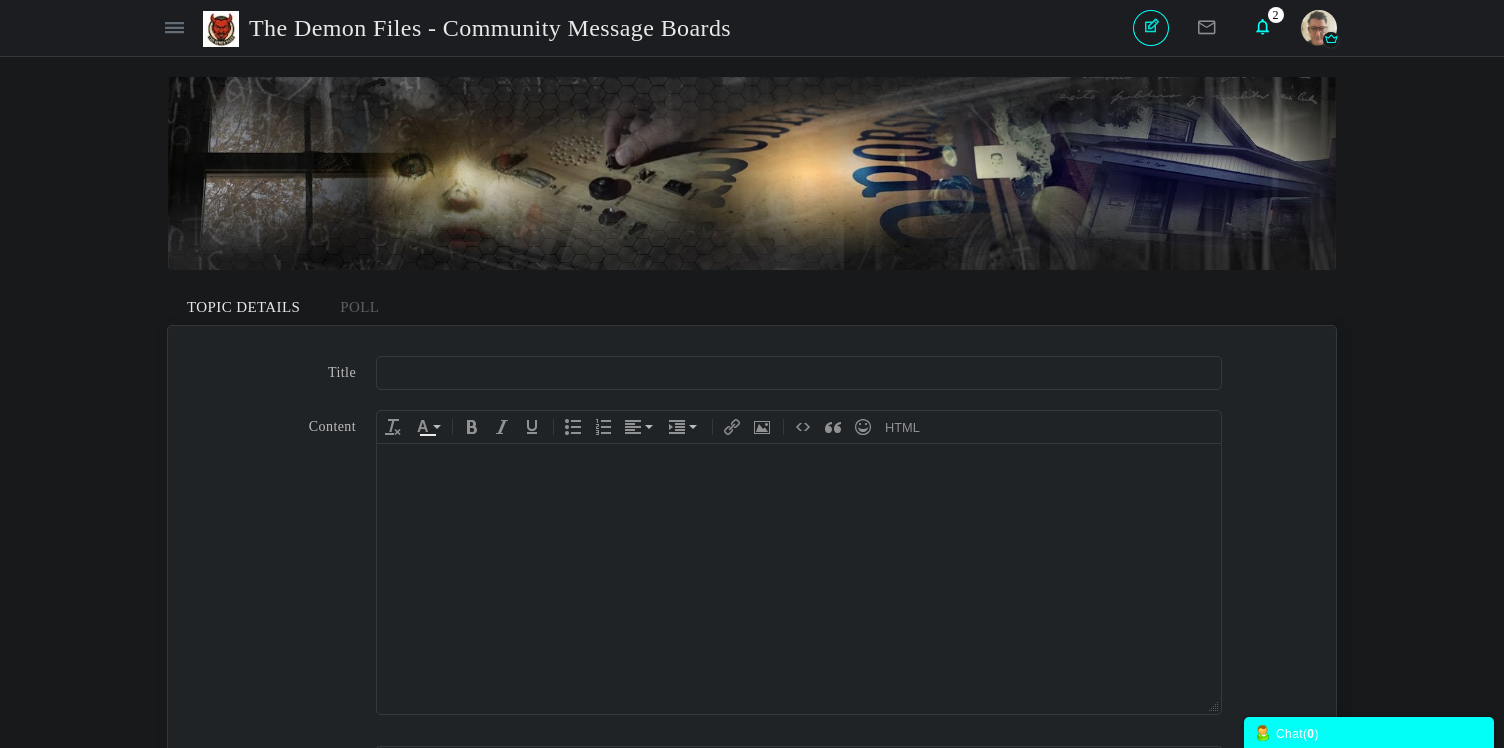 scroll, scrollTop: 0, scrollLeft: 0, axis: both 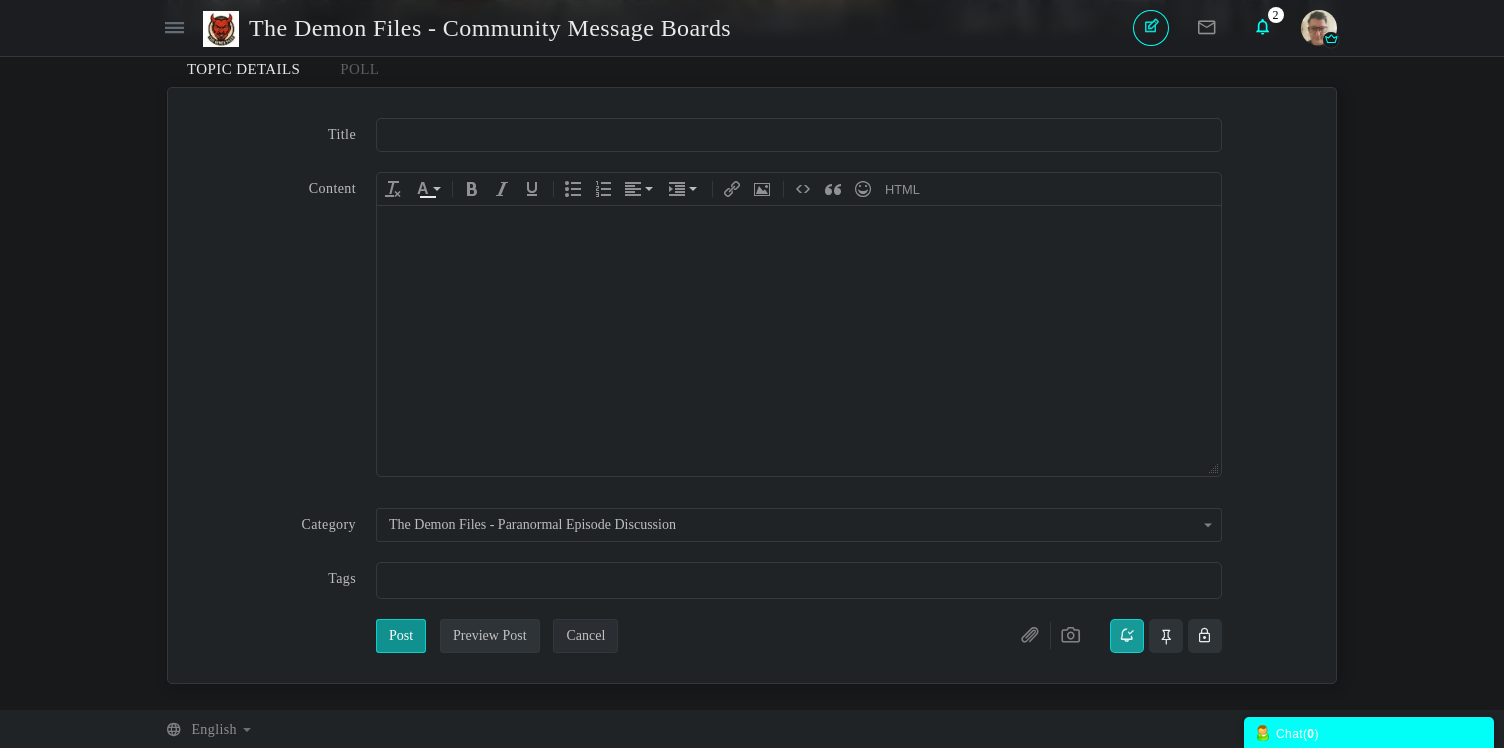 click on "Cancel" at bounding box center (585, 636) 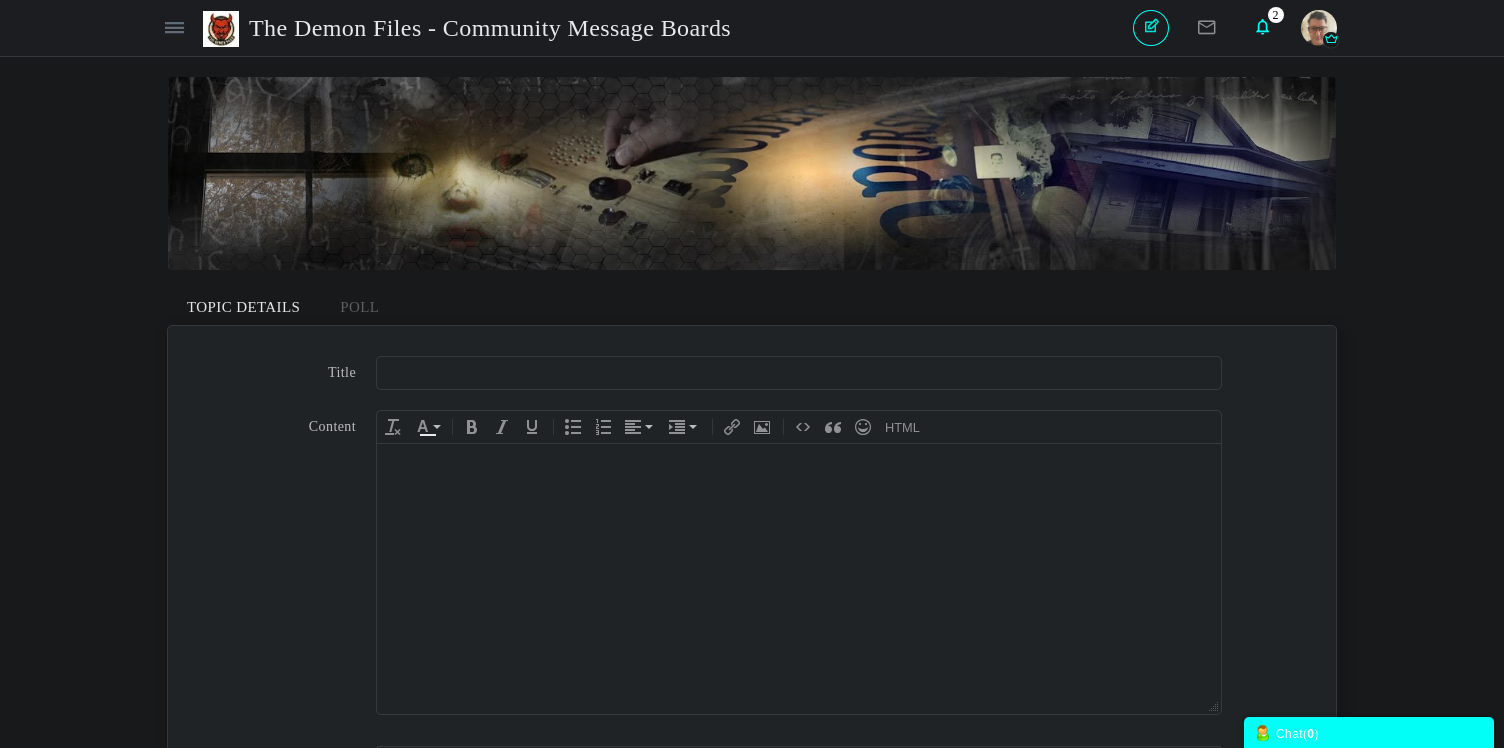 scroll, scrollTop: 0, scrollLeft: 0, axis: both 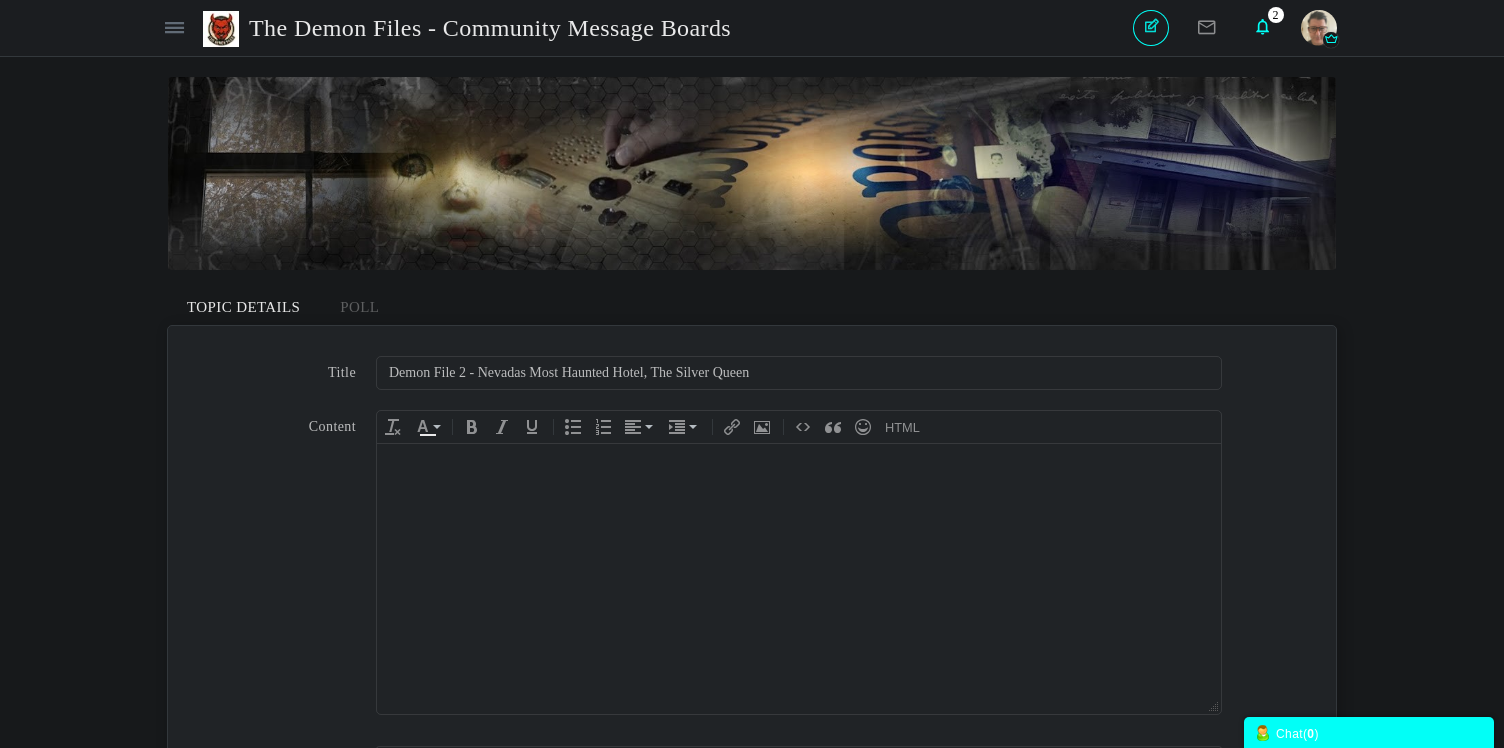 type on "Demon File 2 - Nevadas Most Haunted Hotel, The Silver Queen" 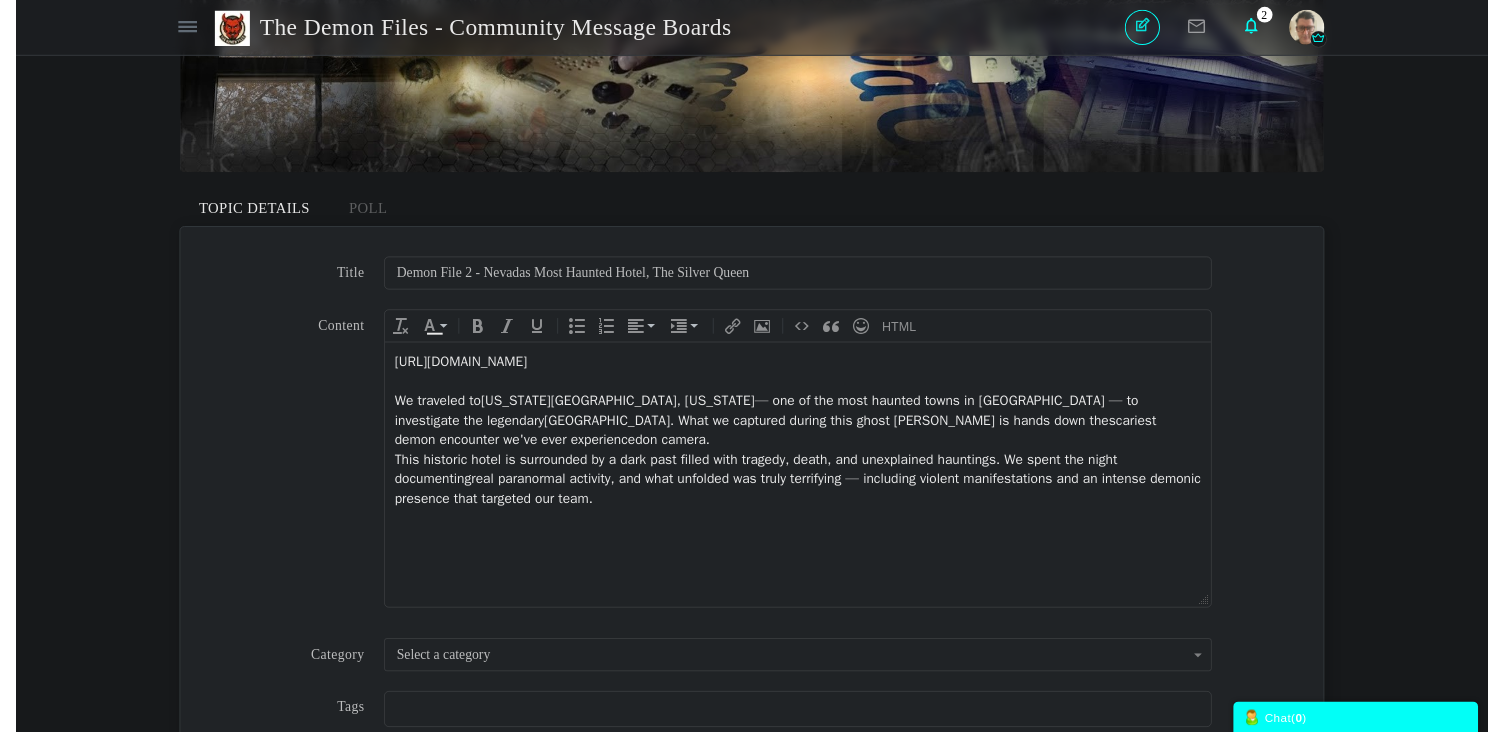 scroll, scrollTop: 113, scrollLeft: 0, axis: vertical 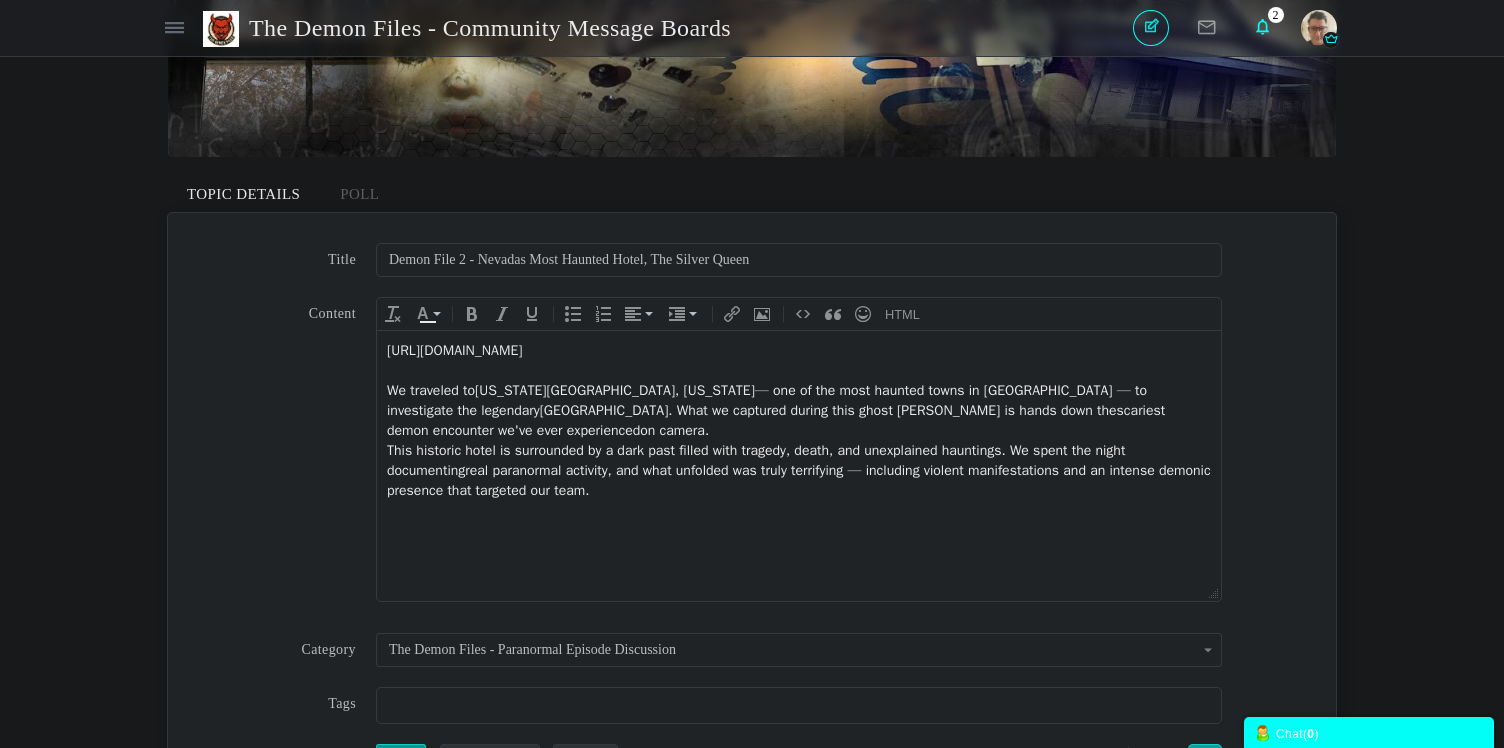 click on "https://www.youtube.com/watch?v=p2vhx_Ggm5E We traveled to  Virginia City, Nevada  — one of the most haunted towns in America — to investigate the legendary  Silver Queen Hotel . What we captured during this ghost hunt is hands down the  scariest demon encounter we've ever experienced  on camera. This historic hotel is surrounded by a dark past filled with tragedy, death, and unexplained hauntings. We spent the night documenting  real paranormal activity , and what unfolded was truly terrifying — including violent manifestations and an intense demonic presence that targeted our team." at bounding box center (799, 466) 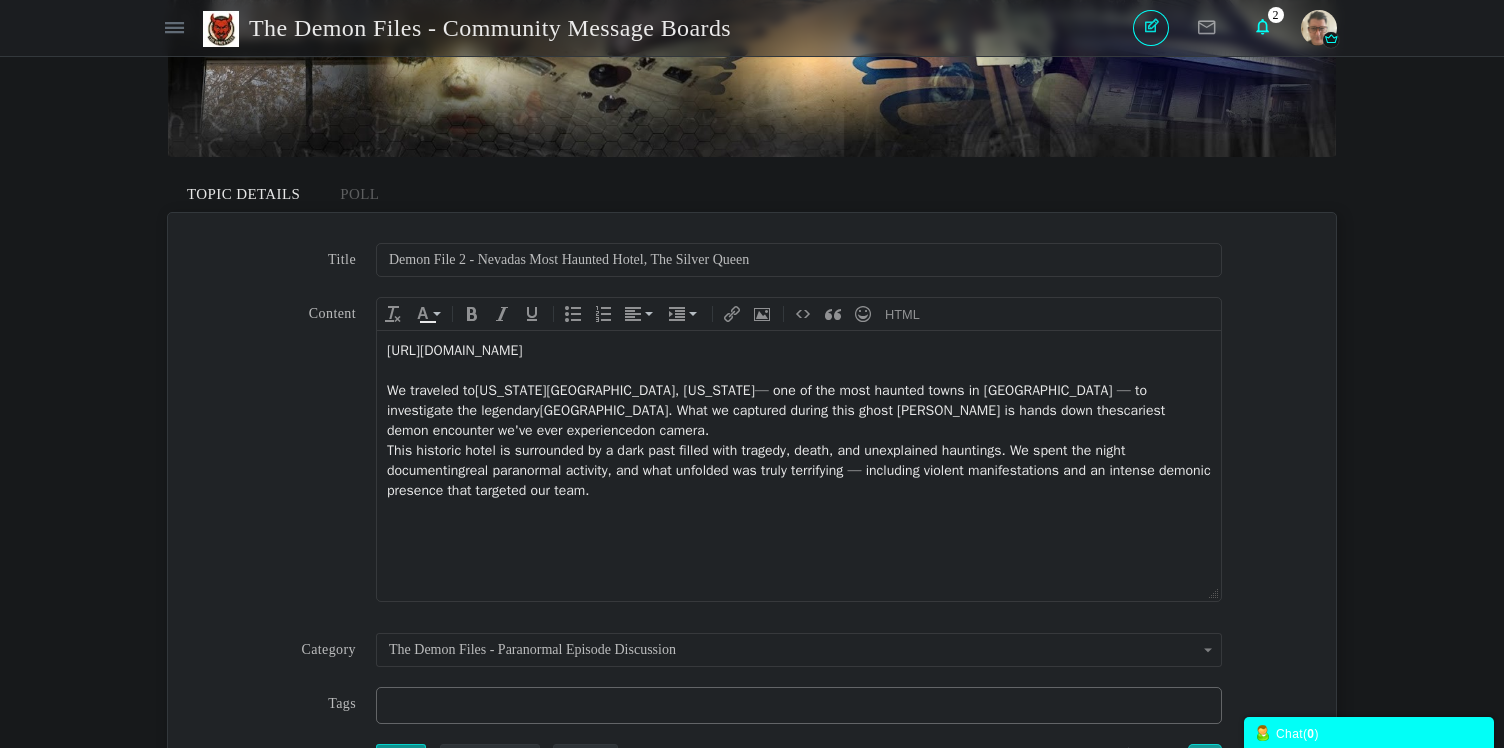 click at bounding box center (798, 705) 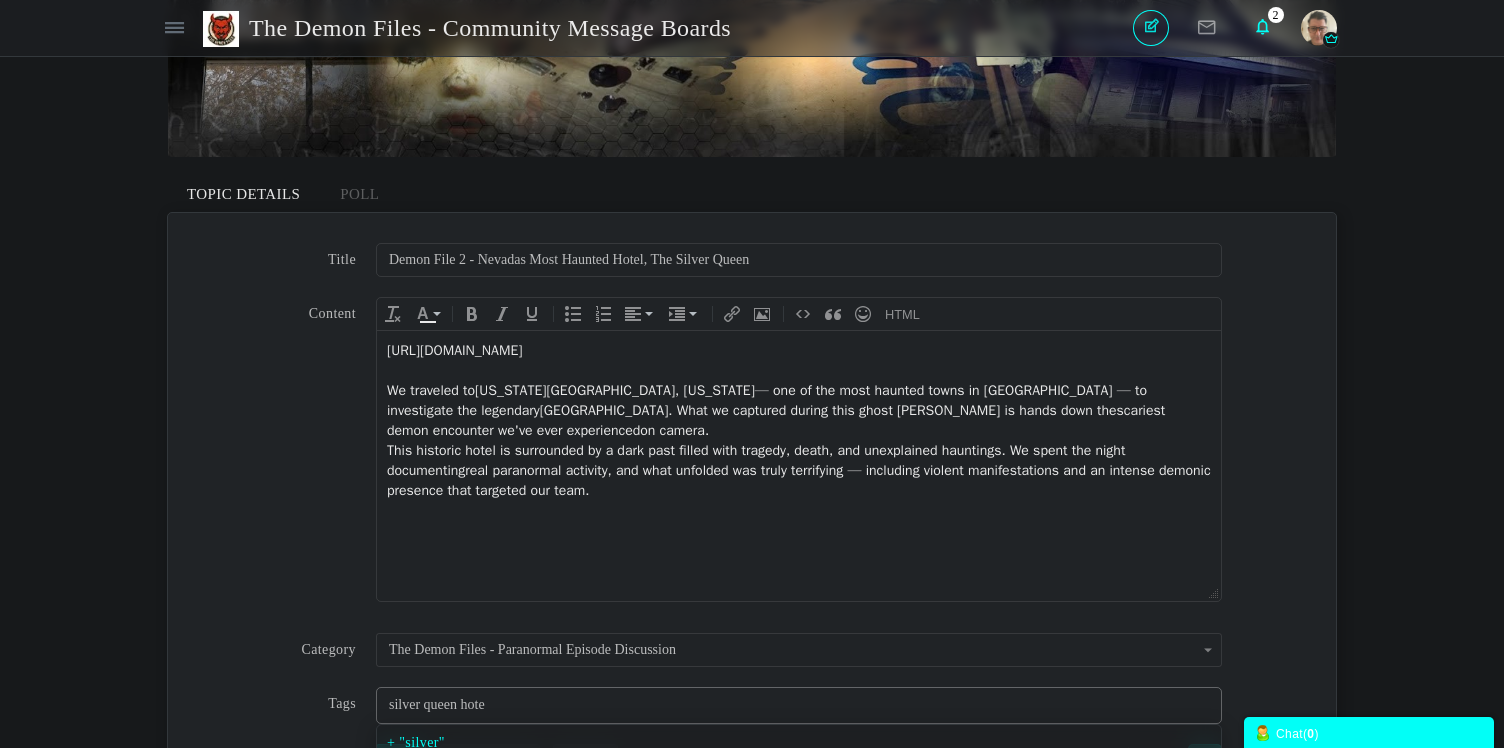 type on "silver queen hotel" 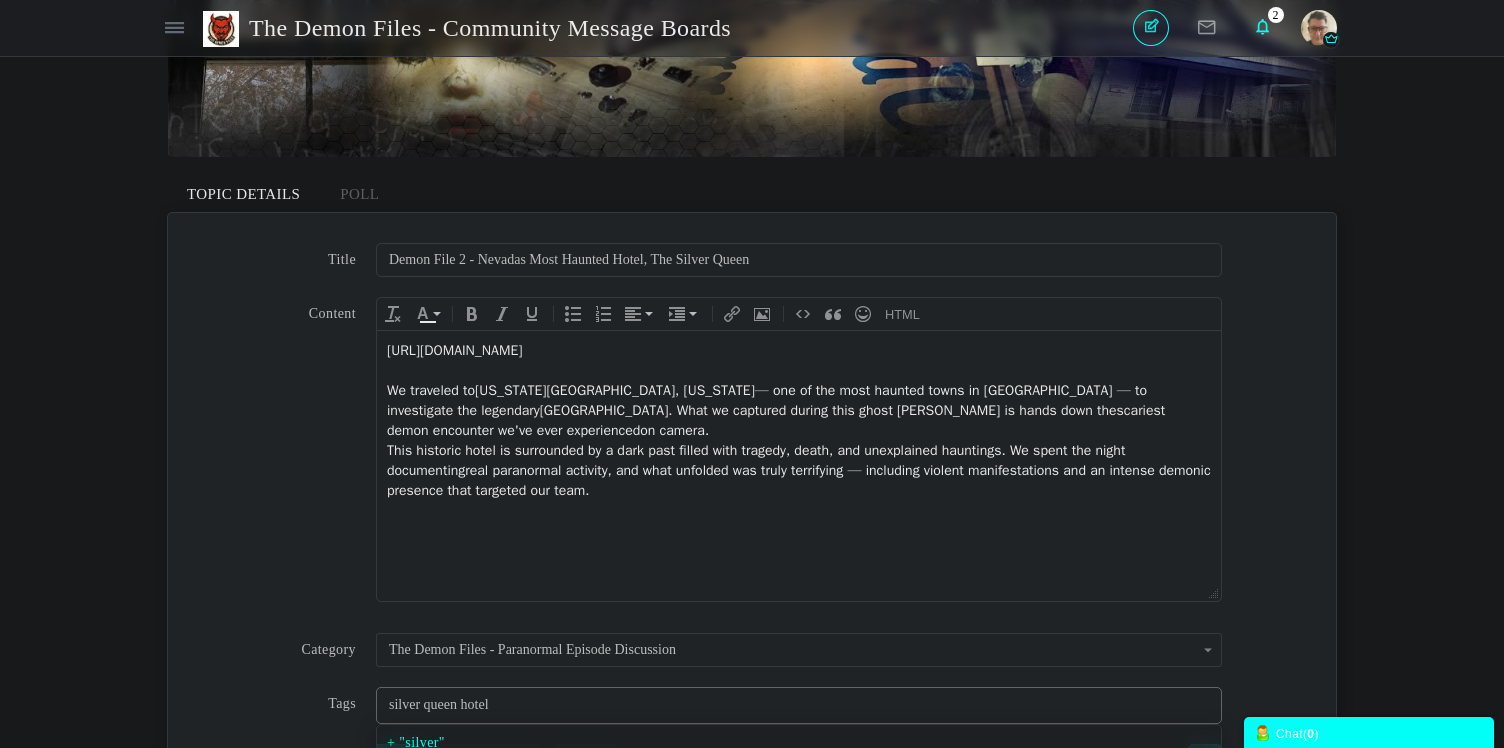 type on "silver queen hotel" 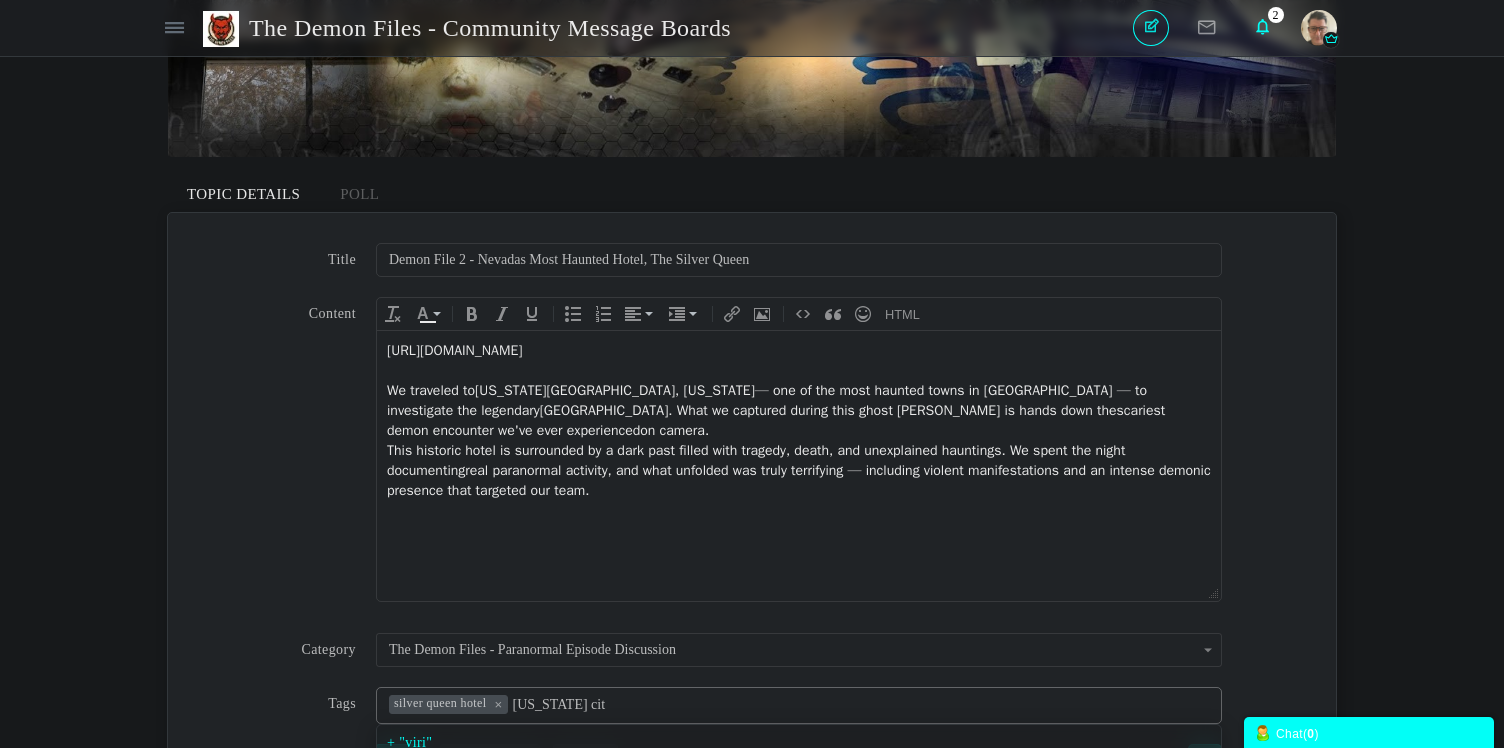 type on "virginia city" 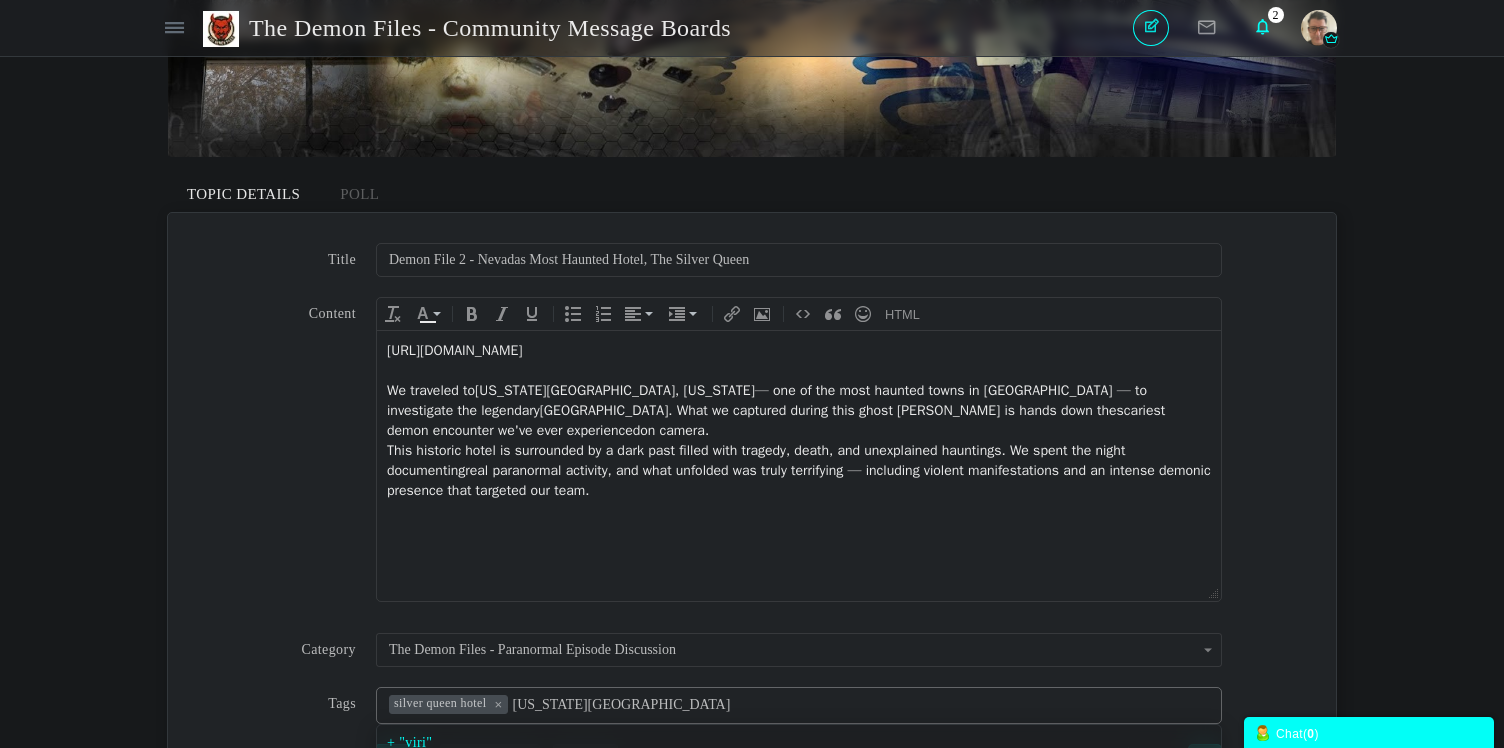 type on "silver queen hotel,virginia city" 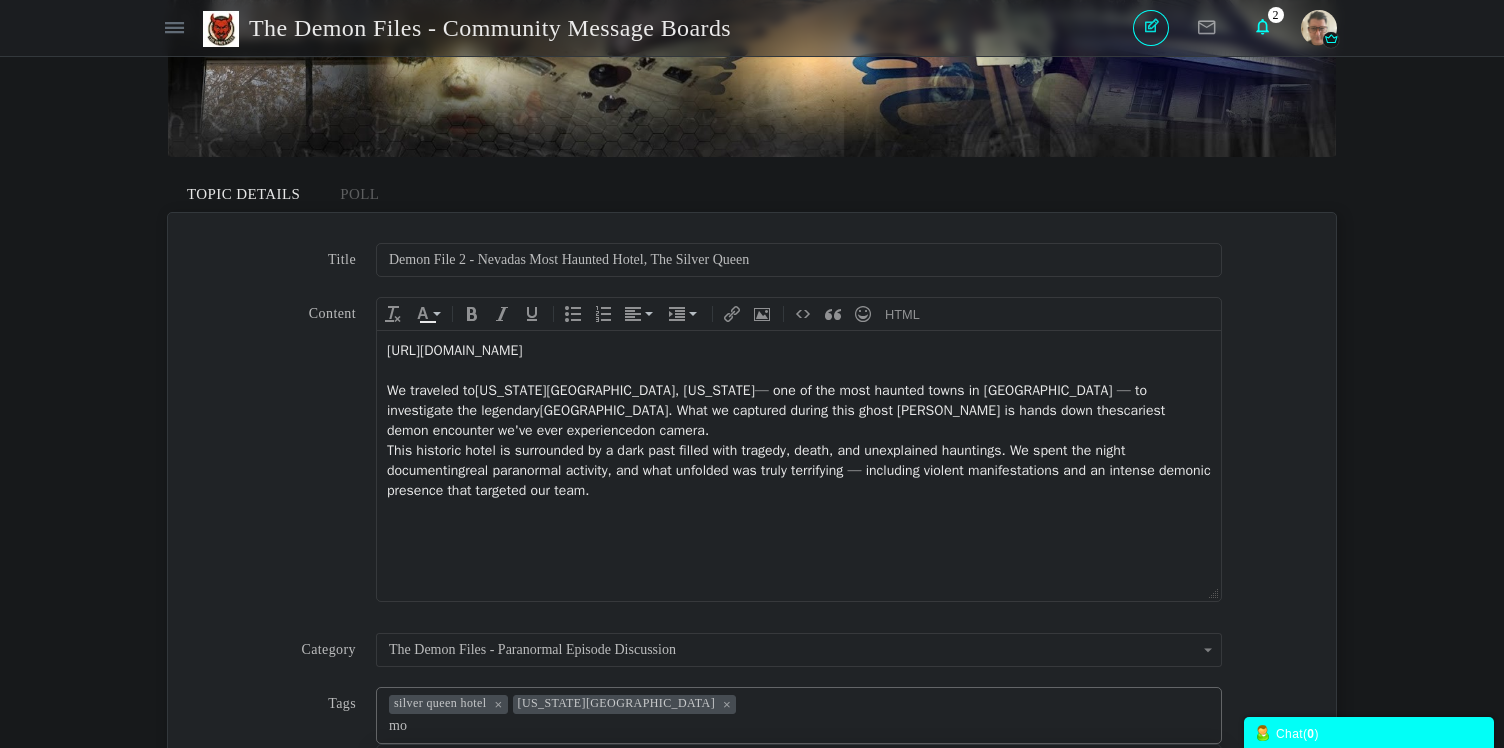 type on "m" 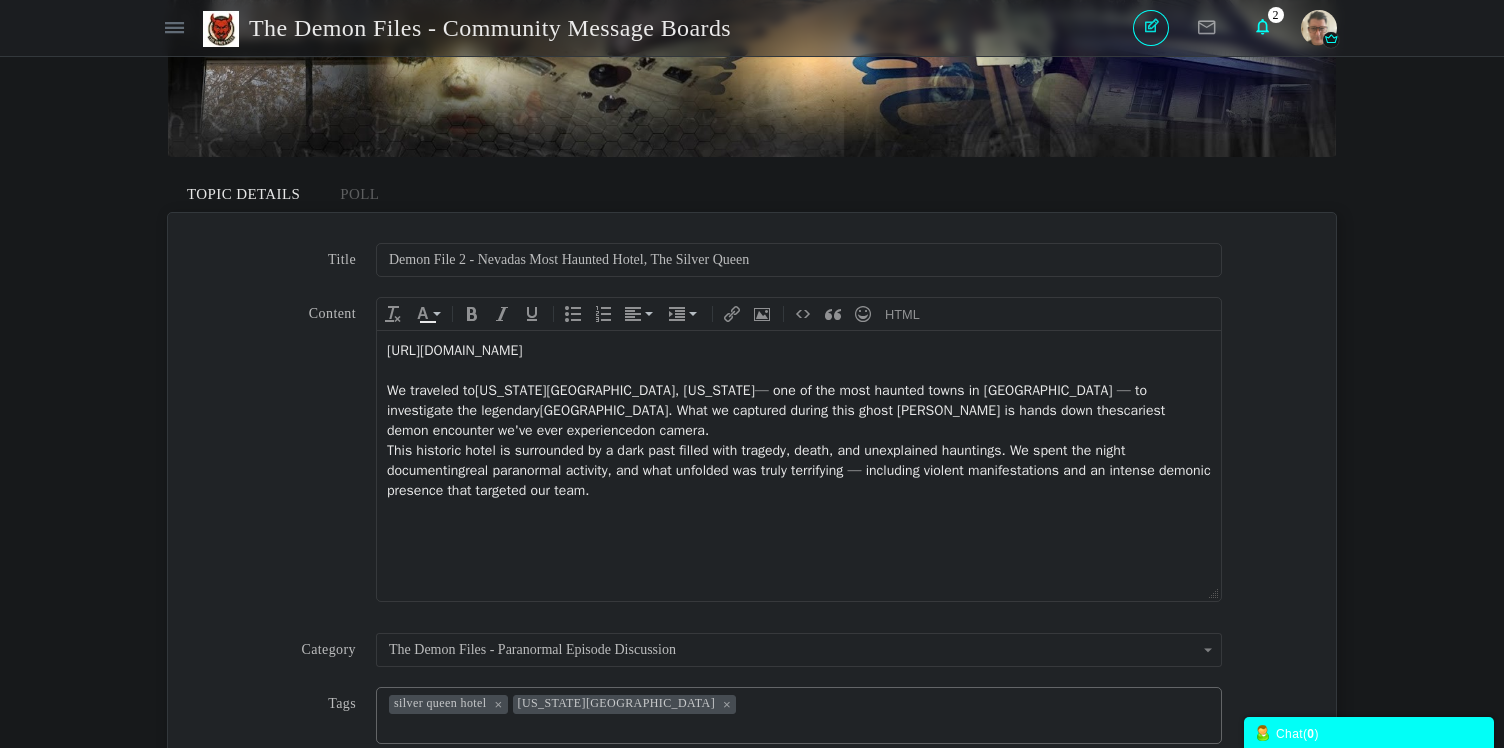 type on "h" 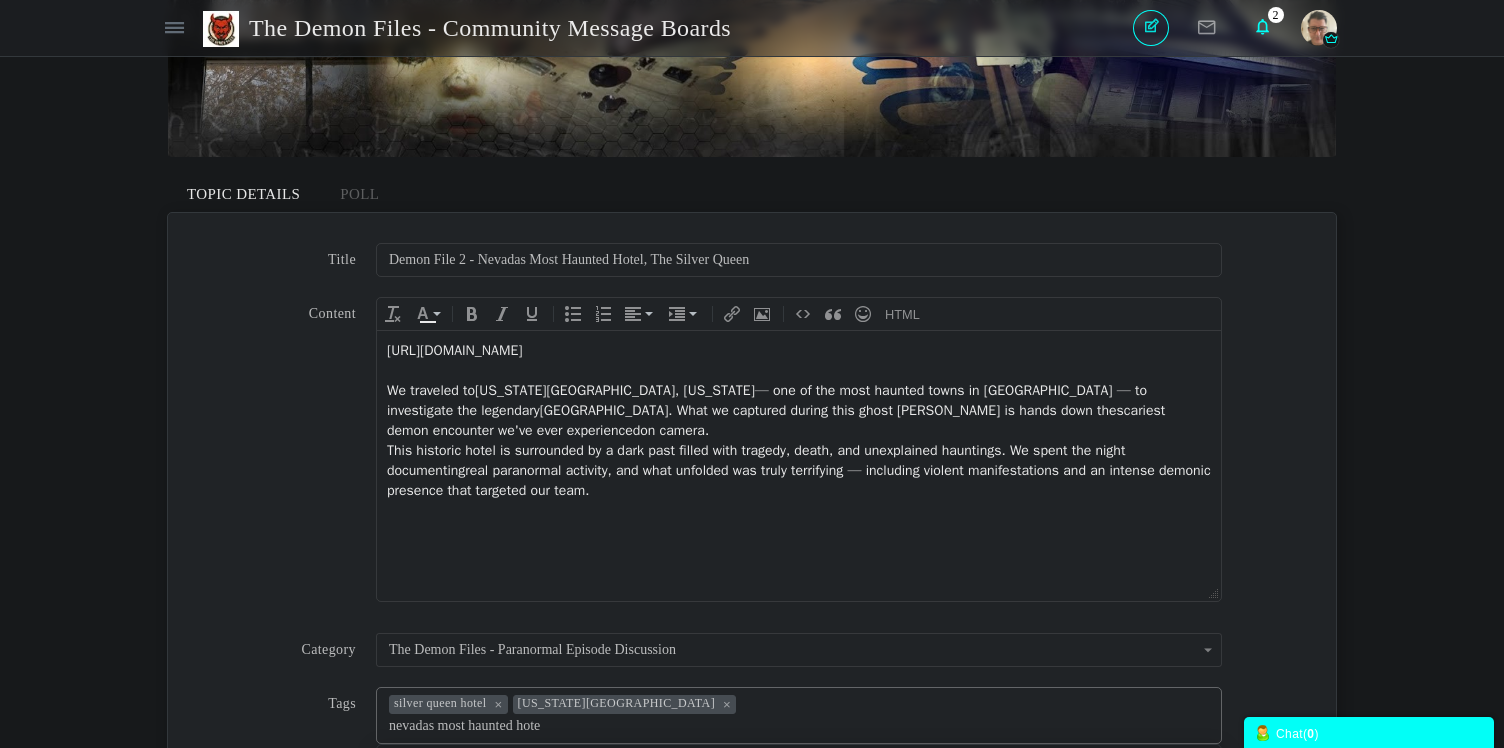 type on "nevadas most haunted hotel" 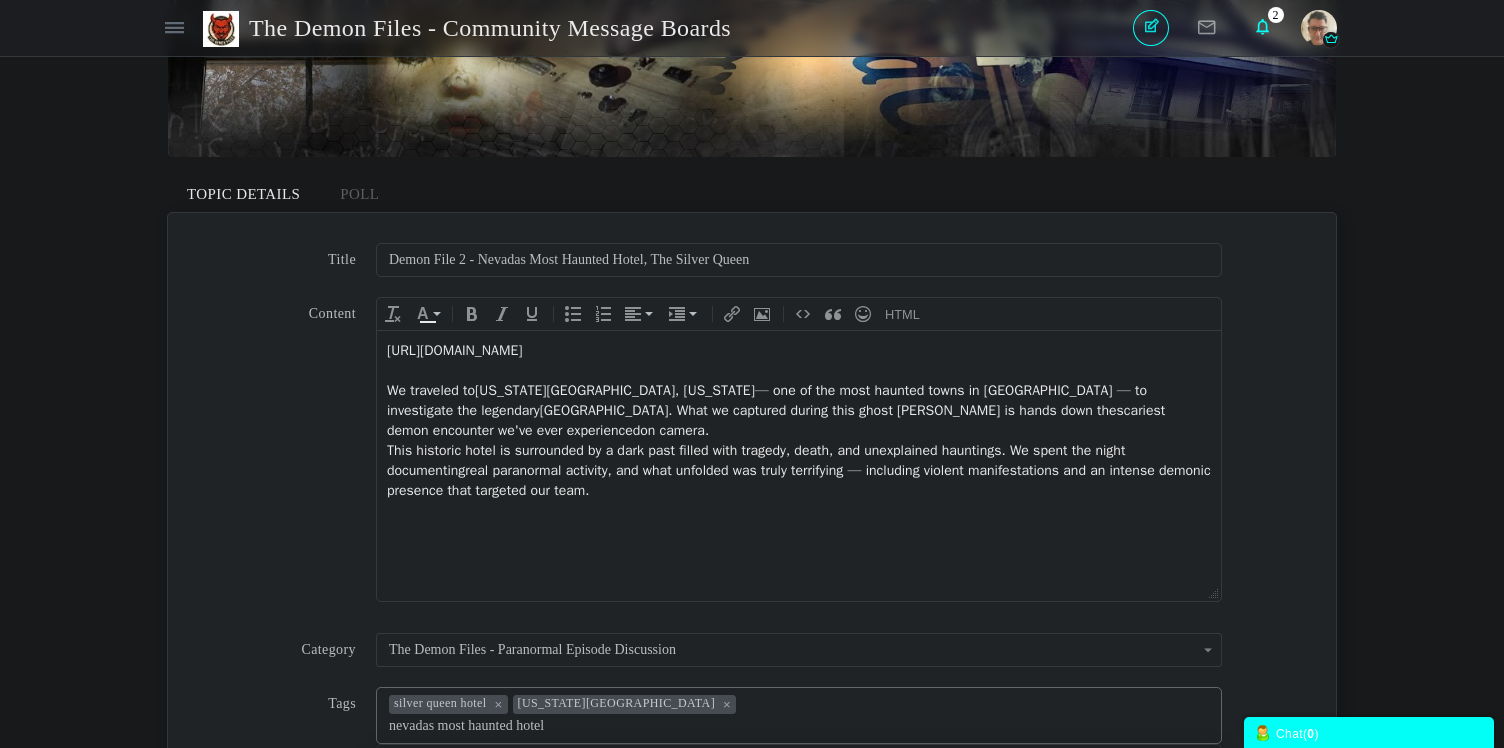 type on "silver queen hotel,virginia city,nevadas most haunted hotel" 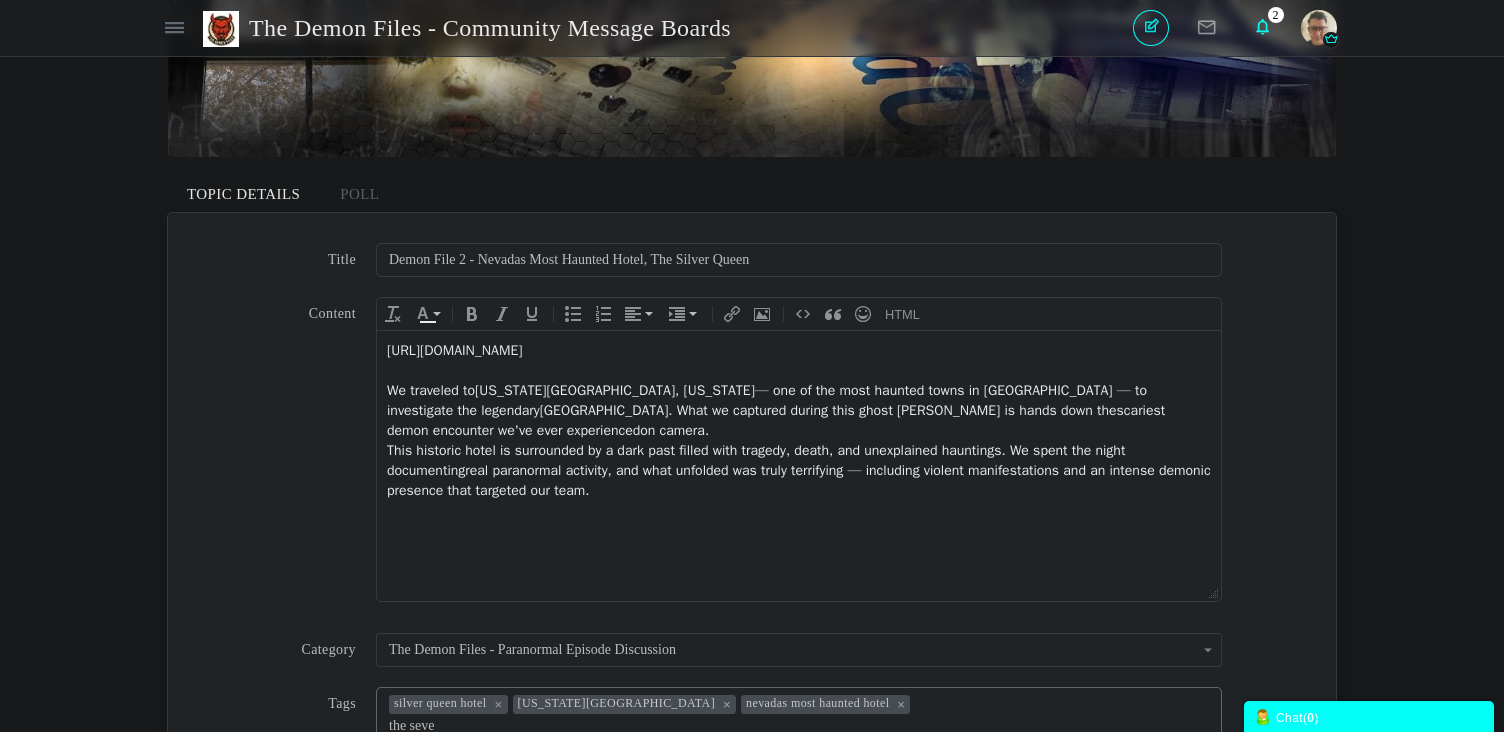type on "the seven" 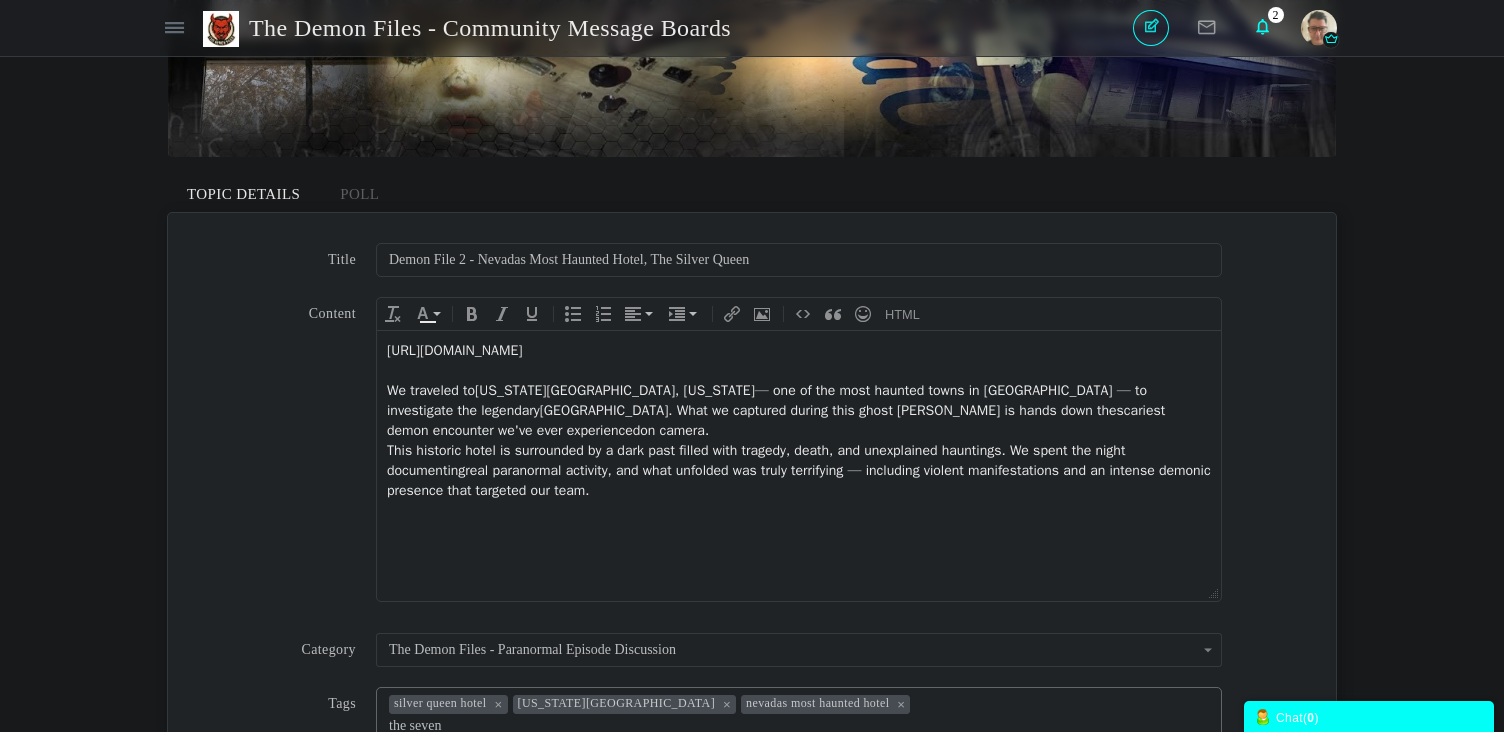 type on "silver queen hotel,virginia city,nevadas most haunted hotel,the seven" 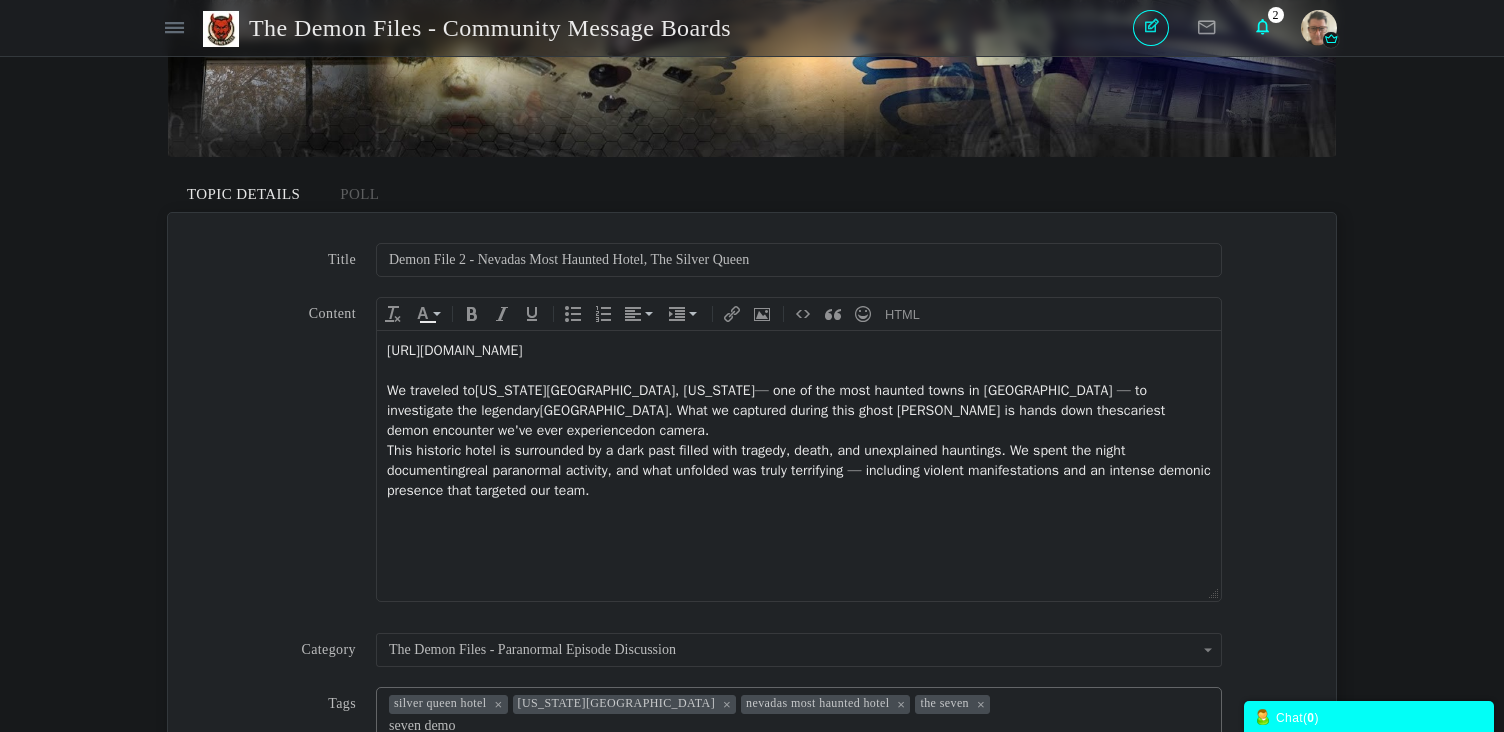 type on "seven demon" 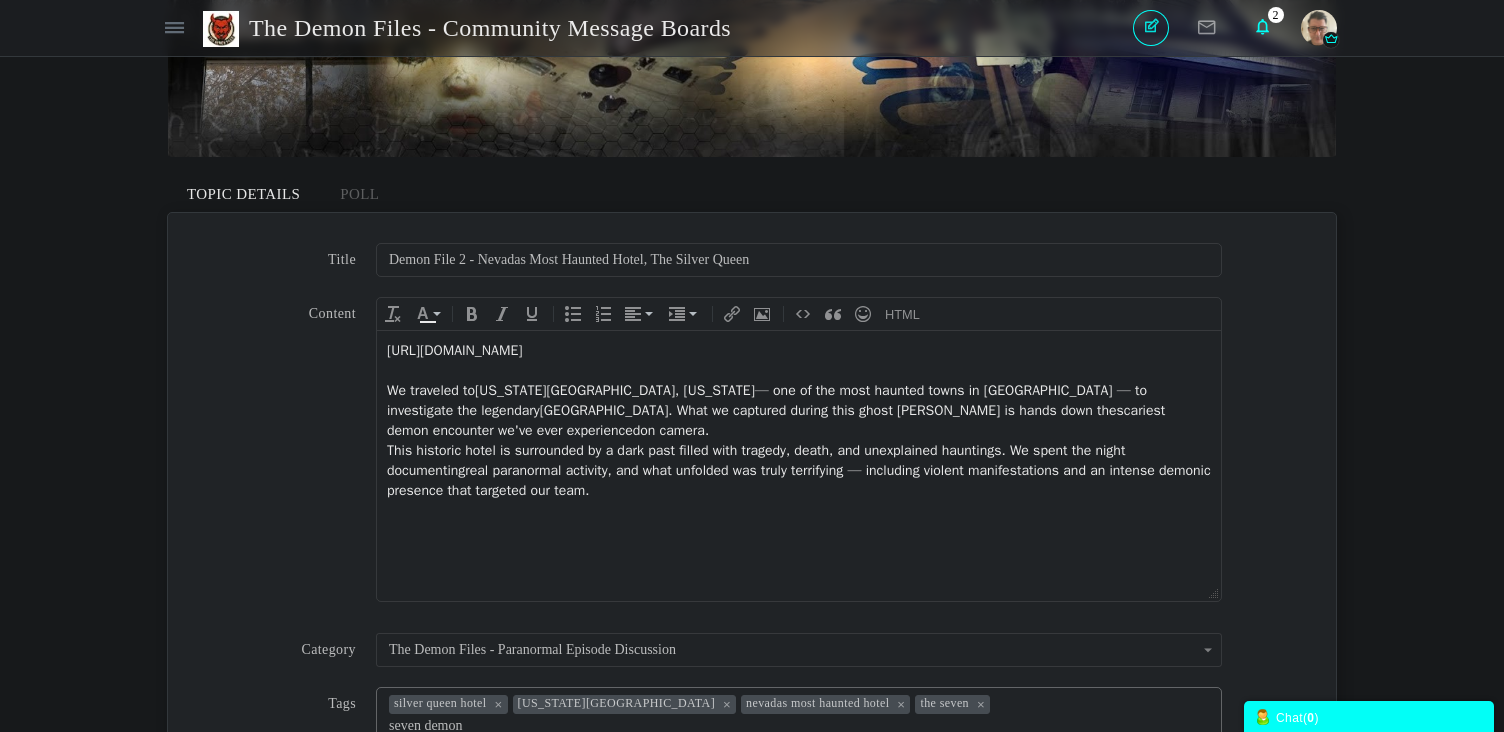 type on "silver queen hotel,virginia city,nevadas most haunted hotel,the seven,seven demon" 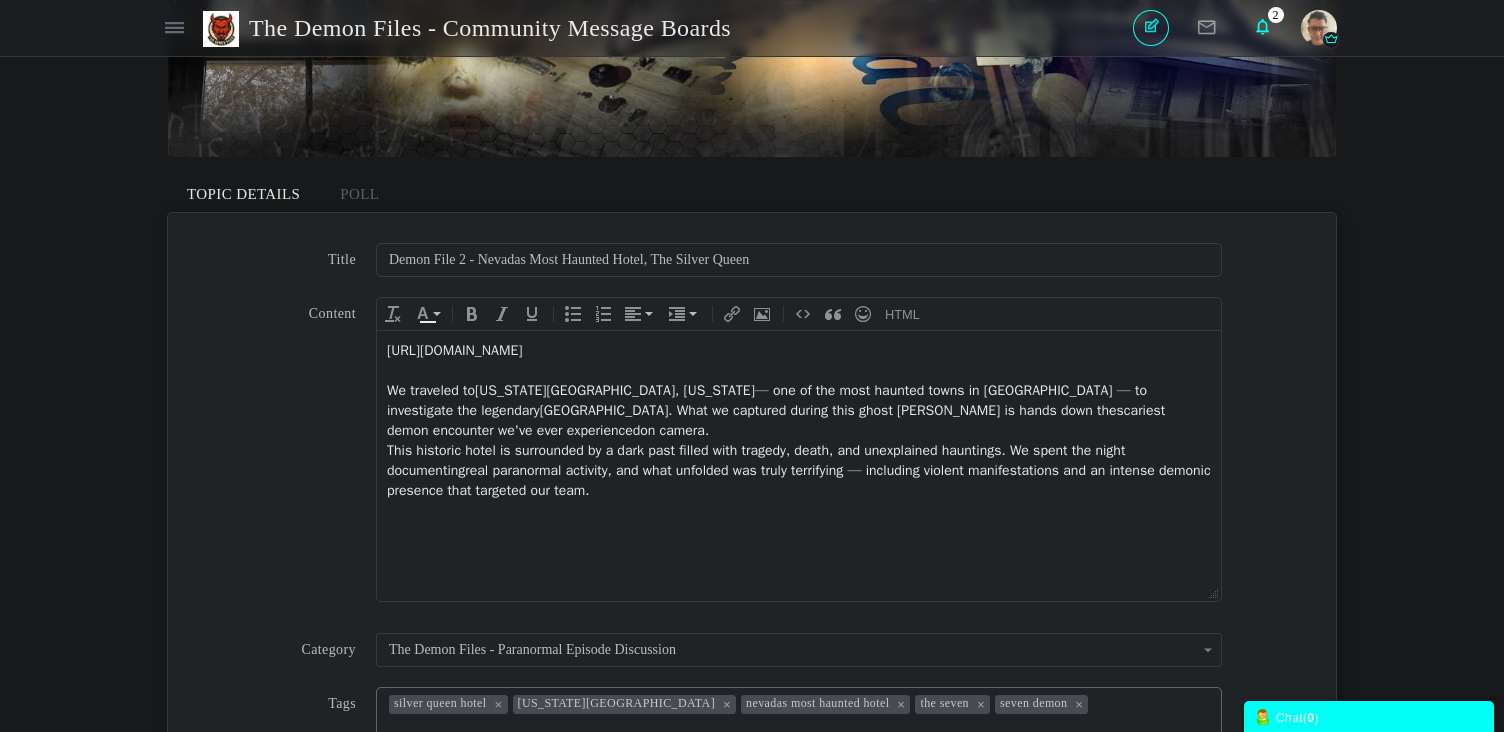 scroll, scrollTop: 254, scrollLeft: 0, axis: vertical 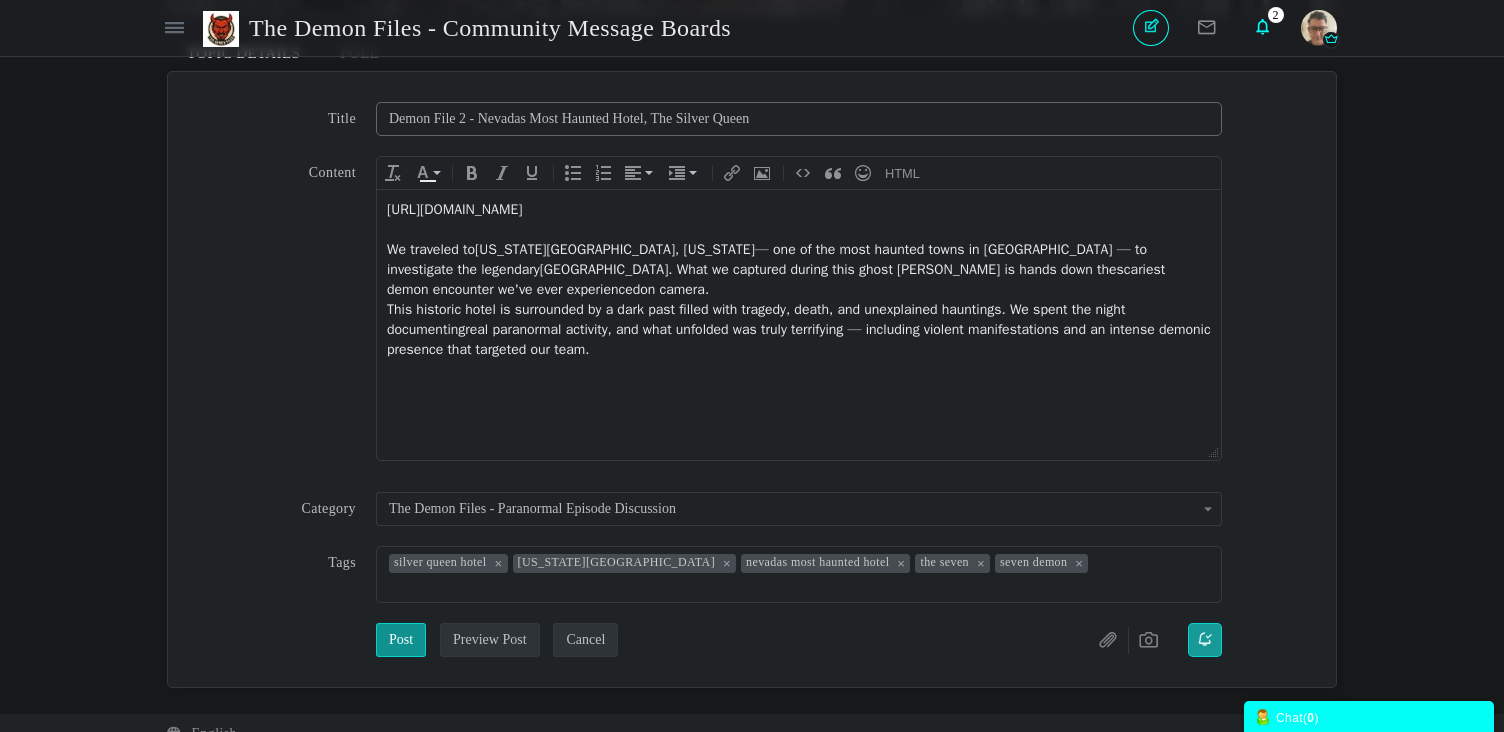 click on "Demon File 2 - Nevadas Most Haunted Hotel, The Silver Queen" at bounding box center [799, 119] 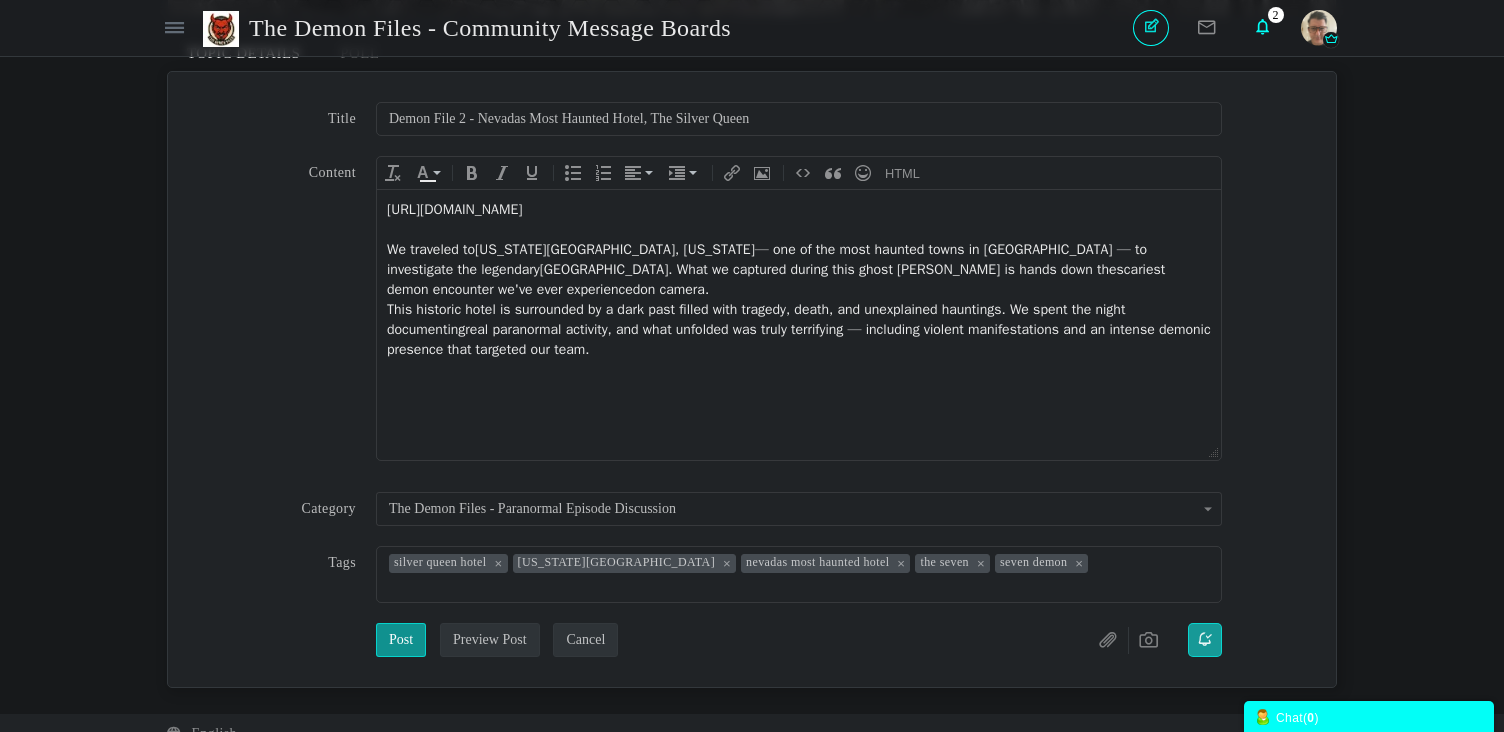 click on "Post" at bounding box center [401, 640] 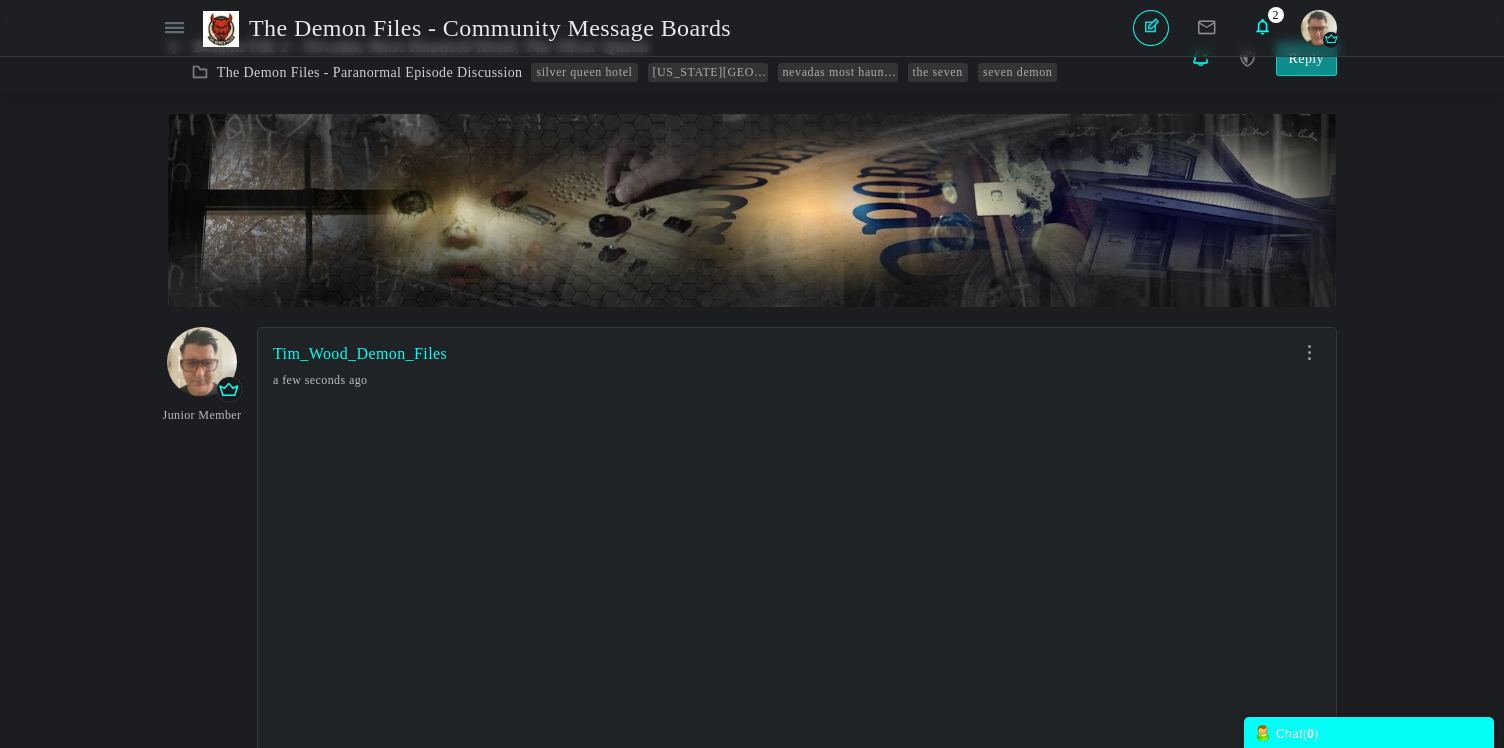 scroll, scrollTop: 0, scrollLeft: 0, axis: both 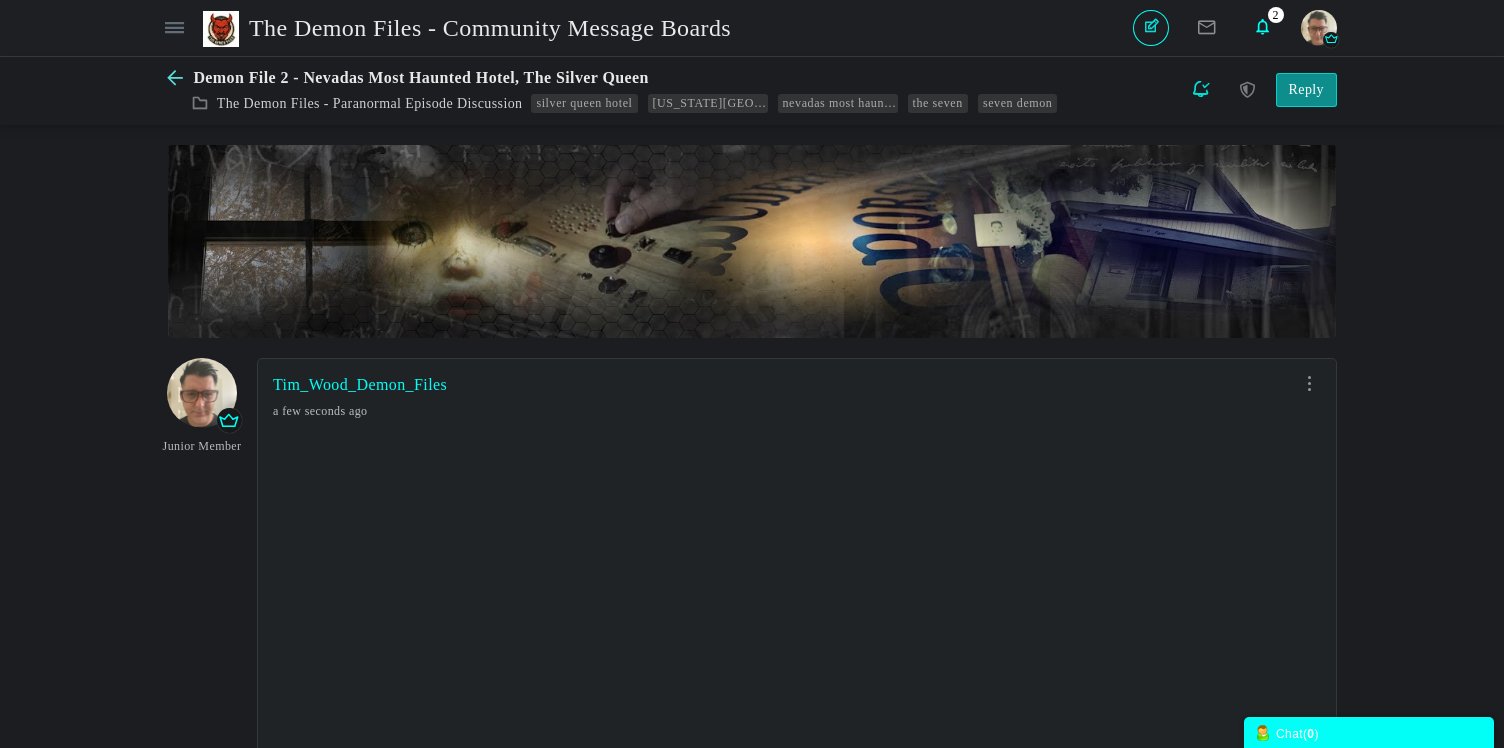 click at bounding box center (180, 78) 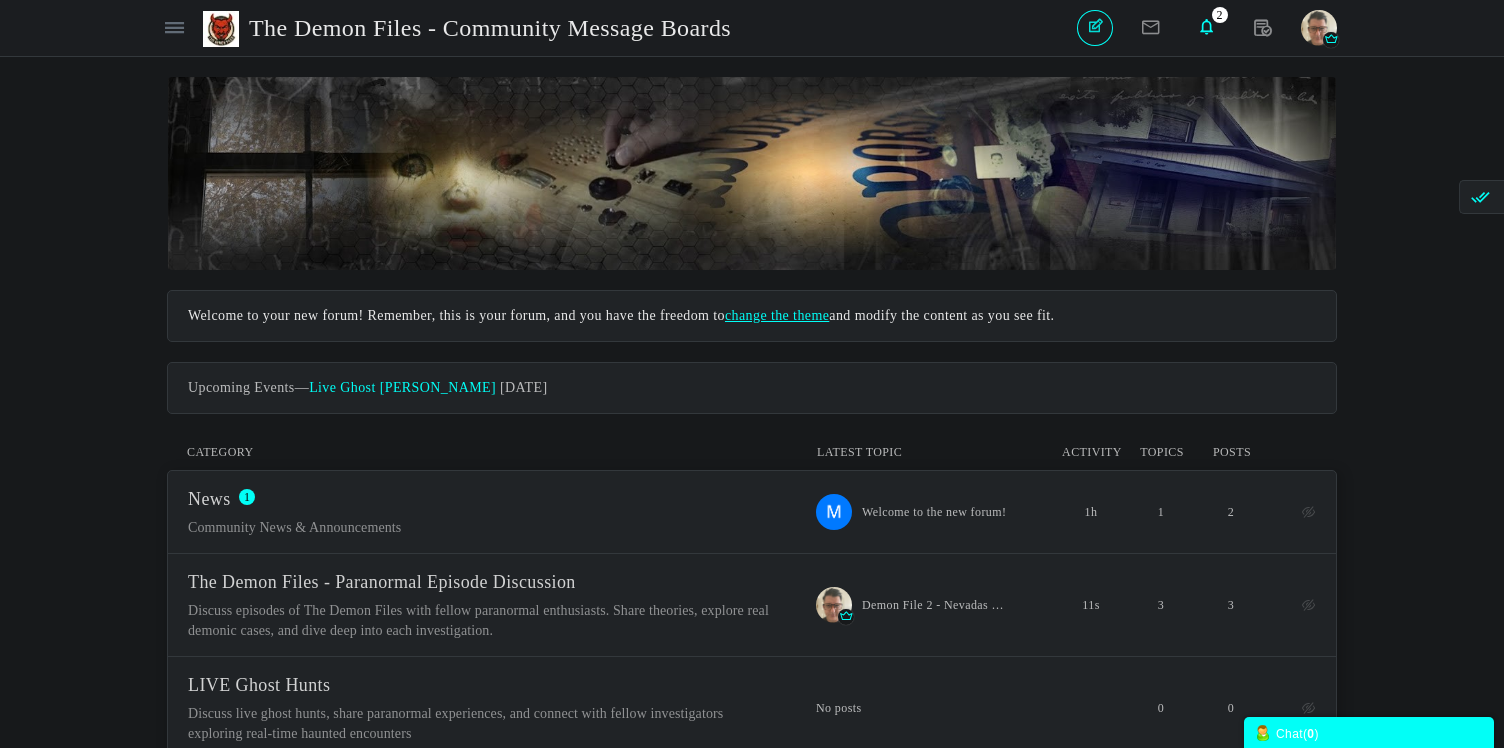 scroll, scrollTop: 0, scrollLeft: 0, axis: both 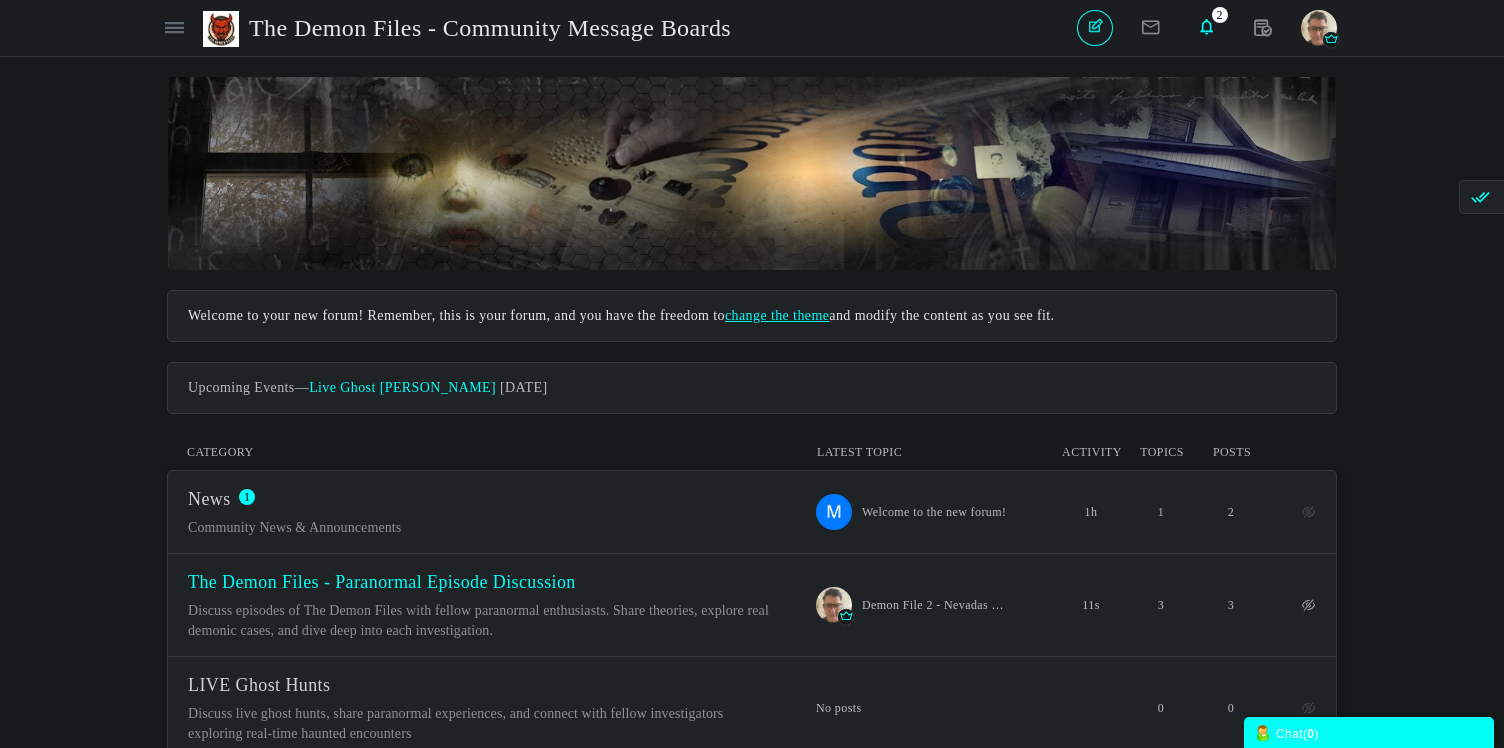 click on "The Demon Files - Paranormal Episode Discussion" at bounding box center [382, 582] 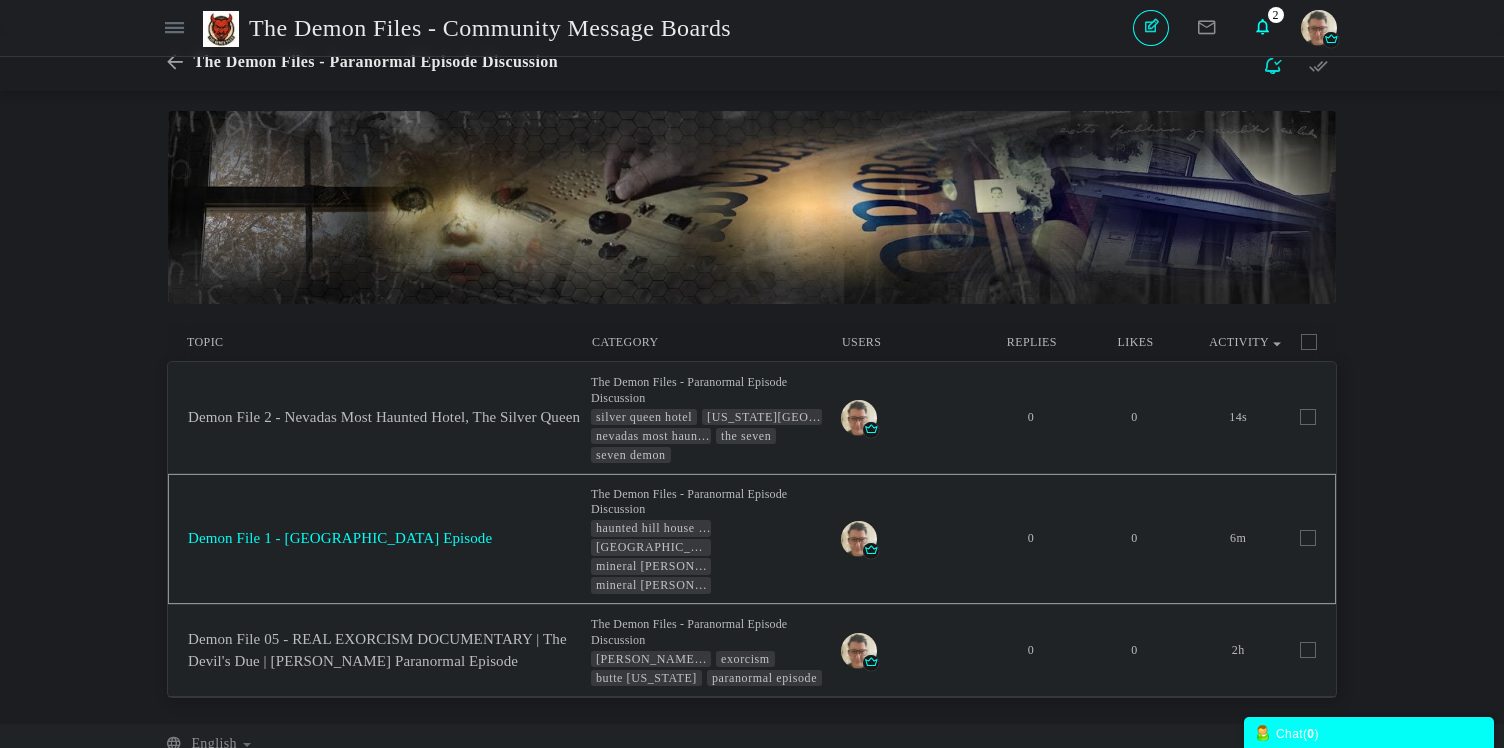 scroll, scrollTop: 42, scrollLeft: 0, axis: vertical 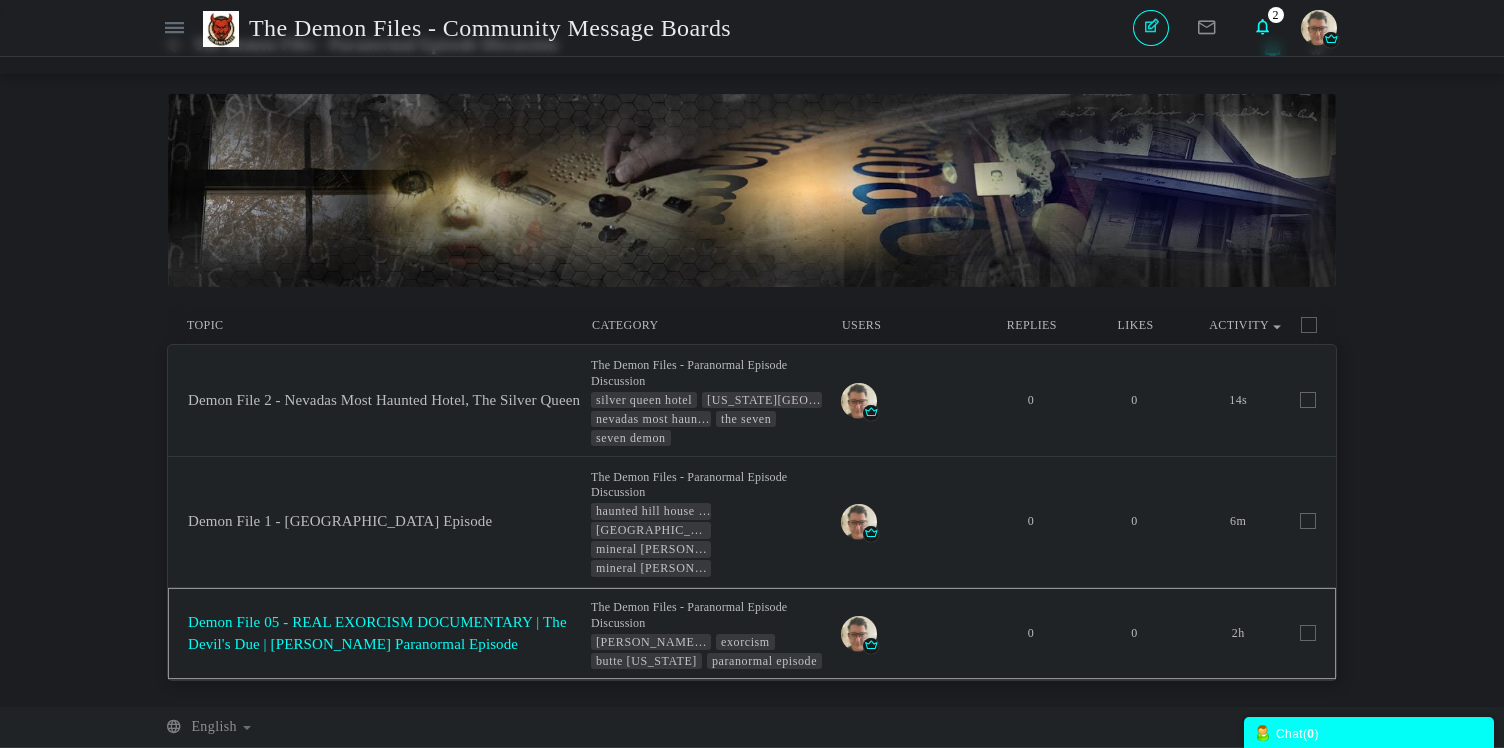 click on "Demon File 05 - REAL EXORCISM DOCUMENTARY | The Devil's Due | [PERSON_NAME] Paranormal Episode" at bounding box center (377, 632) 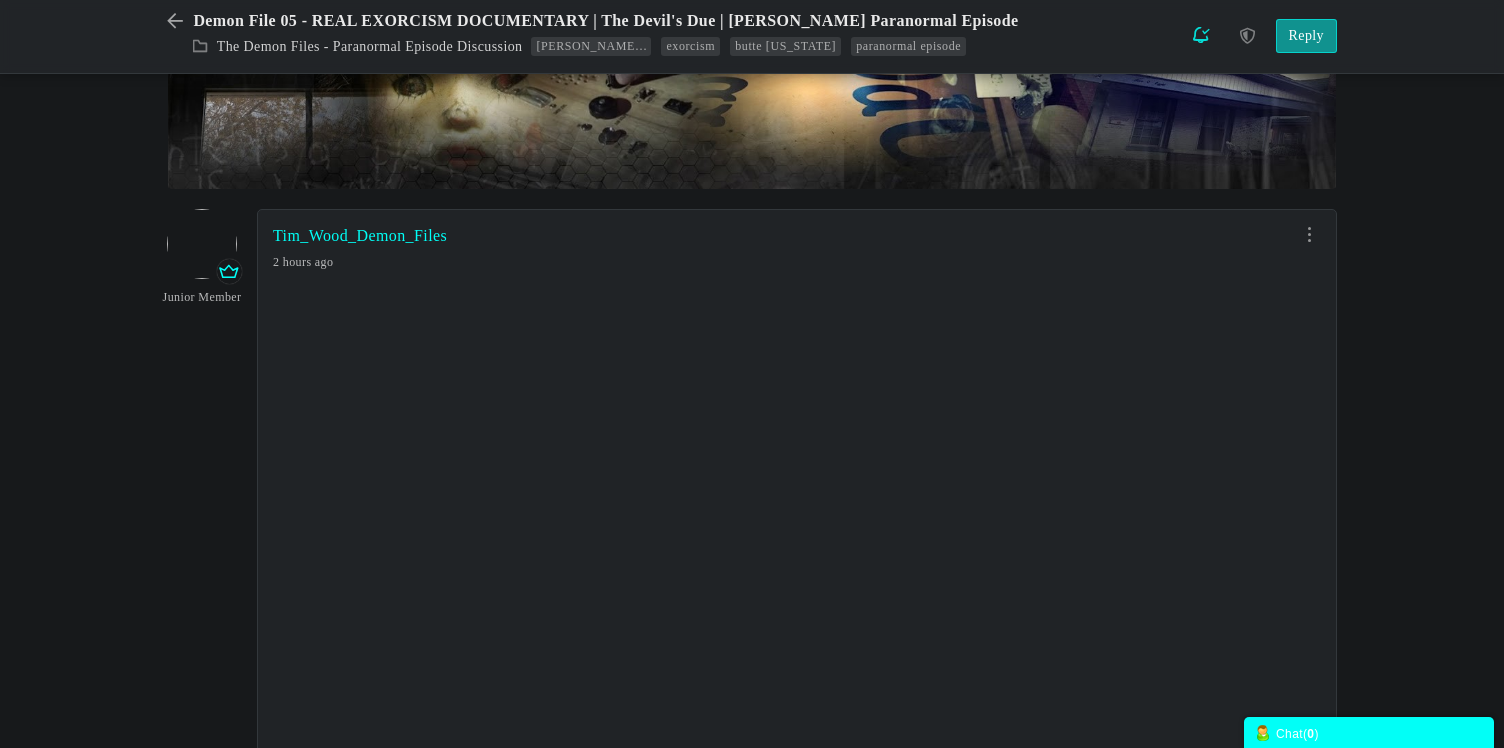 scroll, scrollTop: 204, scrollLeft: 0, axis: vertical 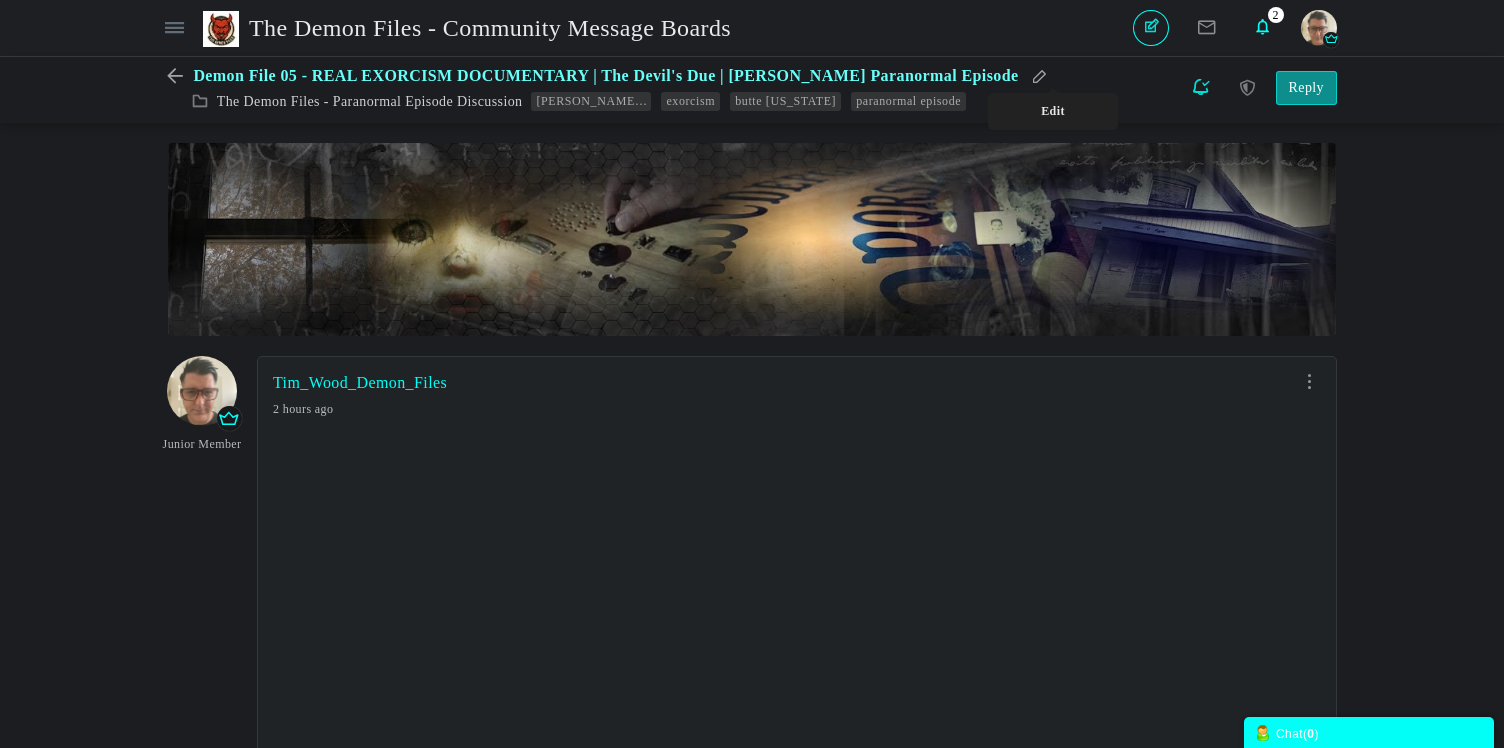 click at bounding box center [1040, 76] 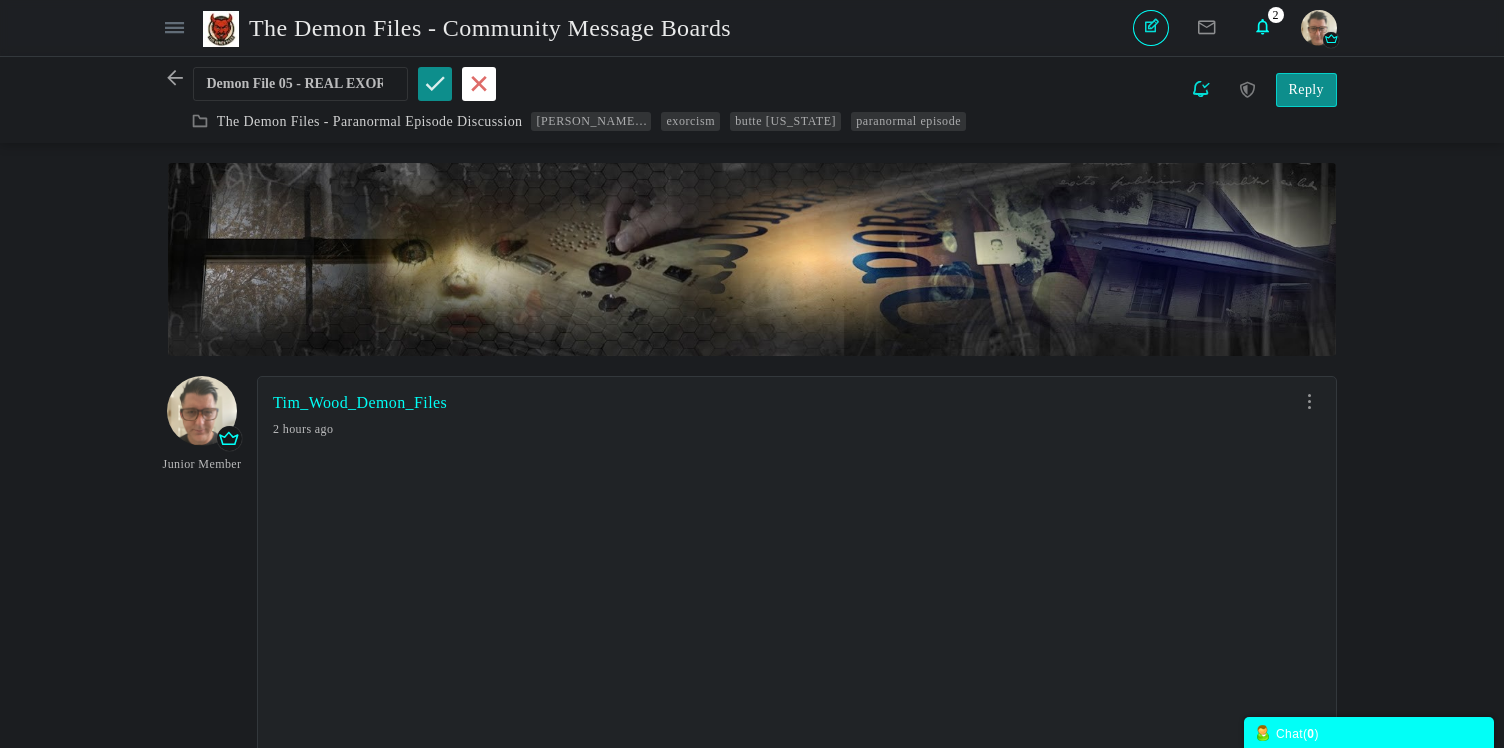 scroll, scrollTop: 0, scrollLeft: 544, axis: horizontal 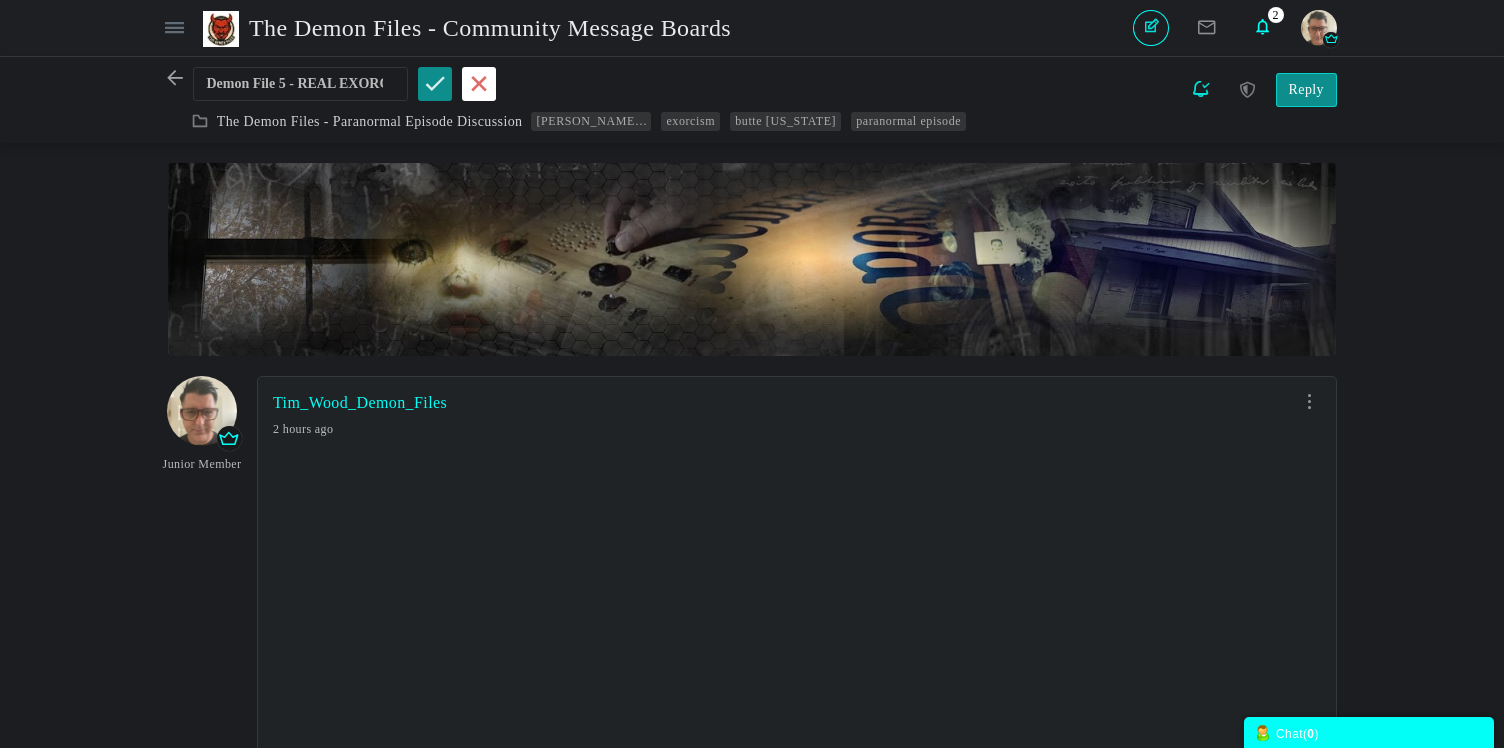 type on "Demon File 5 - REAL EXORCISM DOCUMENTARY | The Devil's Due | [PERSON_NAME] Paranormal Episode" 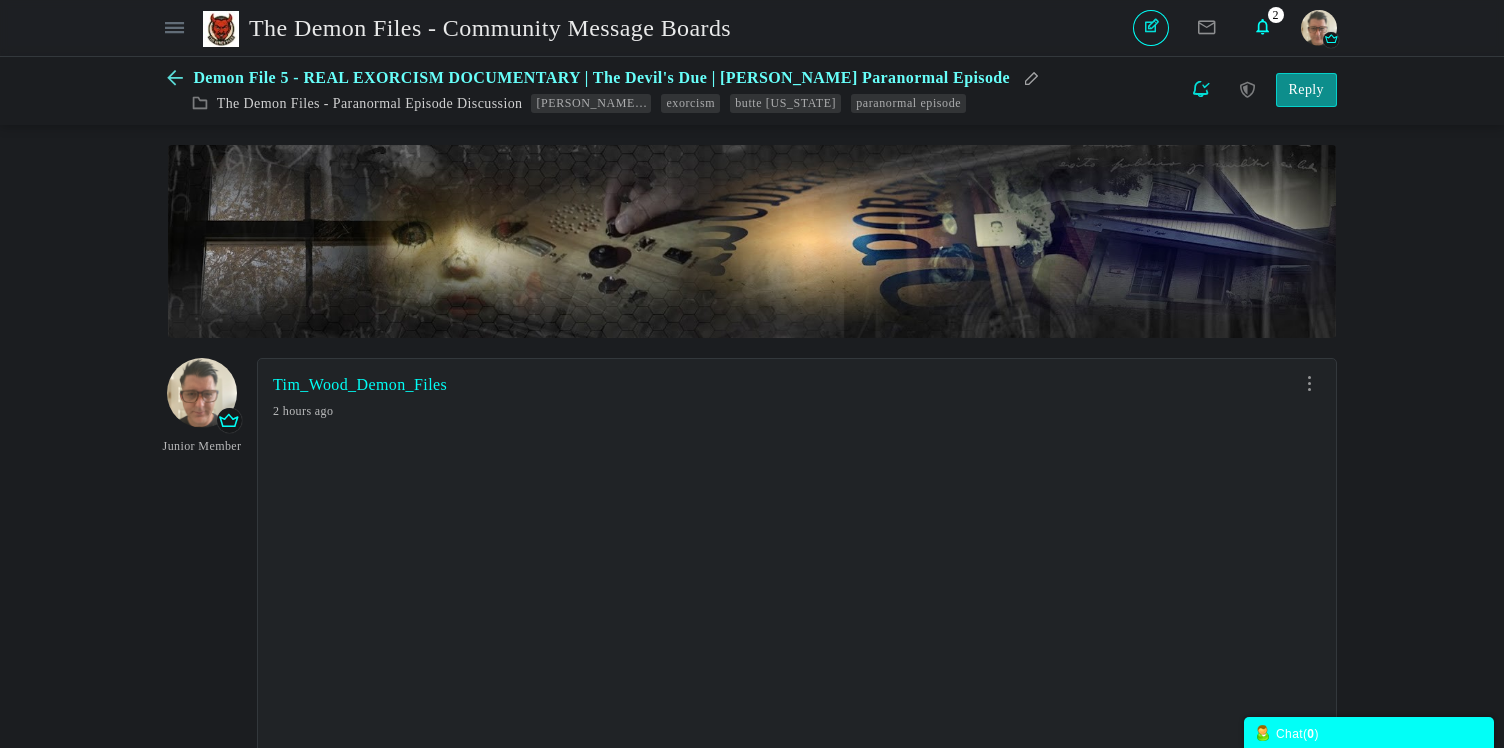 click at bounding box center [180, 78] 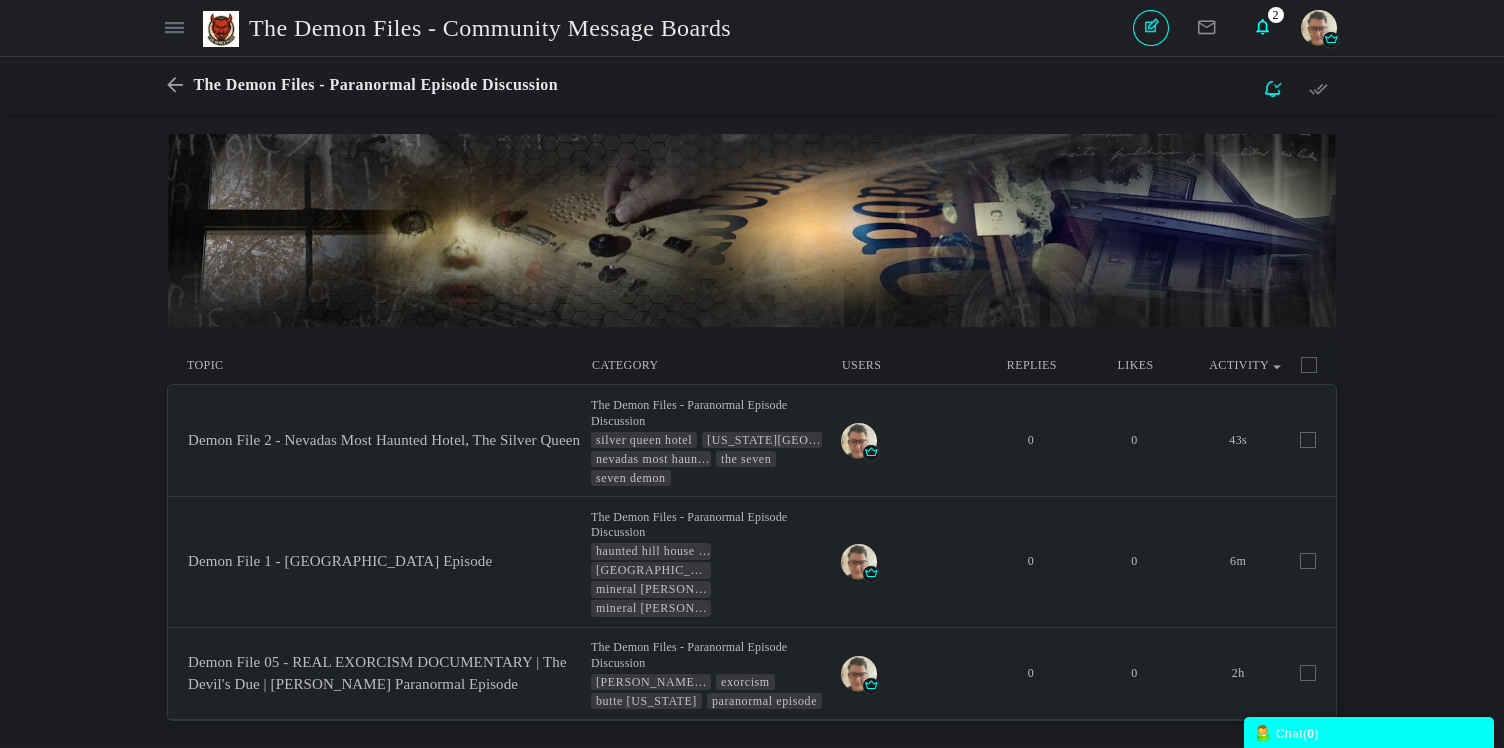 scroll, scrollTop: 42, scrollLeft: 0, axis: vertical 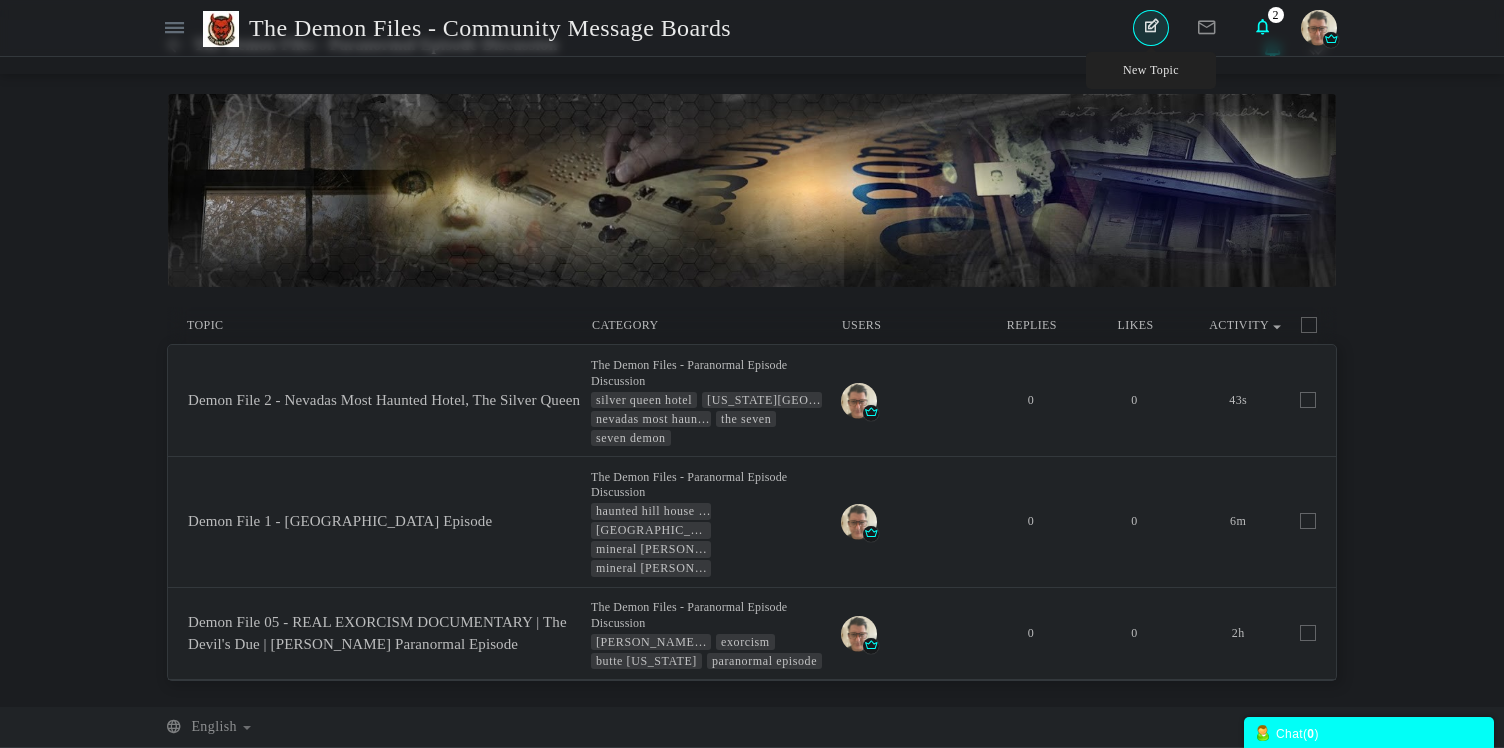 click on "New Topic" at bounding box center [1151, 28] 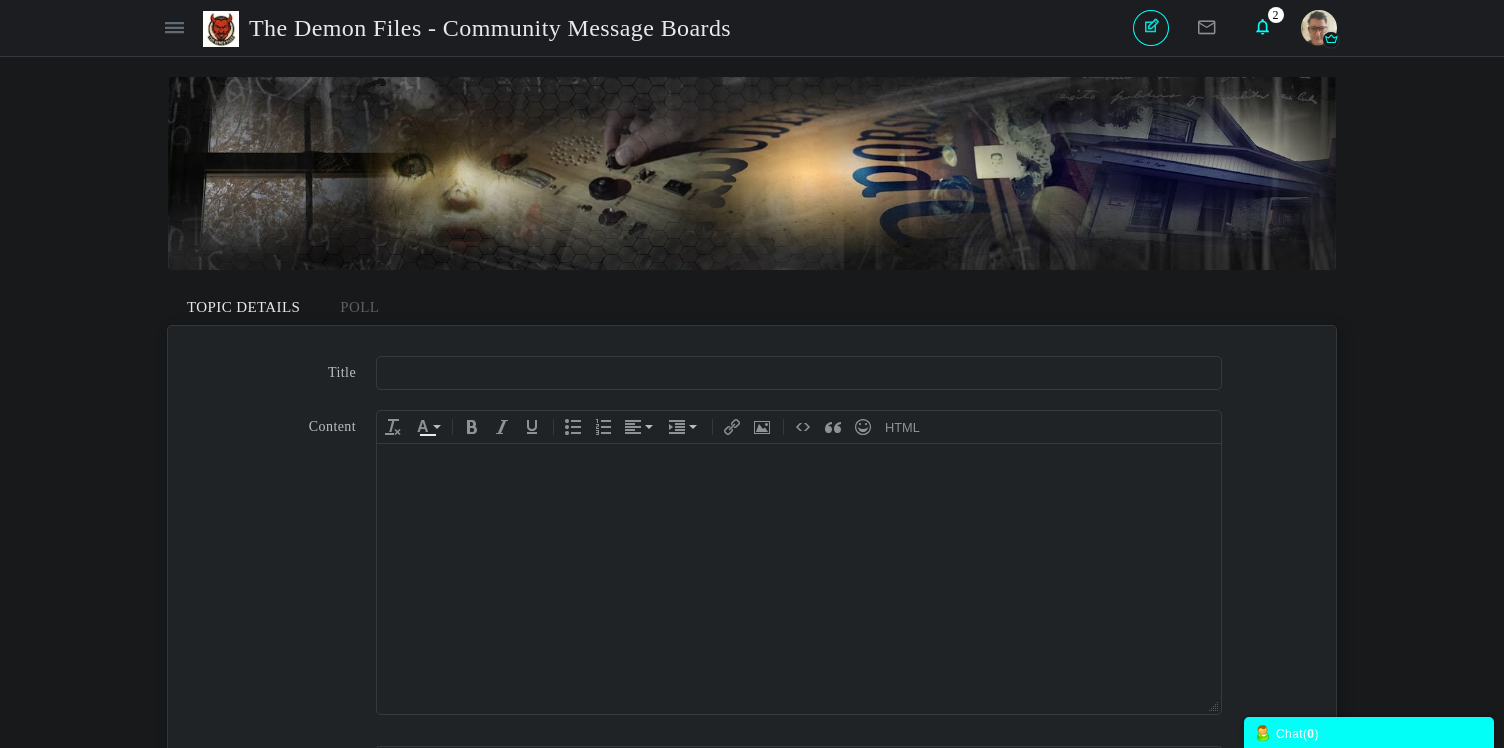 scroll, scrollTop: 0, scrollLeft: 0, axis: both 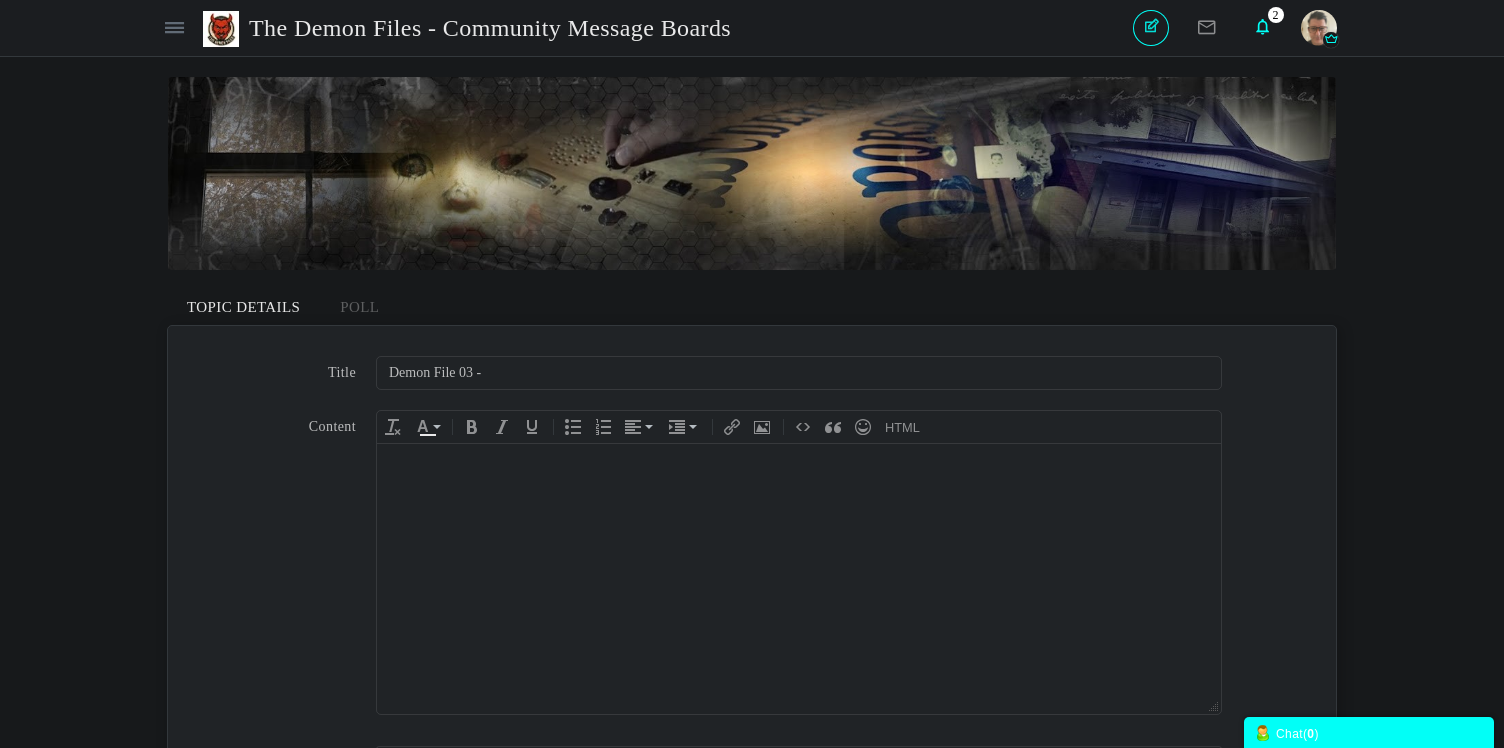 click at bounding box center [799, 579] 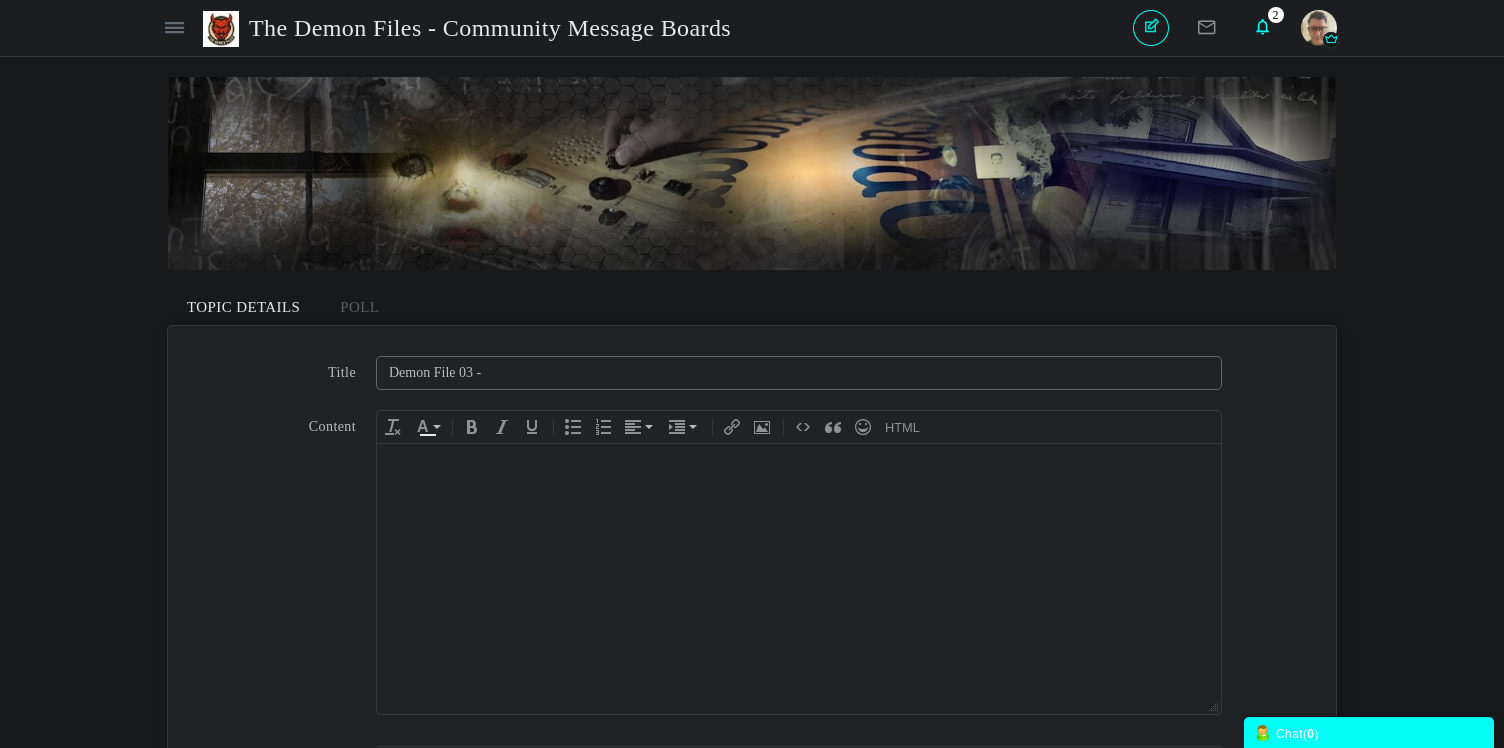 drag, startPoint x: 504, startPoint y: 374, endPoint x: 473, endPoint y: 373, distance: 31.016125 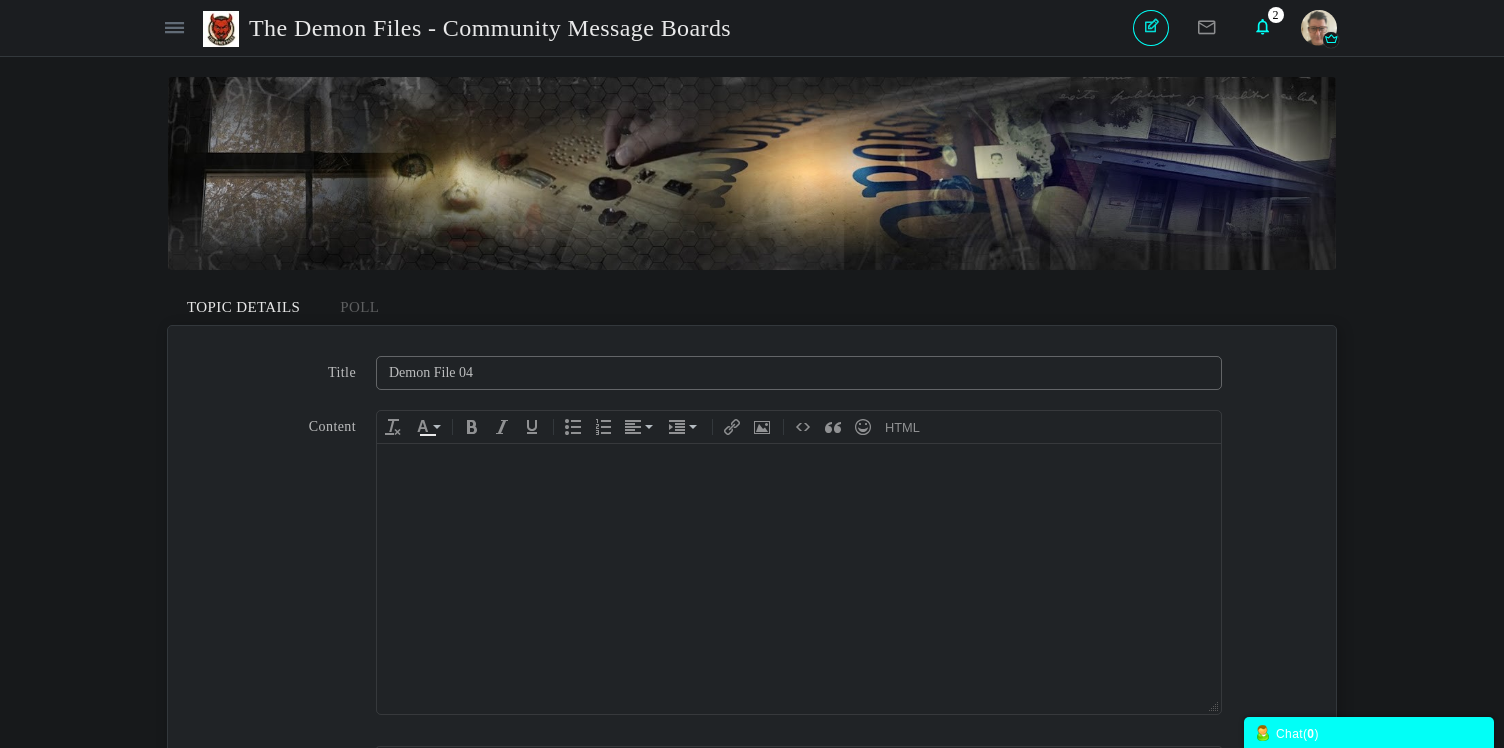 click on "Demon File 04" at bounding box center [799, 373] 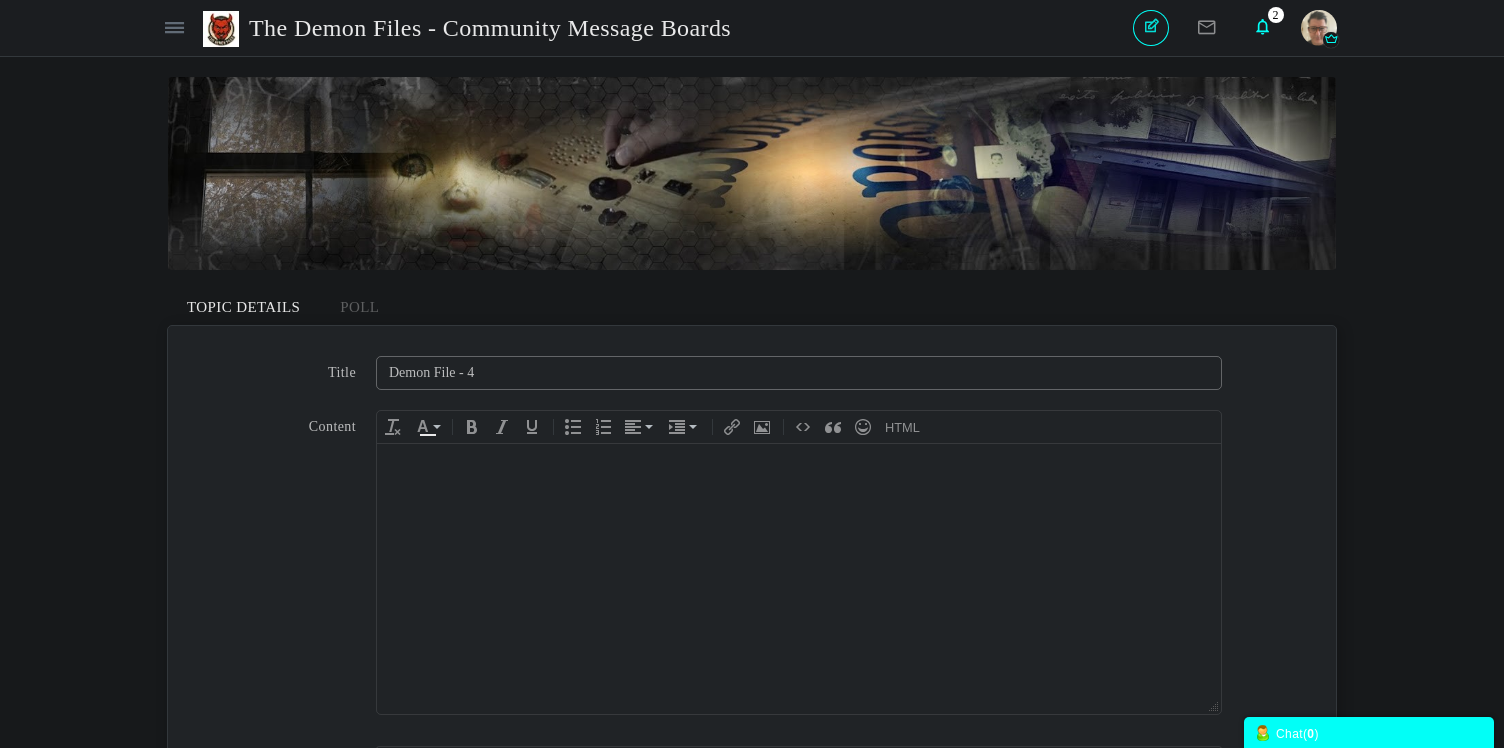 click on "Demon File - 4" at bounding box center (799, 373) 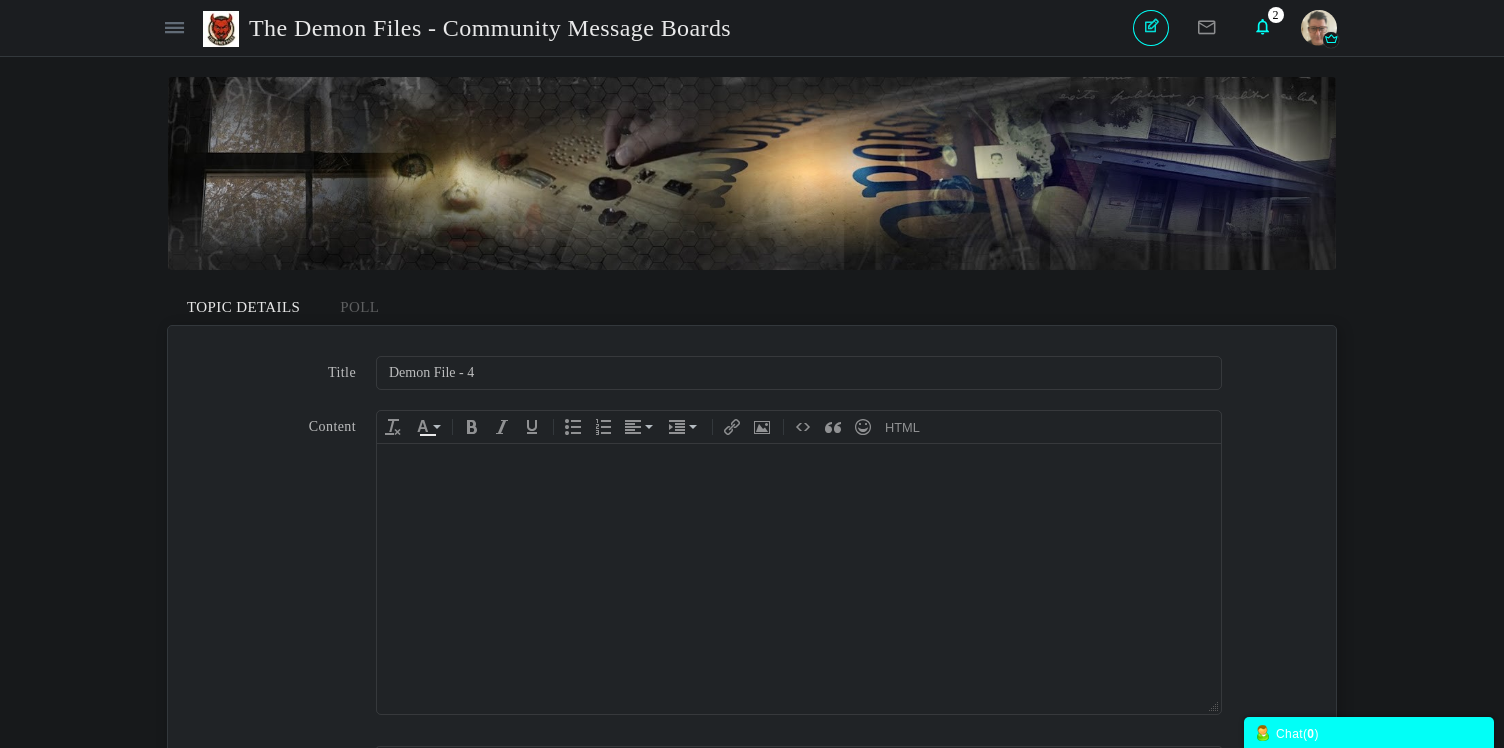 click at bounding box center [799, 464] 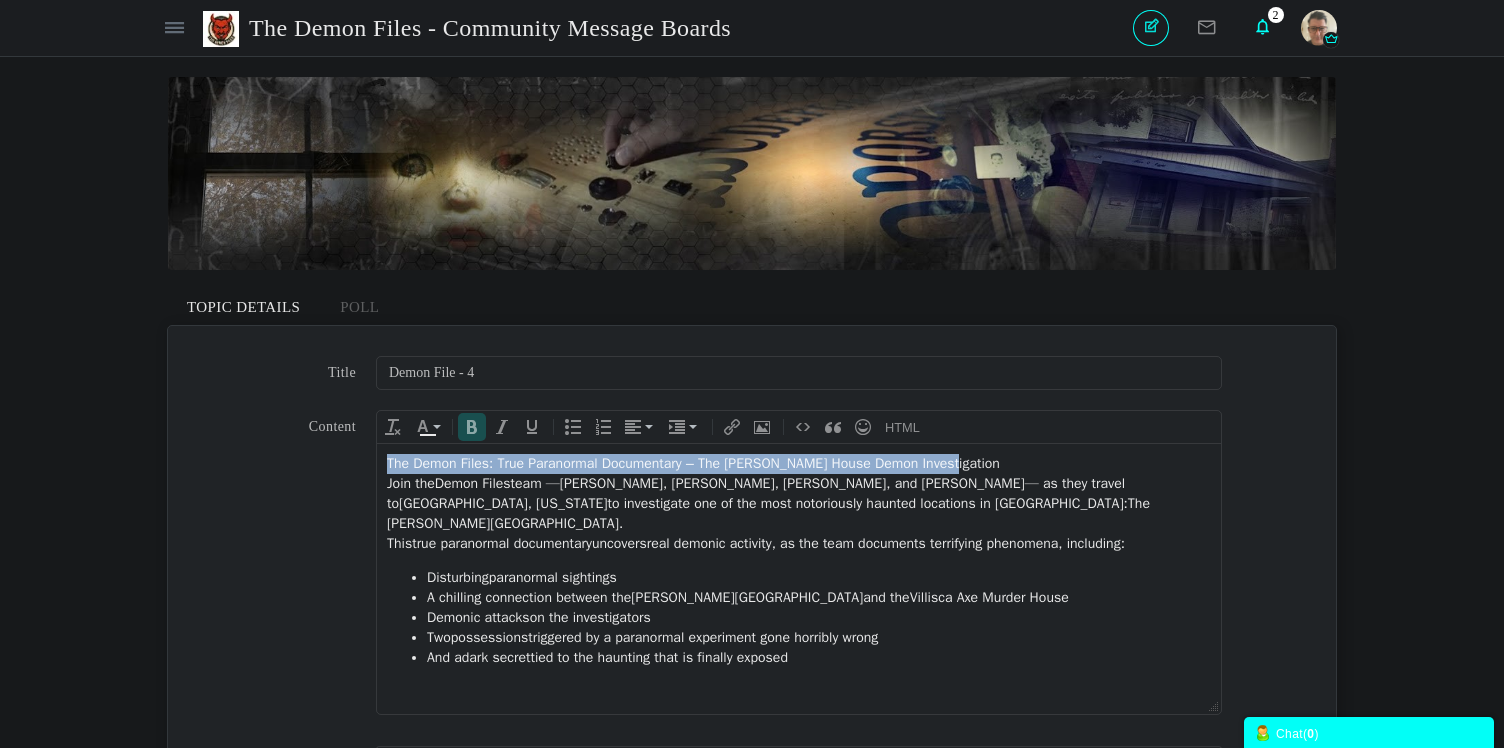 drag, startPoint x: 1004, startPoint y: 460, endPoint x: 717, endPoint y: 428, distance: 288.77847 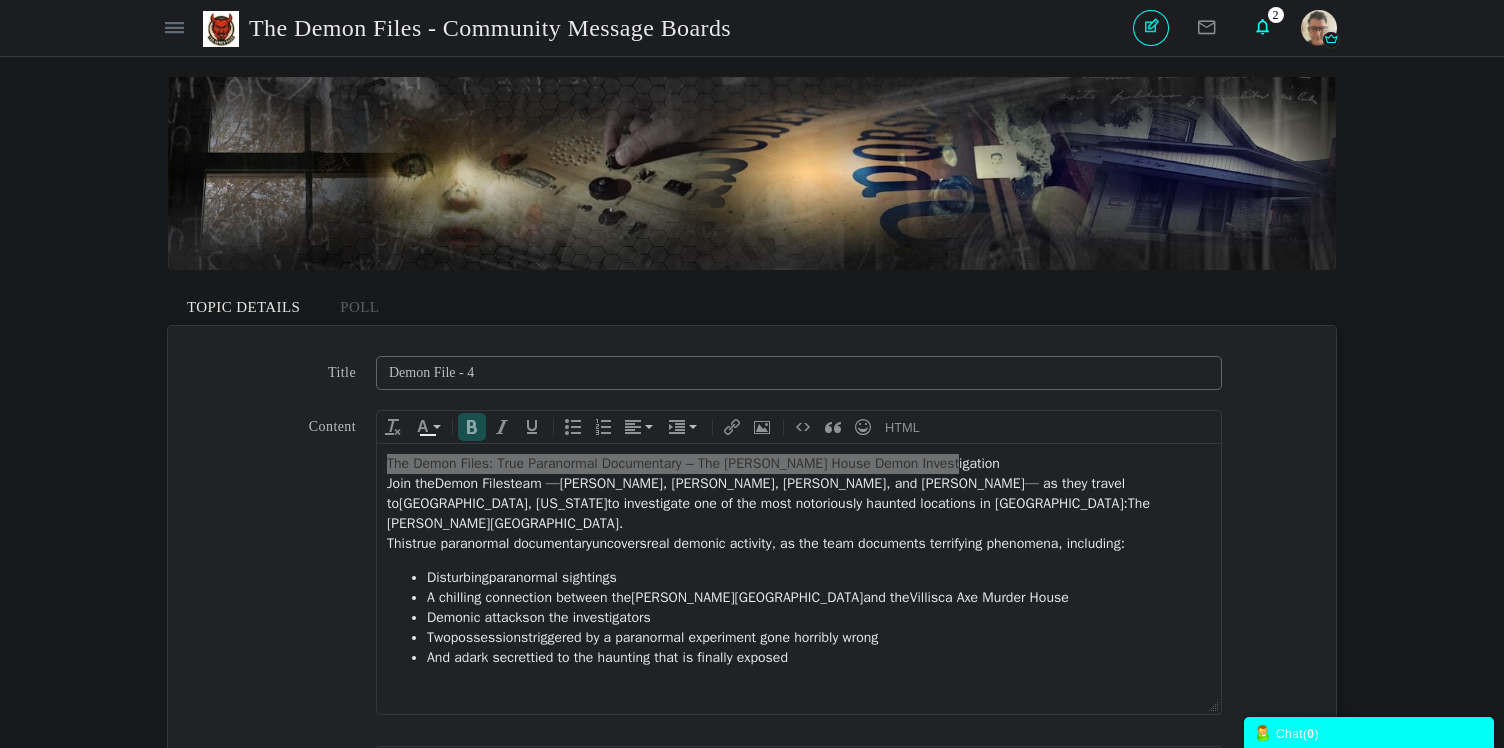 click on "Demon File - 4" at bounding box center (799, 373) 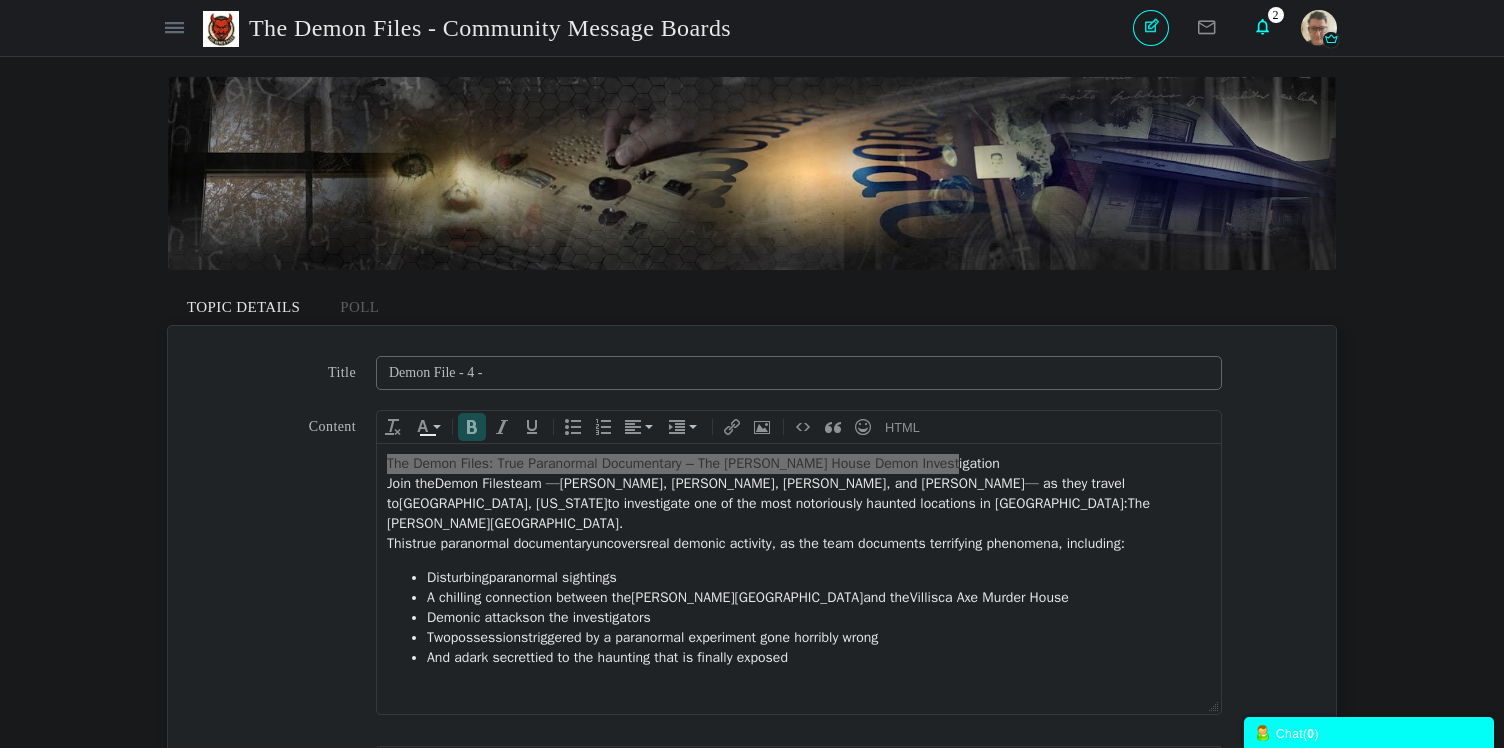 paste on "The Demon Files: True Paranormal Documentary – The Sallie House Demon Investigation" 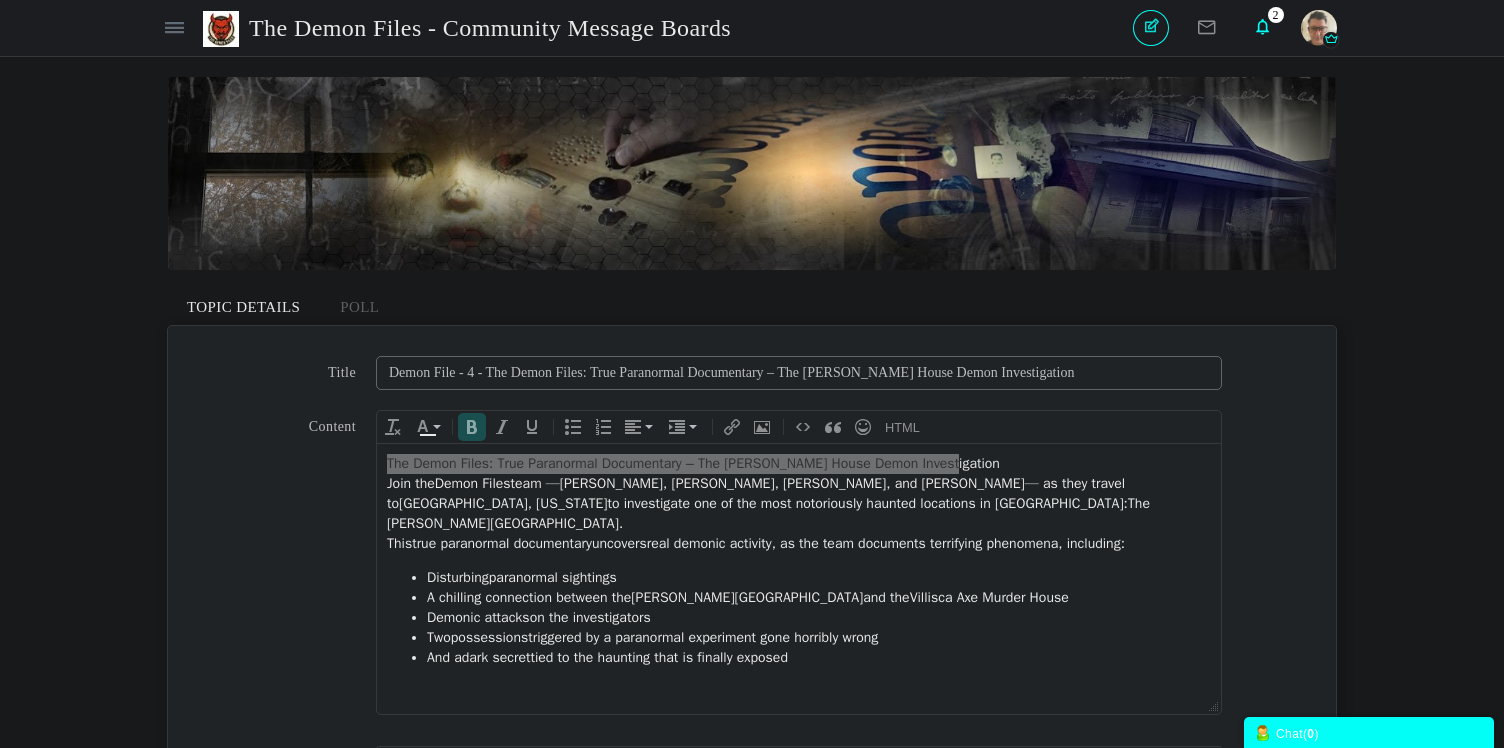 type on "Demon File - 4 - The Demon Files: True Paranormal Documentary – The Sallie House Demon Investigation" 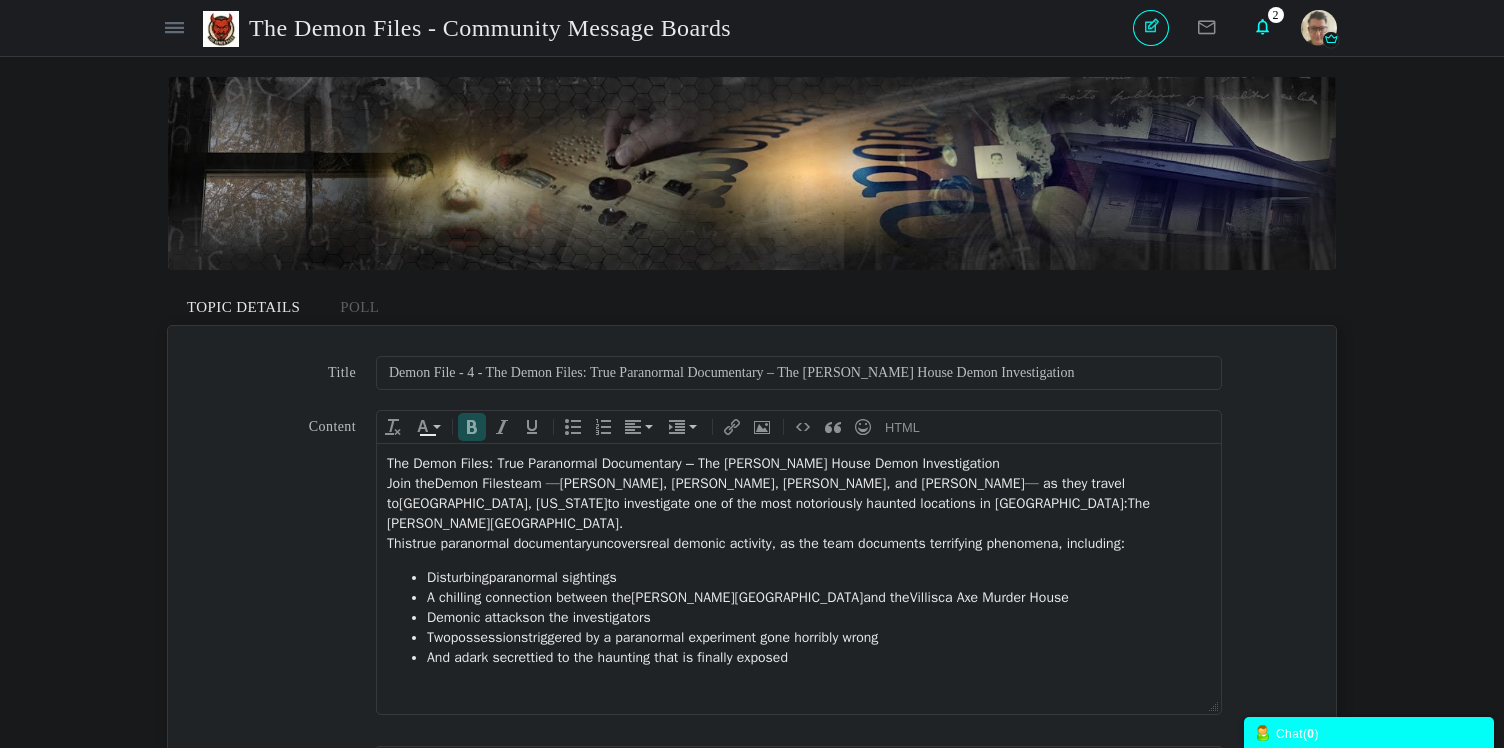 click on "The Demon Files: True Paranormal Documentary – The Sallie House Demon Investigation" at bounding box center (799, 464) 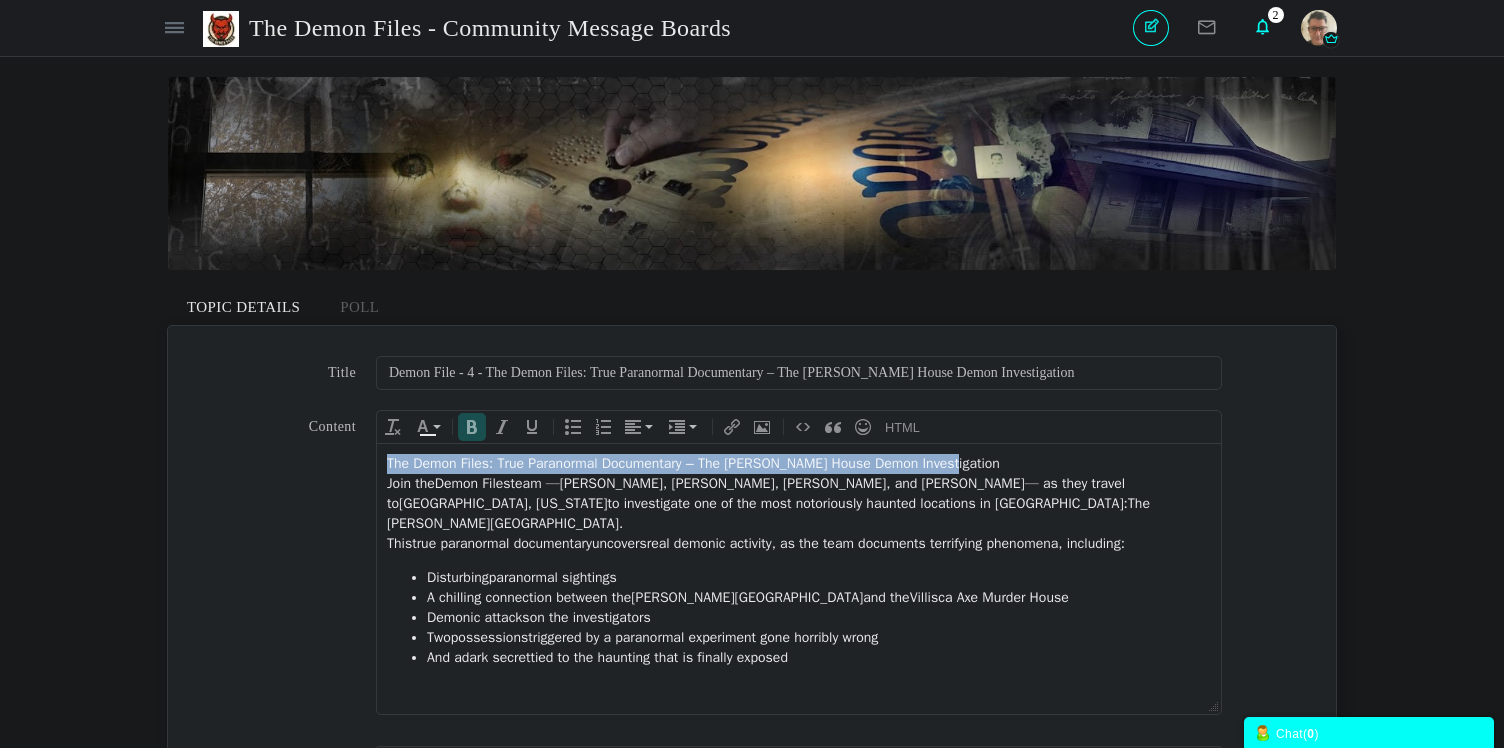 drag, startPoint x: 1016, startPoint y: 464, endPoint x: 484, endPoint y: 452, distance: 532.1353 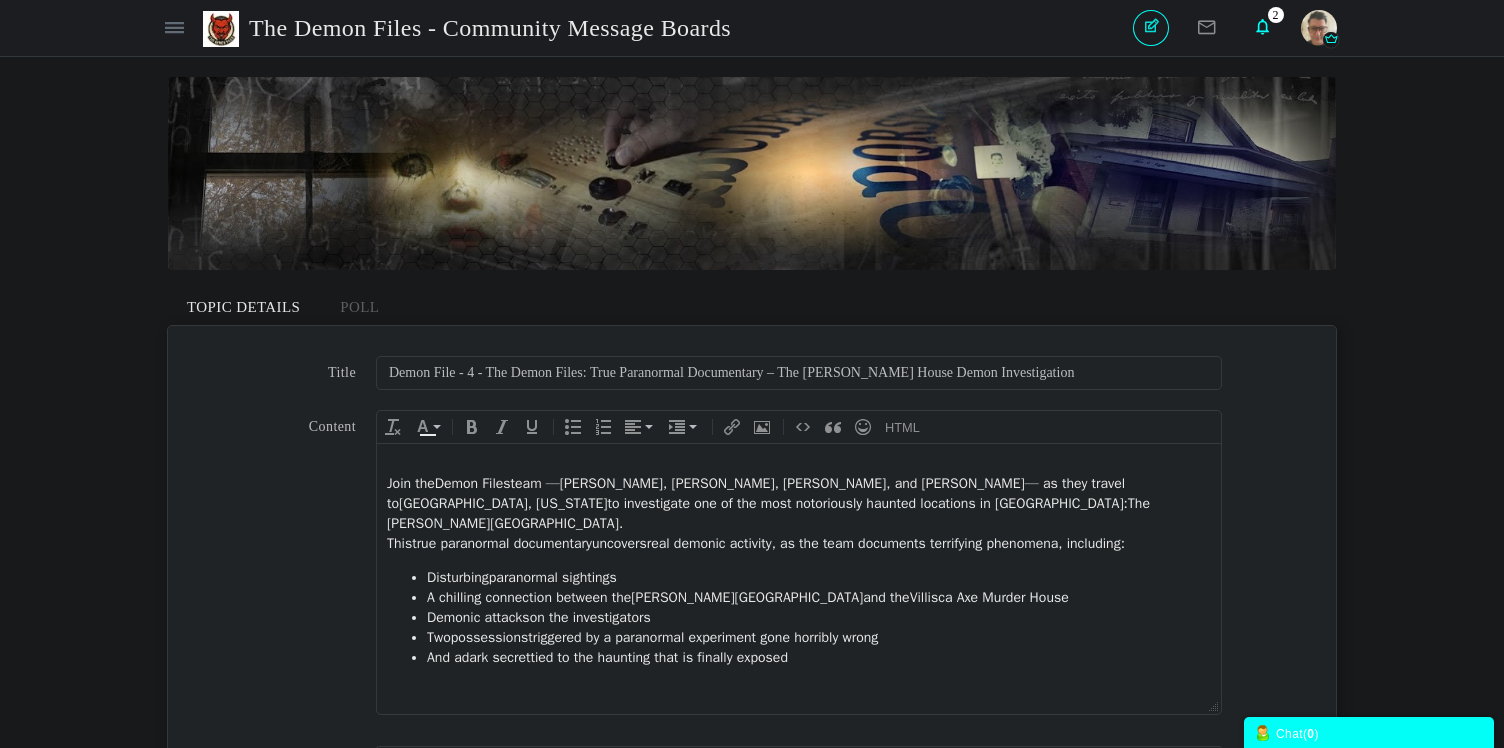 click on "Join the  Demon Files  team —  Tim Wood, Lillian Alquist, John Hauser, and Kristin Manning  — as they travel to  Atchison, Kansas  to investigate one of the most notoriously haunted locations in America:  The Sallie House ." at bounding box center [799, 504] 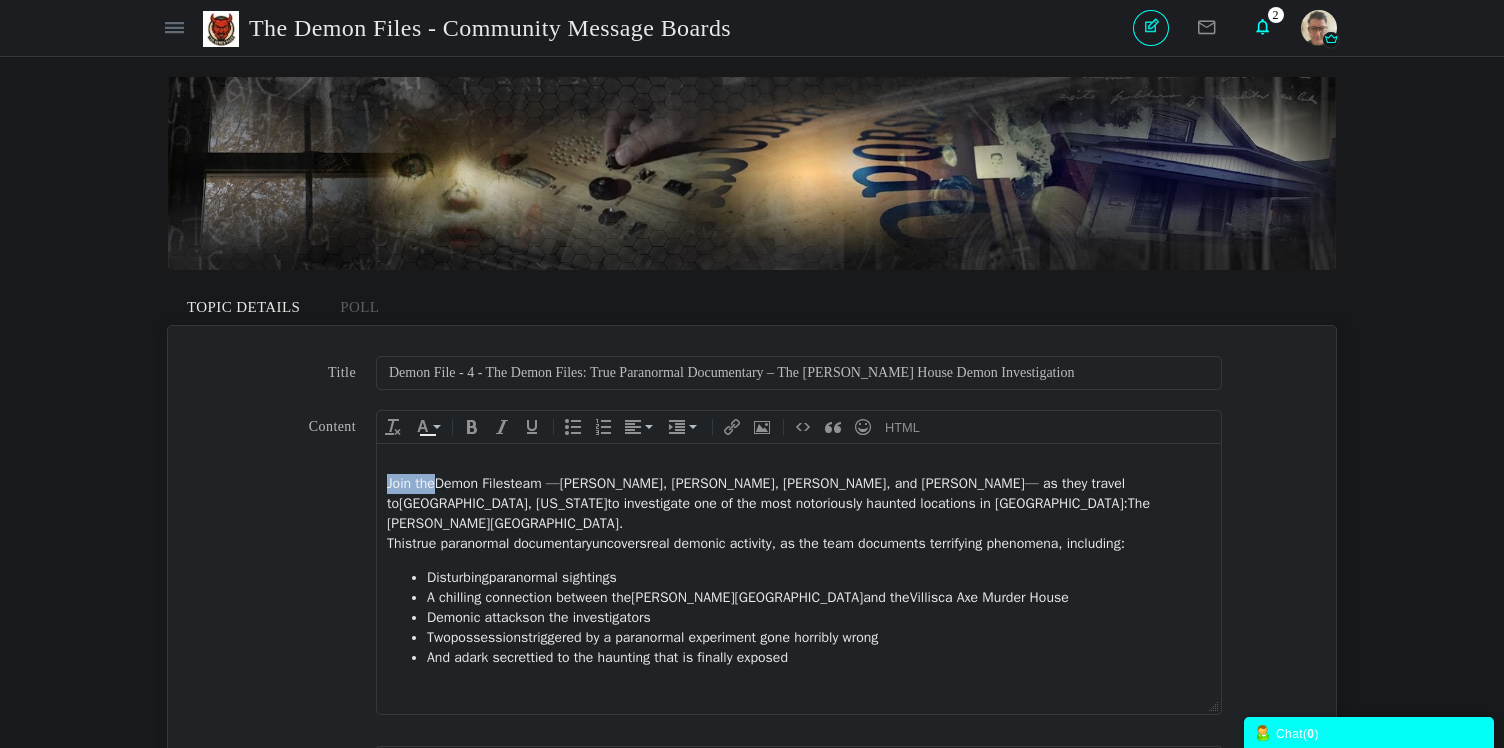 drag, startPoint x: 438, startPoint y: 485, endPoint x: 381, endPoint y: 485, distance: 57 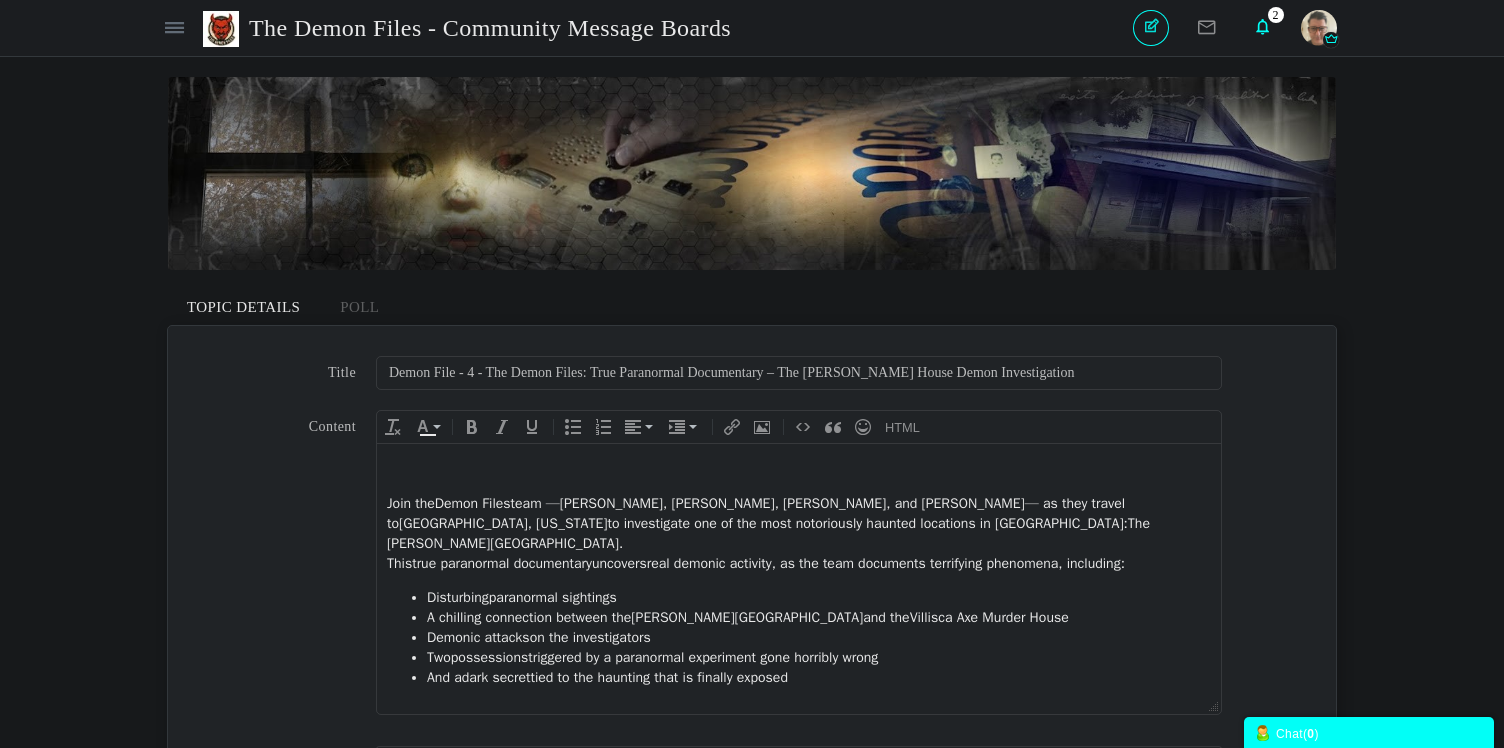 click at bounding box center (799, 464) 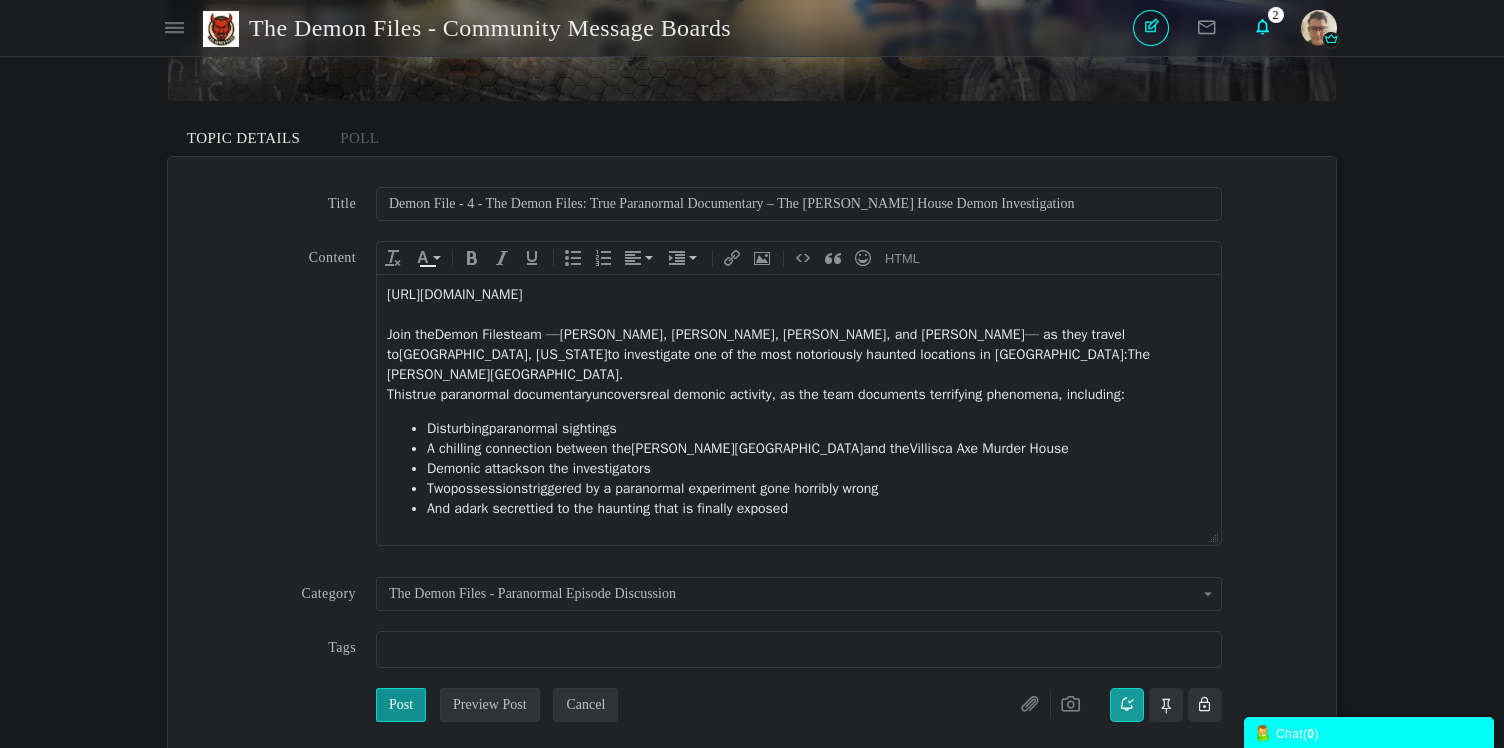 scroll, scrollTop: 238, scrollLeft: 0, axis: vertical 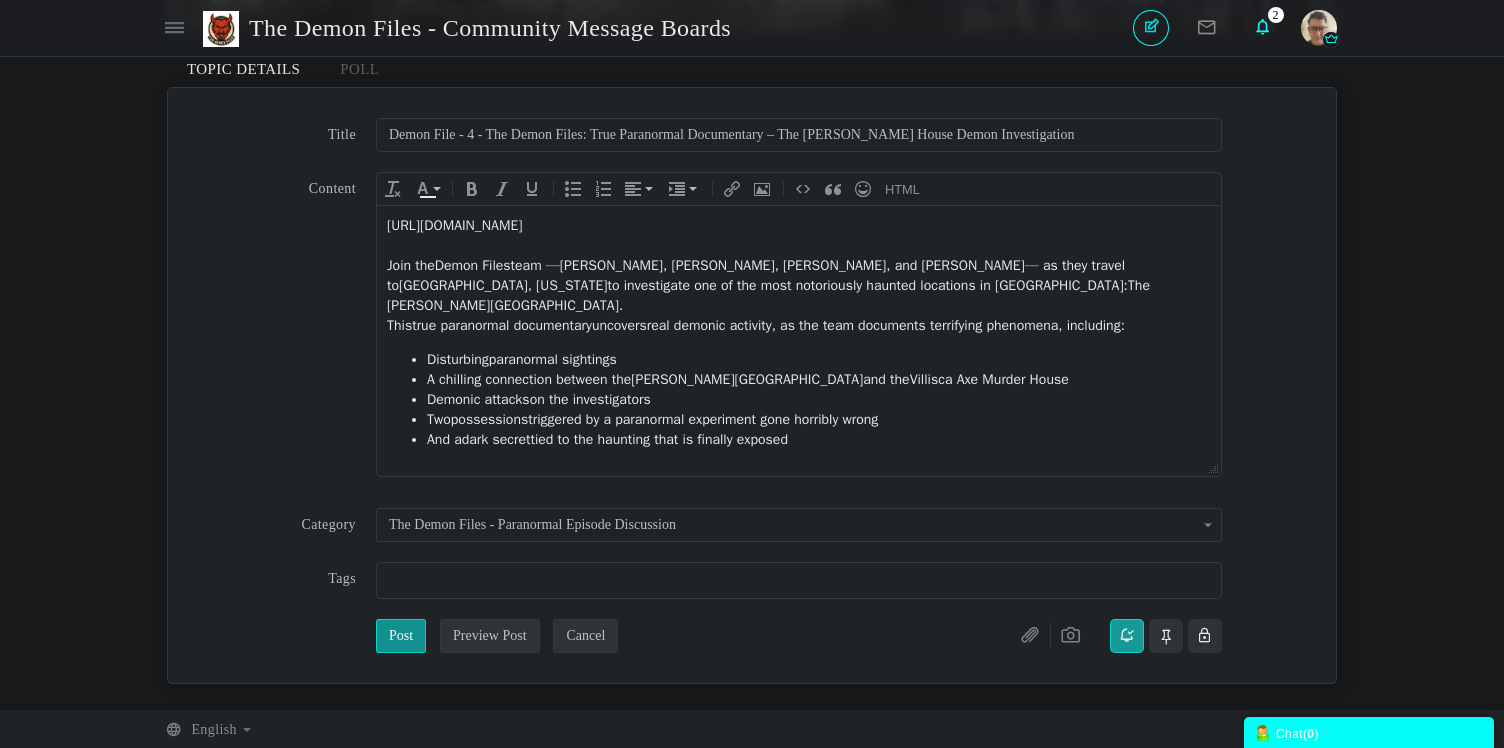 click at bounding box center (798, 580) 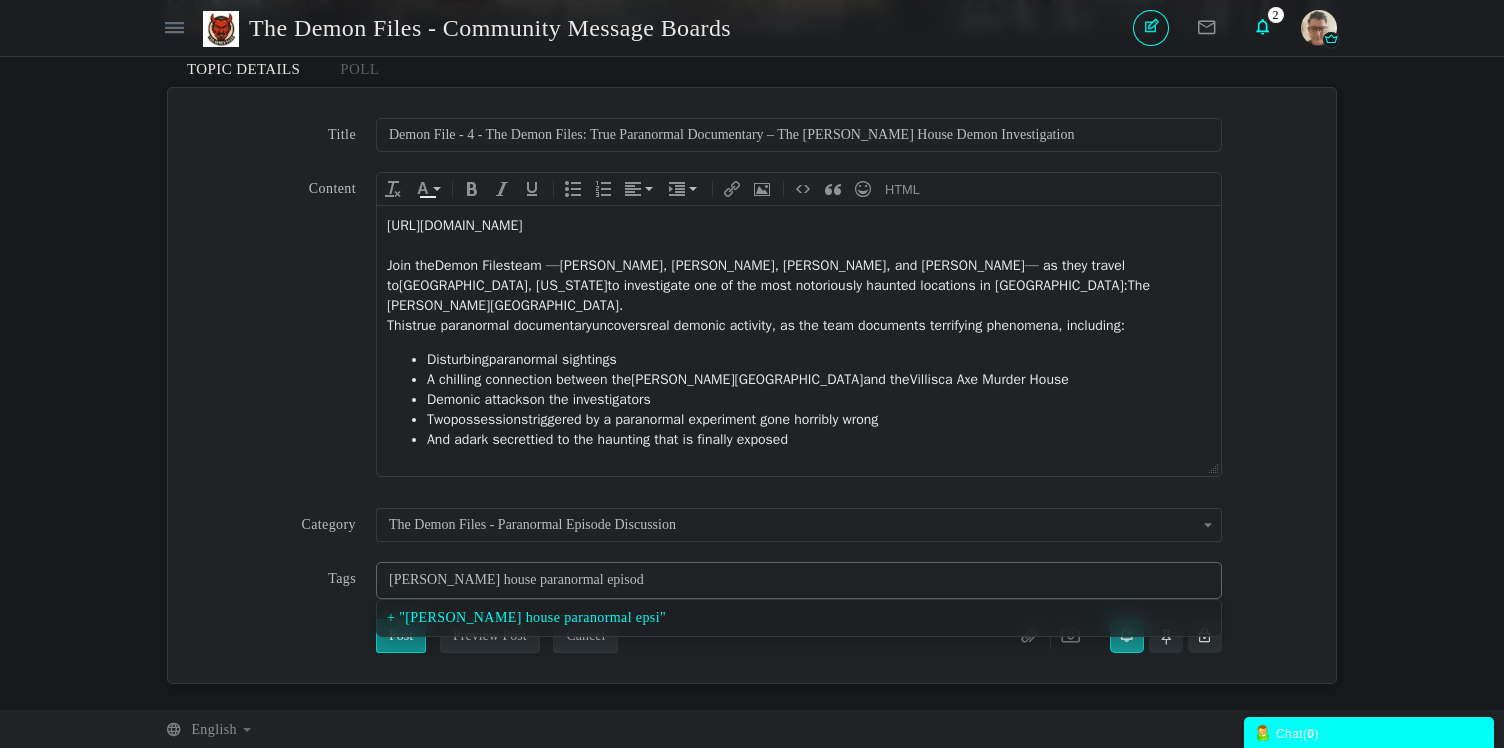 type on "[PERSON_NAME] house paranormal episode" 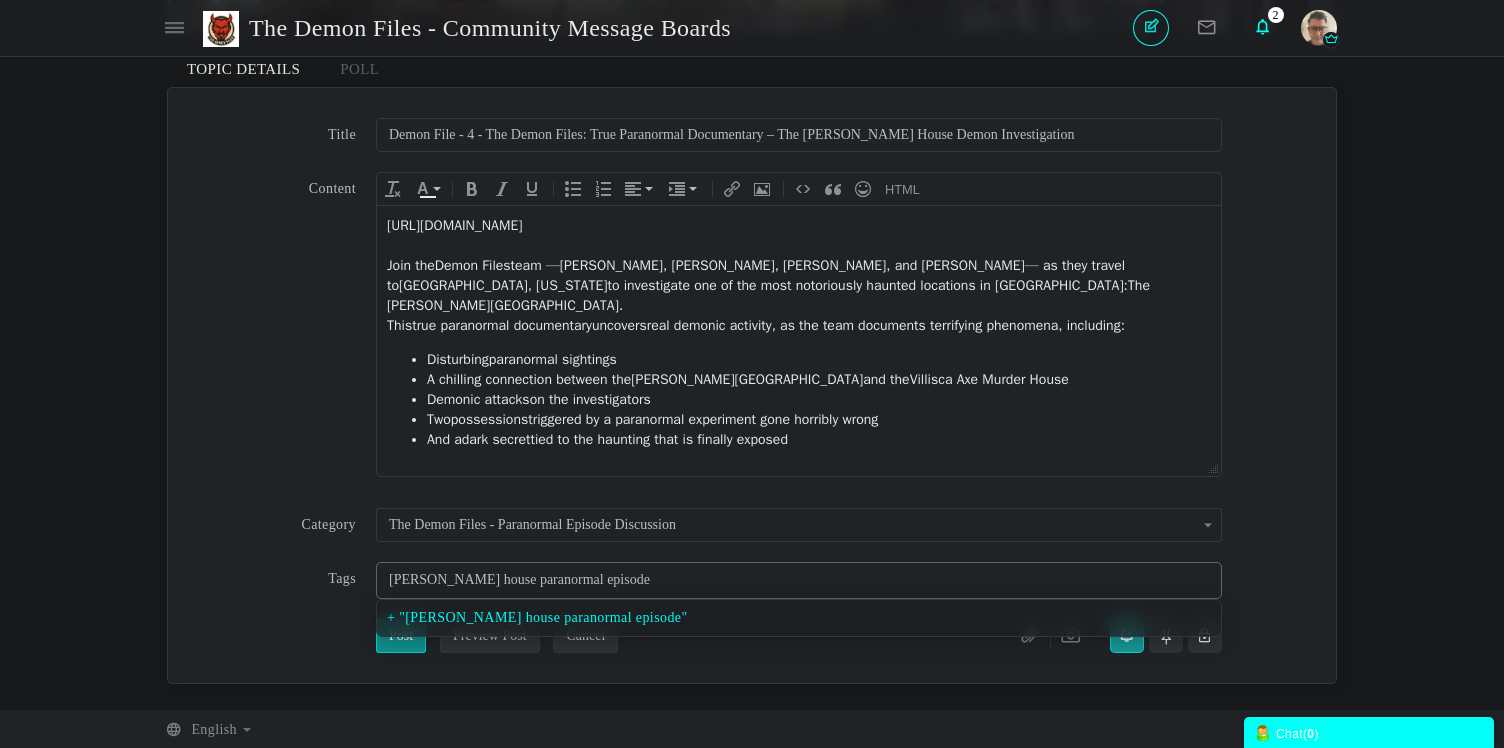 type on "[PERSON_NAME] house paranormal episode" 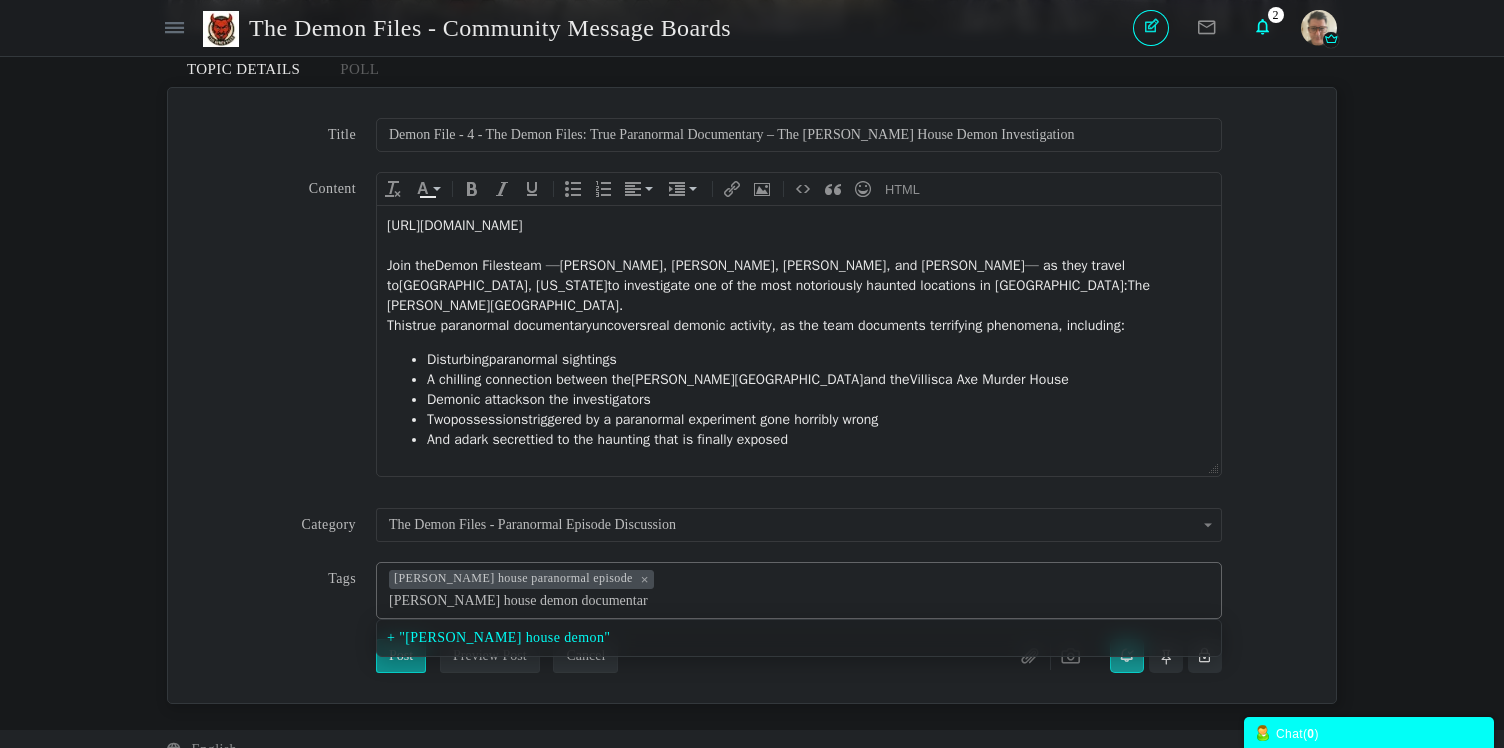 type on "[PERSON_NAME] house demon documentary" 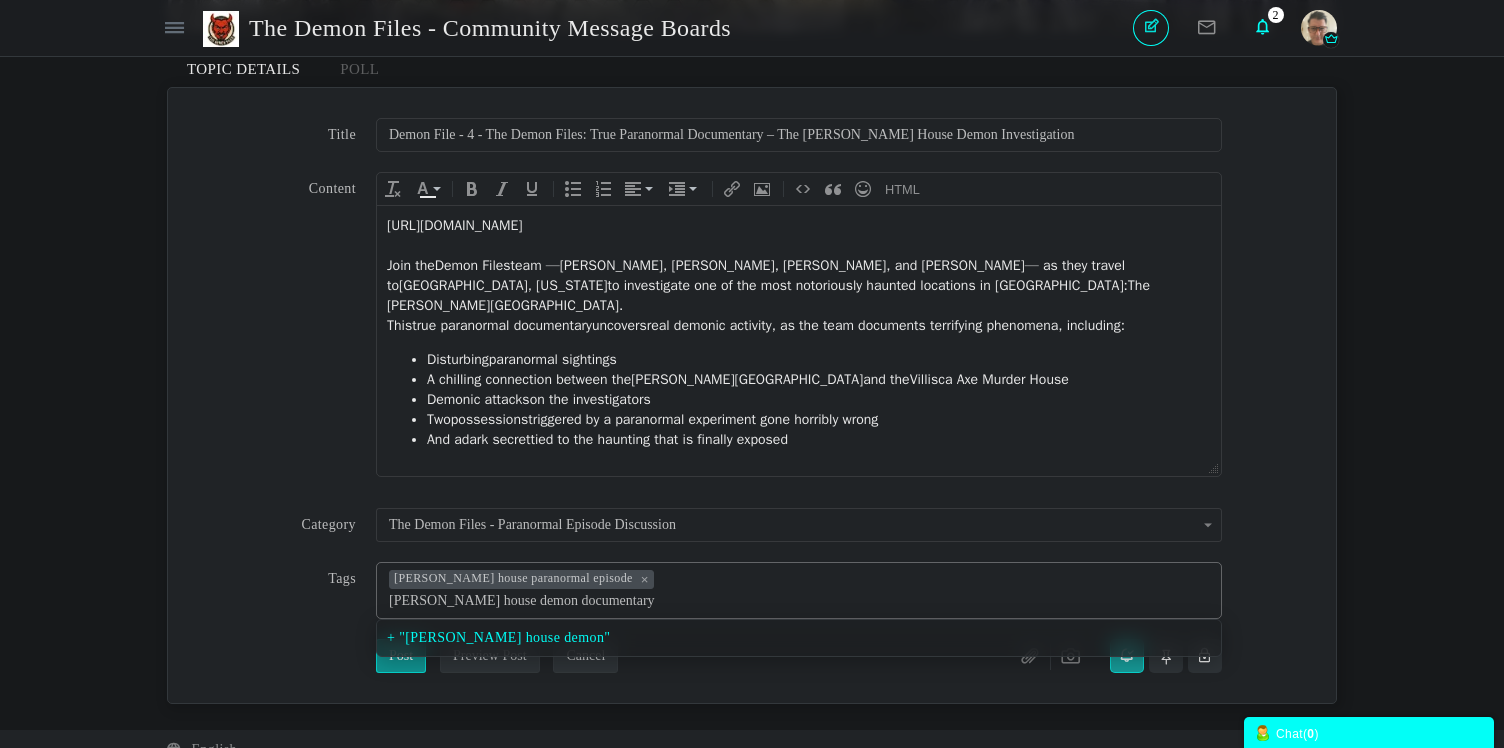 type on "sallie house paranormal episode,sallie house demon documentary" 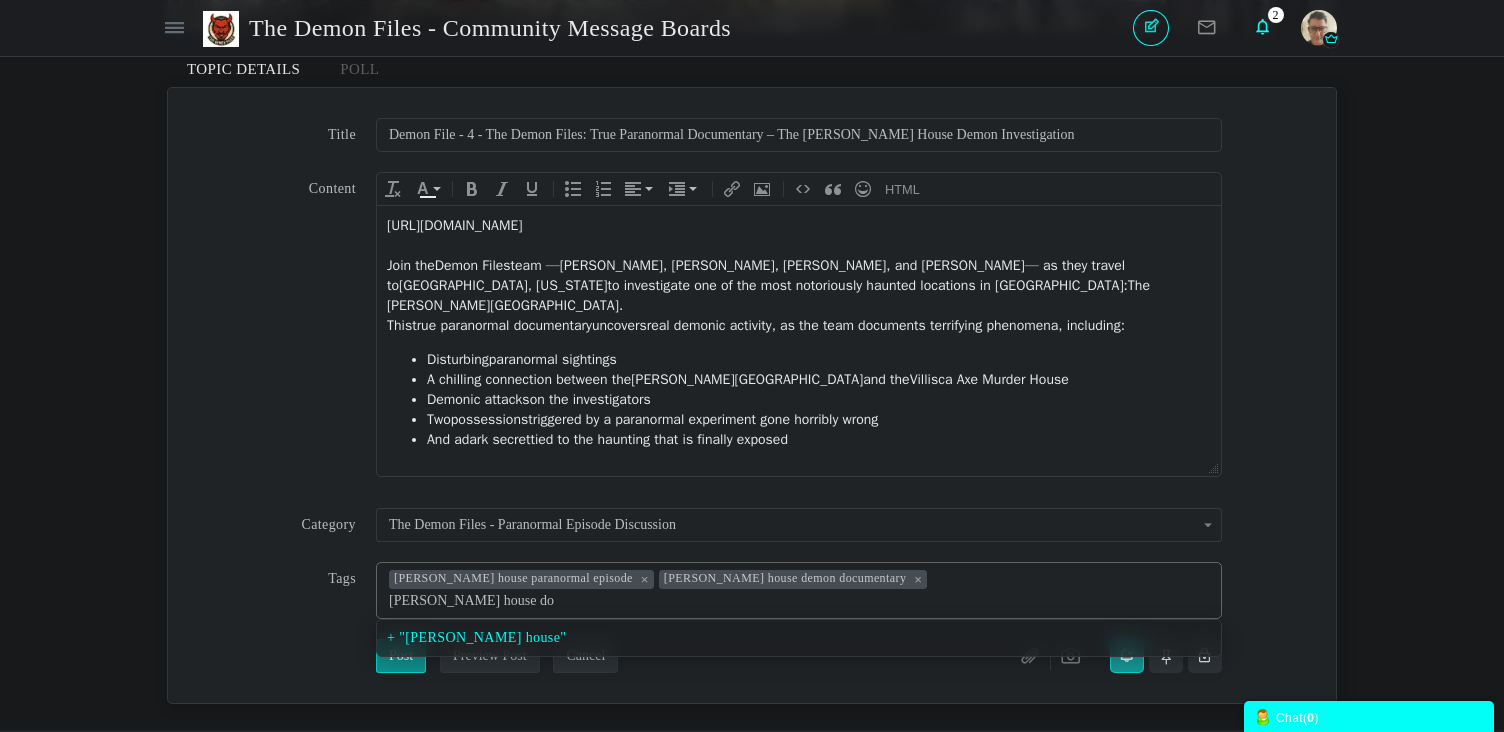 type on "[PERSON_NAME] house doc" 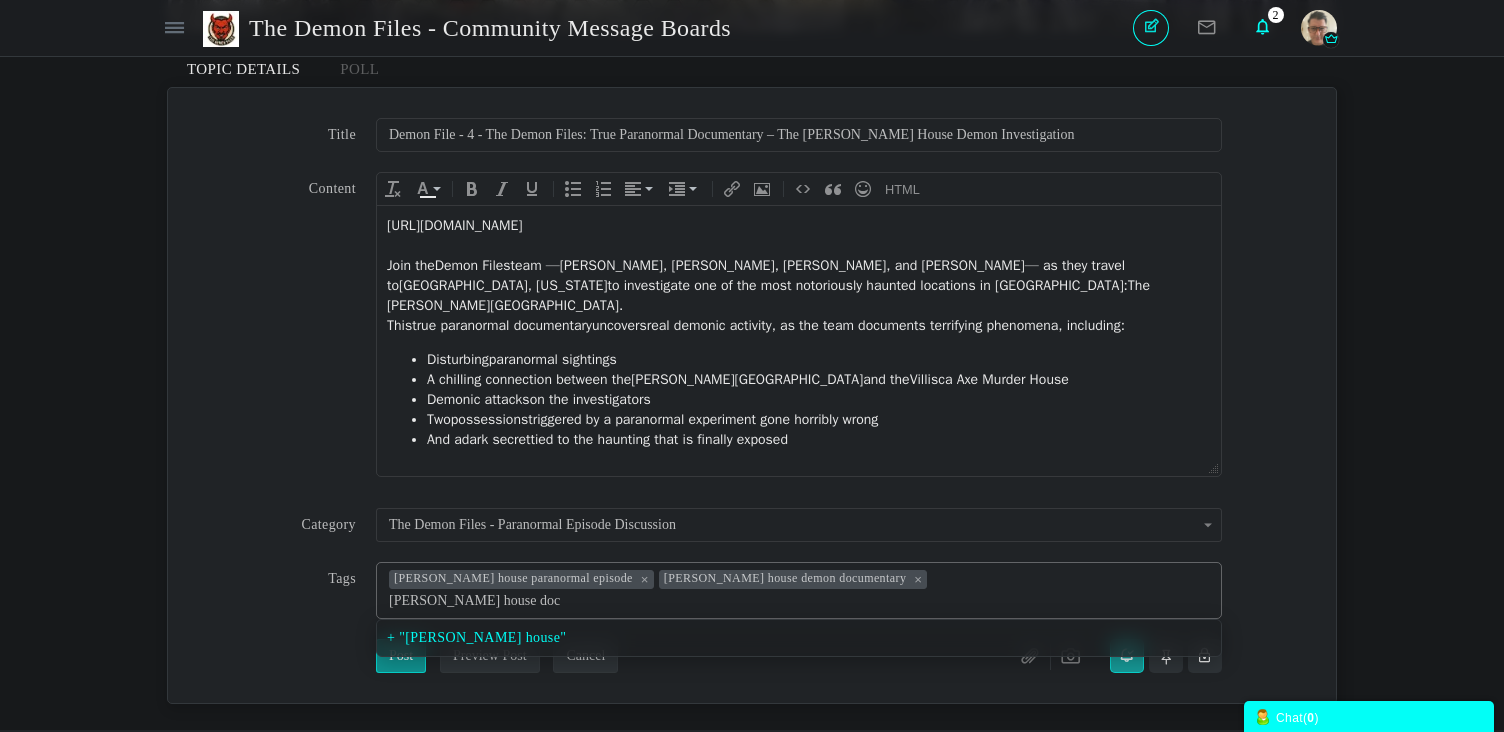 type on "sallie house paranormal episode,sallie house demon documentary,sallie house doc" 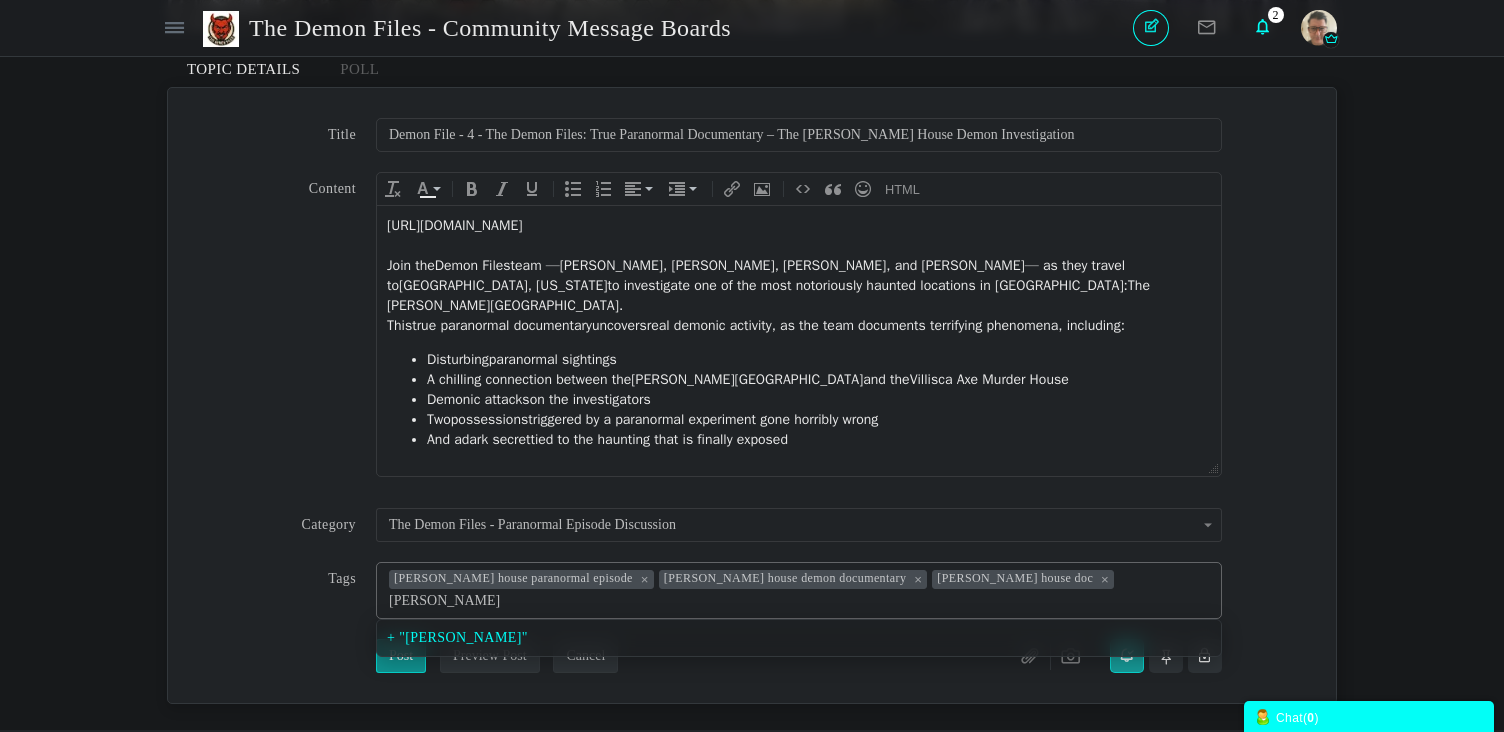 type on "[PERSON_NAME] house" 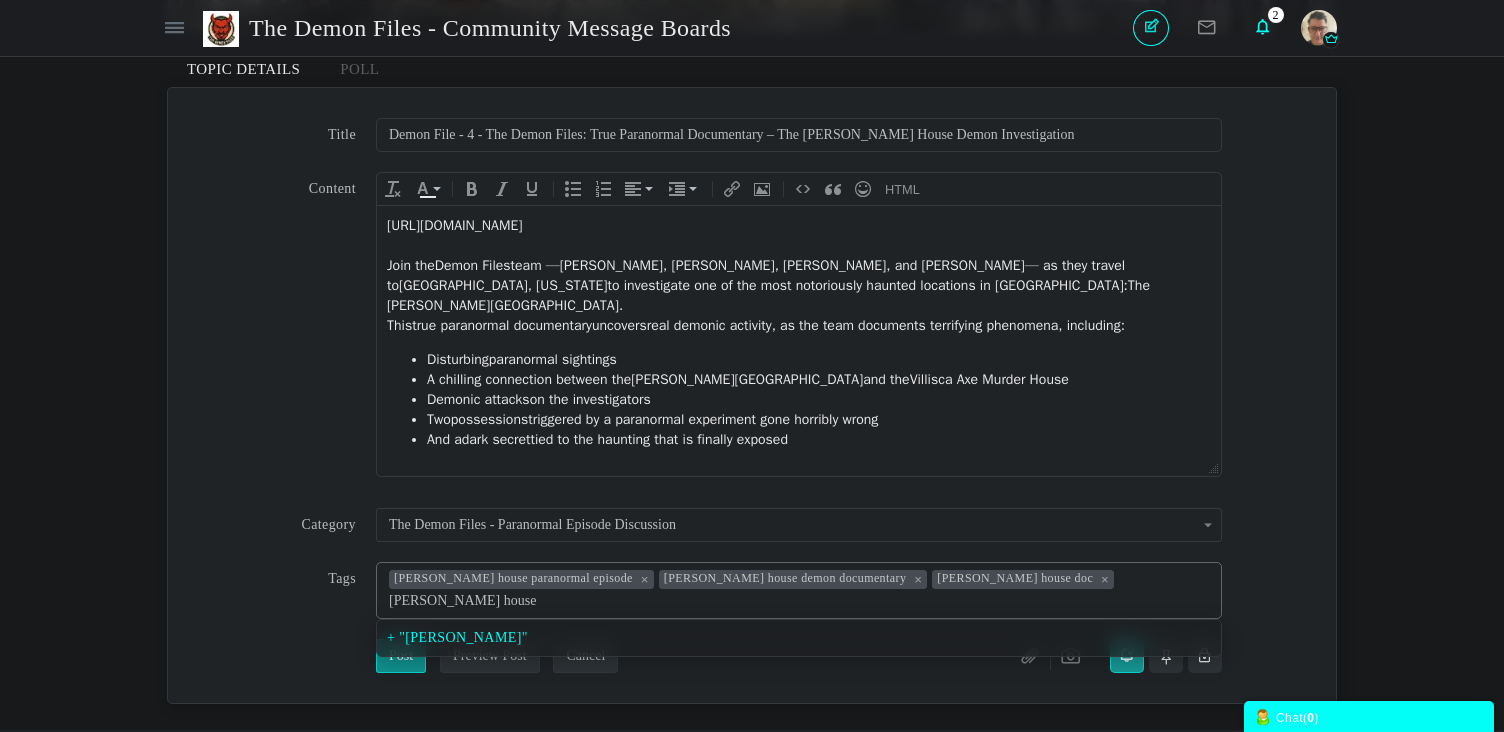 type on "sallie house paranormal episode,sallie house demon documentary,sallie house doc,sallie house" 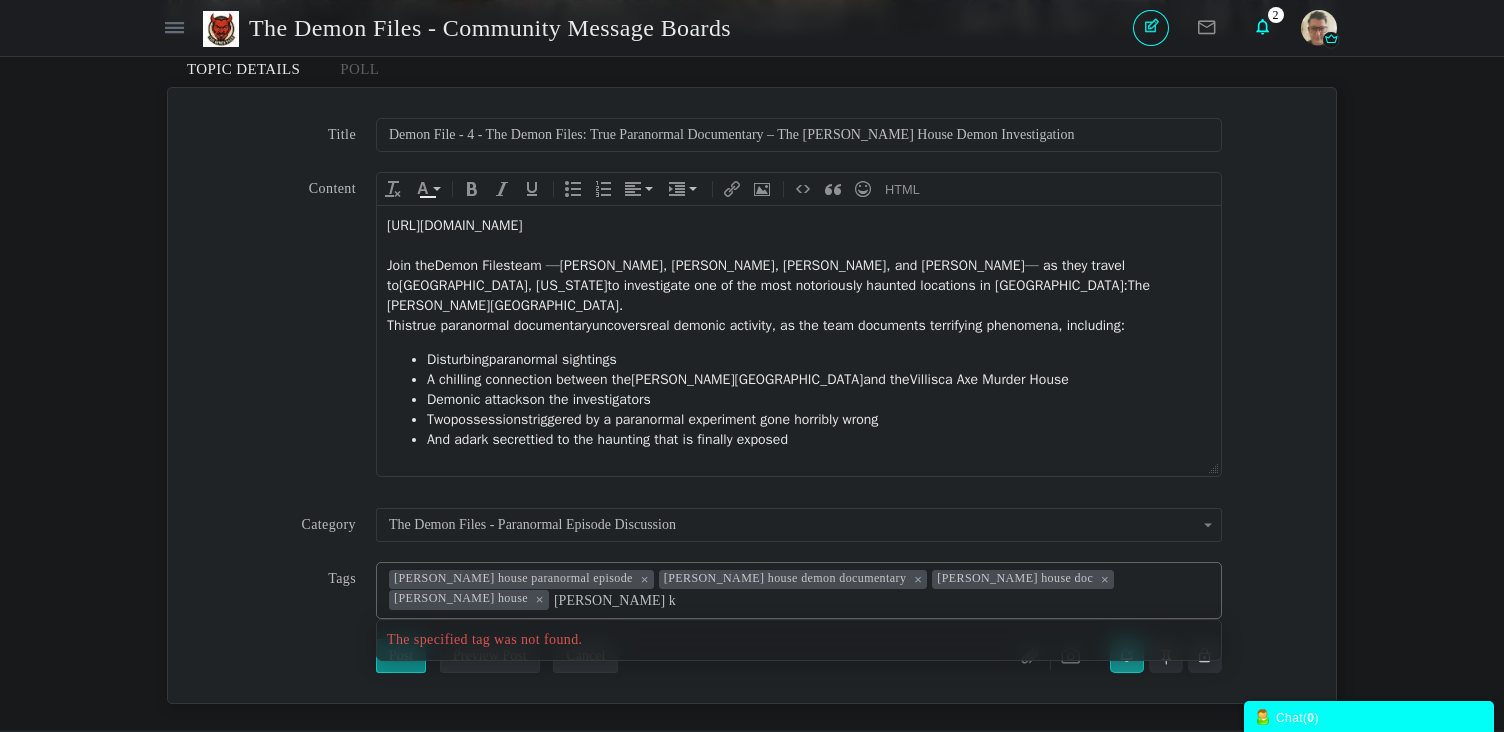type on "atchison ks" 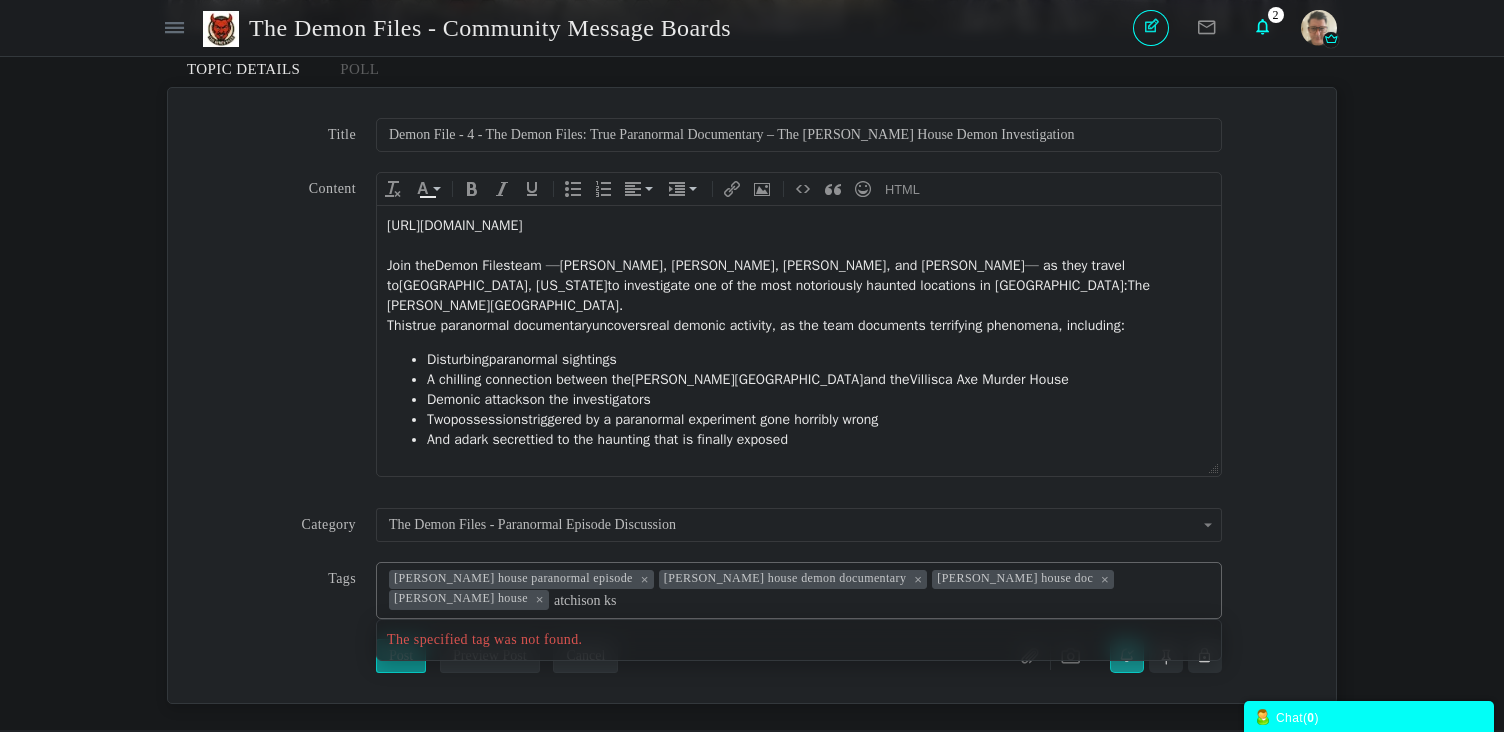 type on "sallie house paranormal episode,sallie house demon documentary,sallie house doc,sallie house,atchison ks" 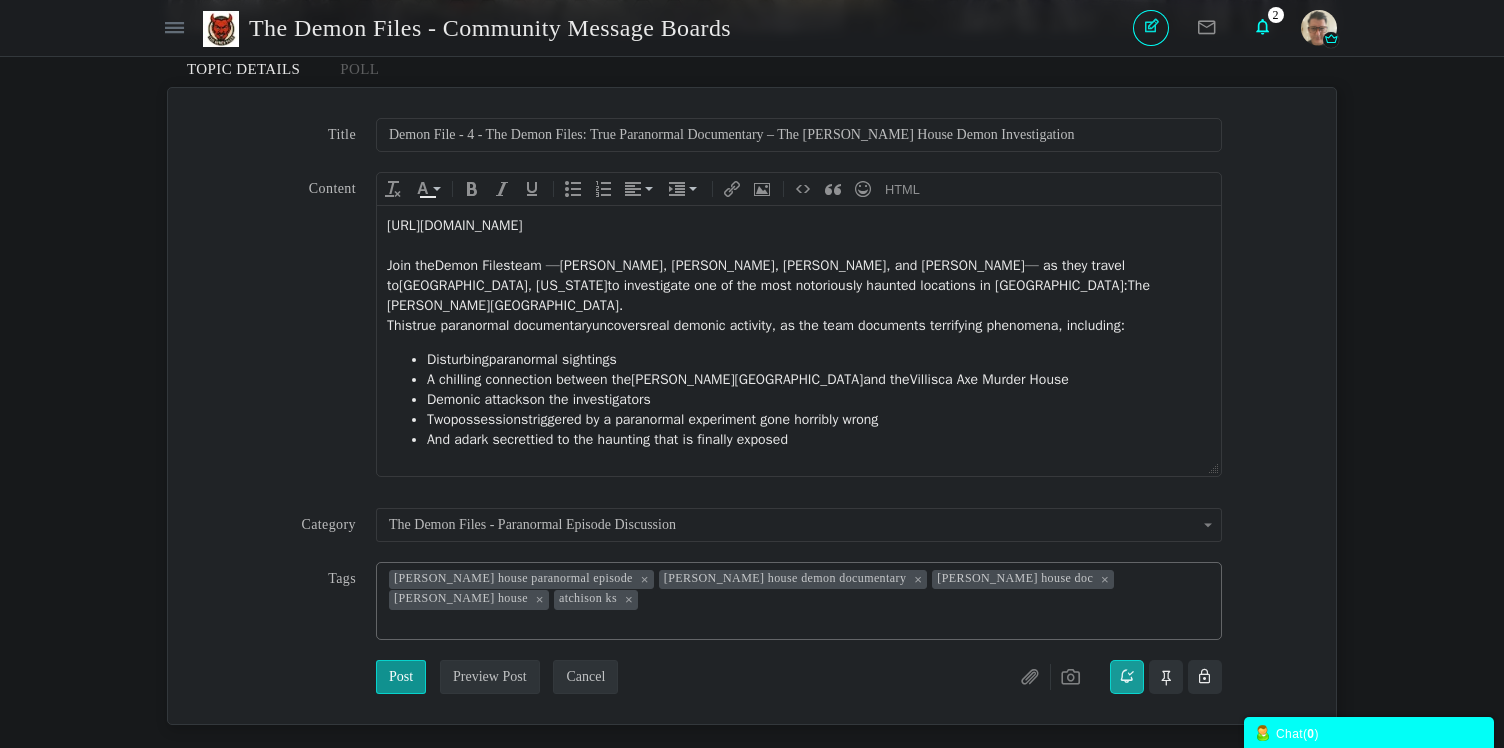 click on "Post" at bounding box center [401, 677] 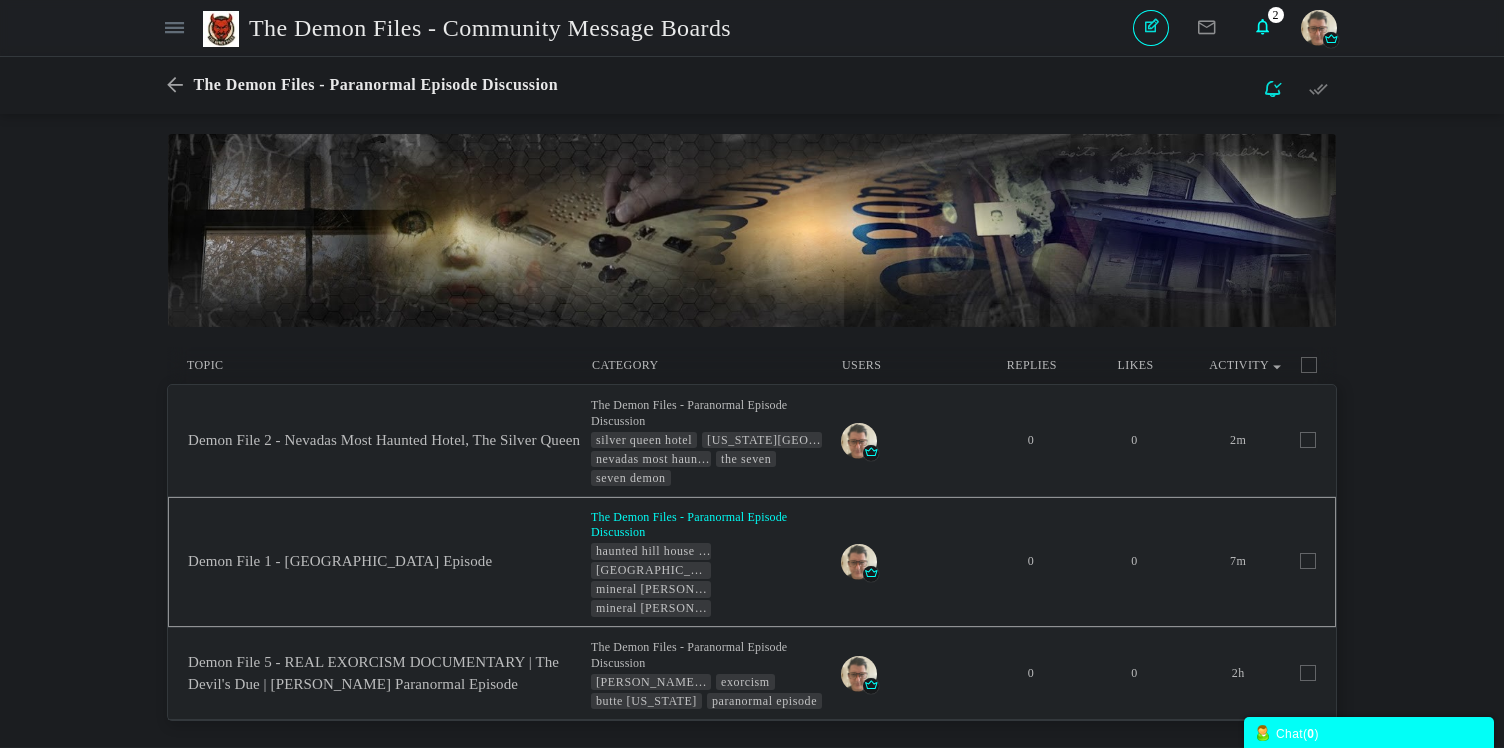scroll, scrollTop: 35, scrollLeft: 0, axis: vertical 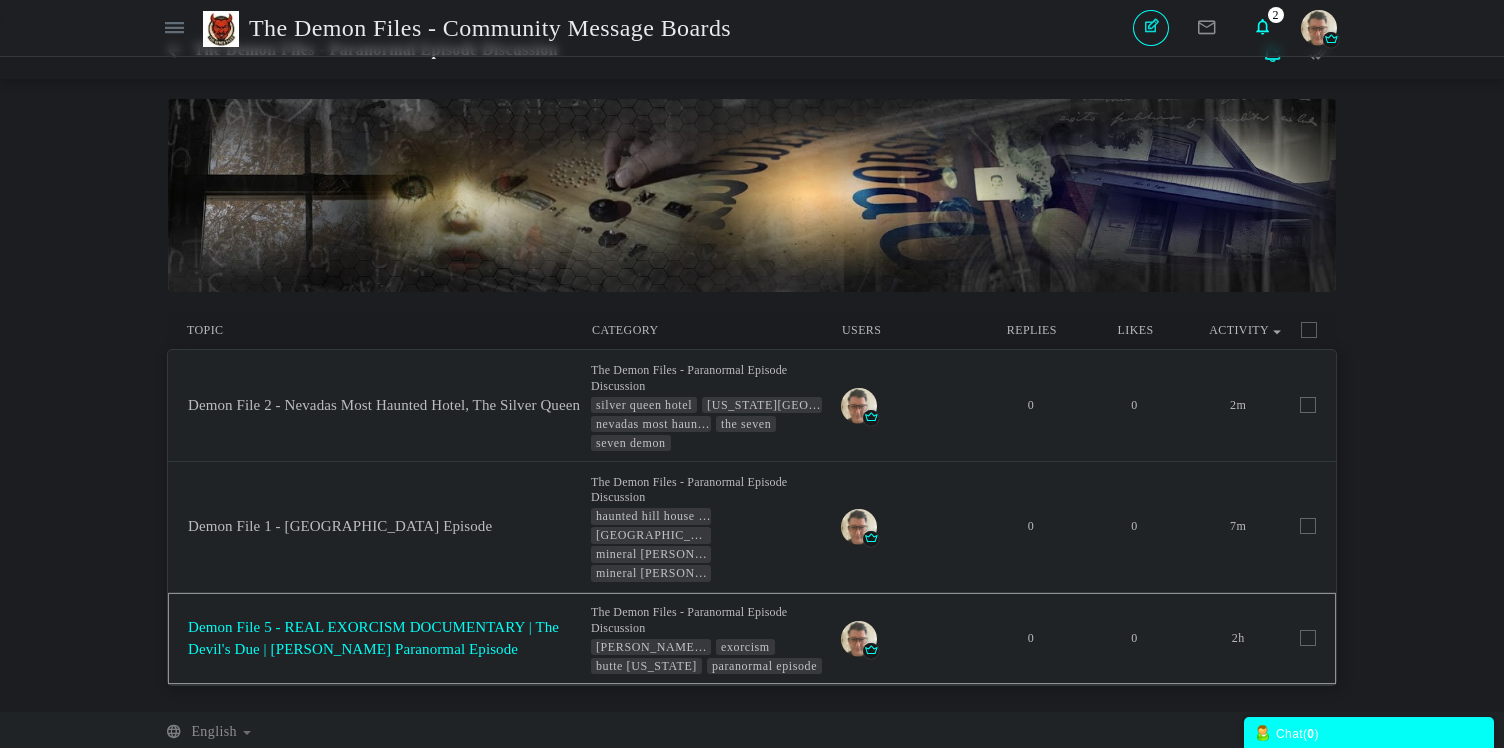 click on "Demon File 5 - REAL EXORCISM DOCUMENTARY | The Devil's Due | [PERSON_NAME] Paranormal Episode" at bounding box center [373, 637] 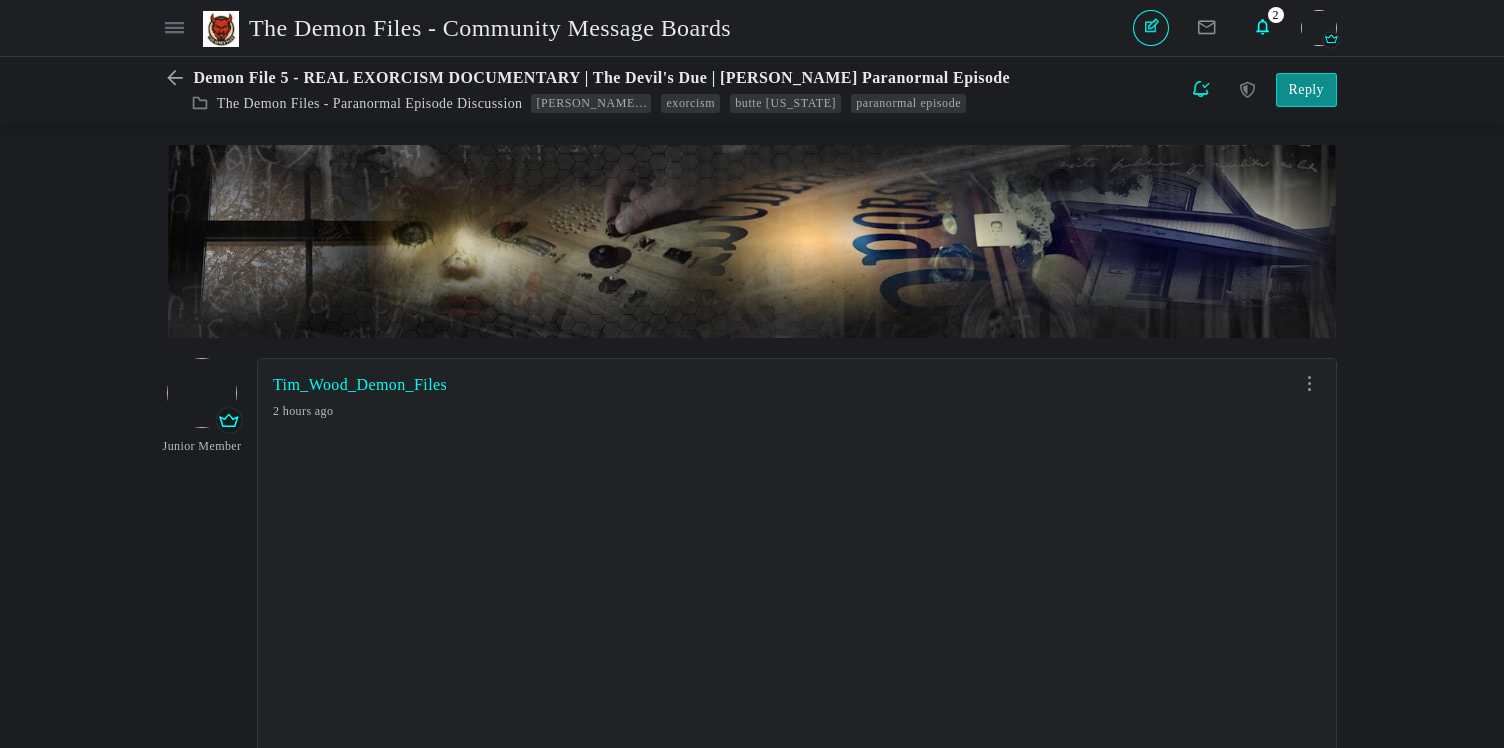 scroll, scrollTop: 0, scrollLeft: 0, axis: both 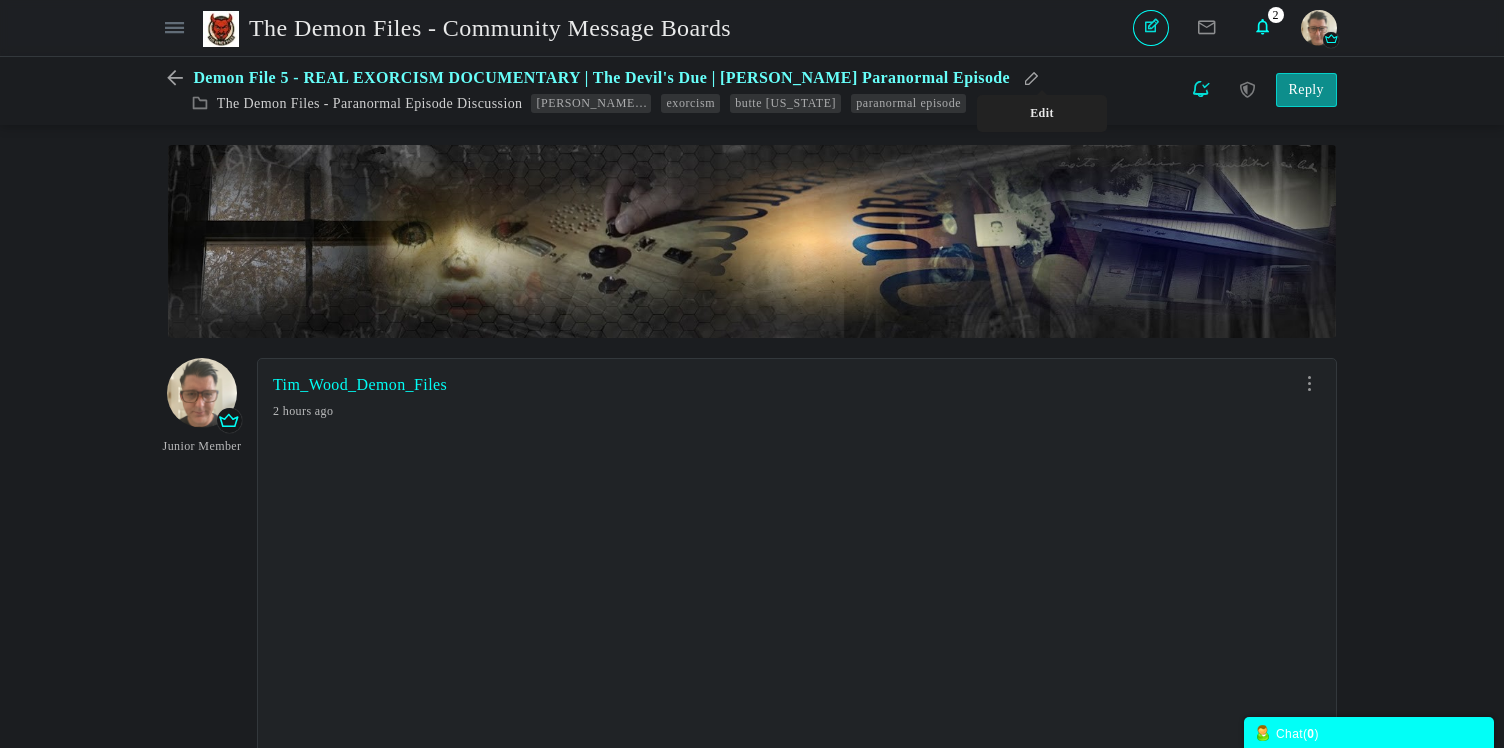 click at bounding box center [1032, 78] 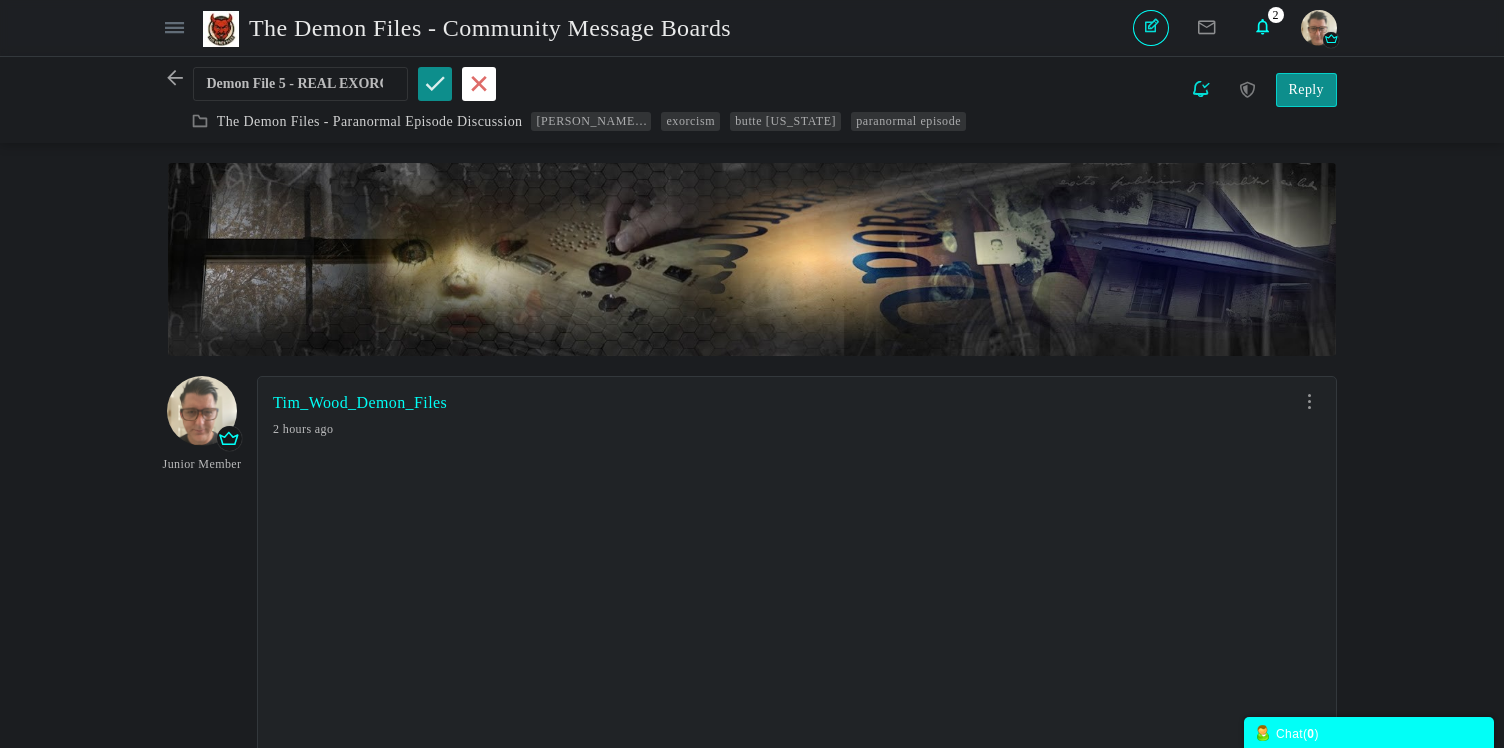 scroll, scrollTop: 0, scrollLeft: 535, axis: horizontal 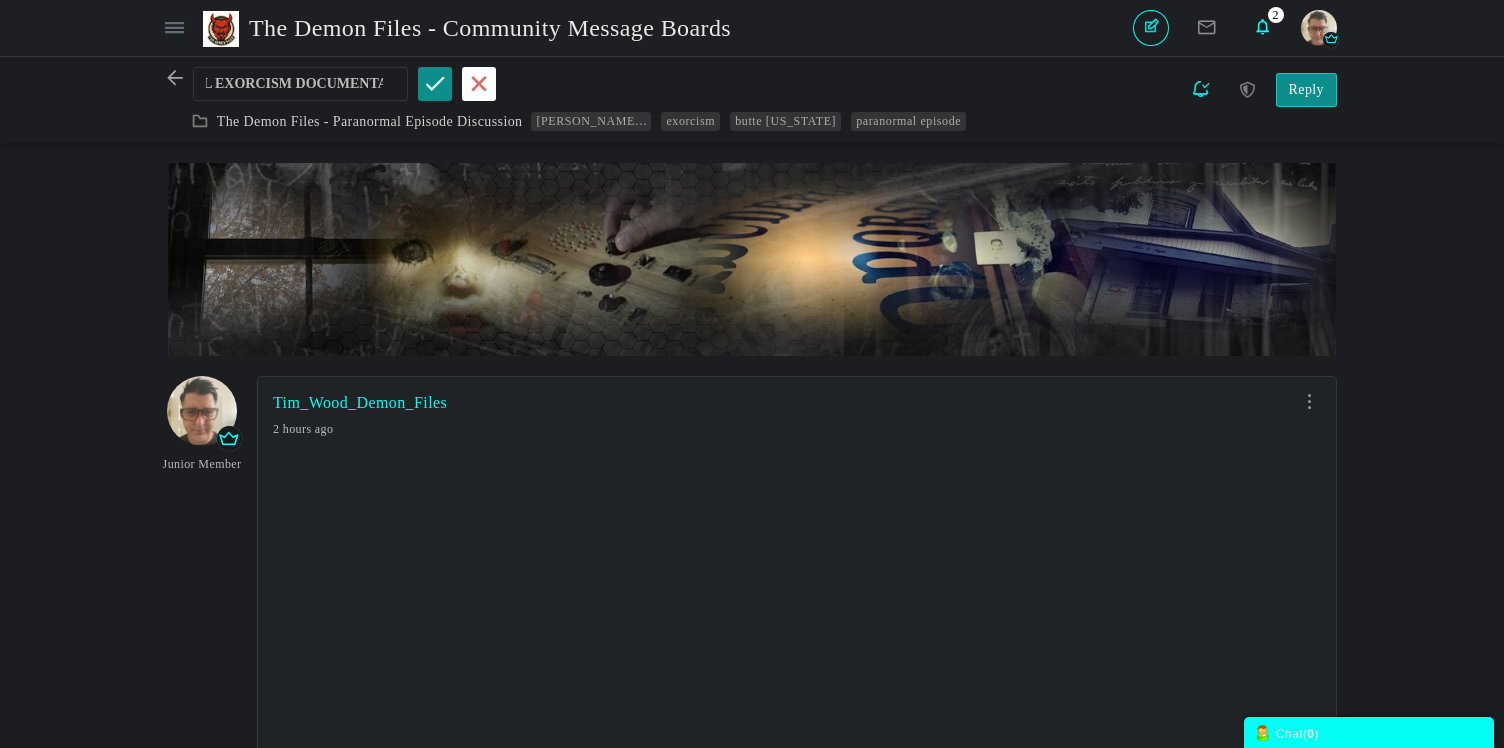 drag, startPoint x: 370, startPoint y: 86, endPoint x: 165, endPoint y: 62, distance: 206.4001 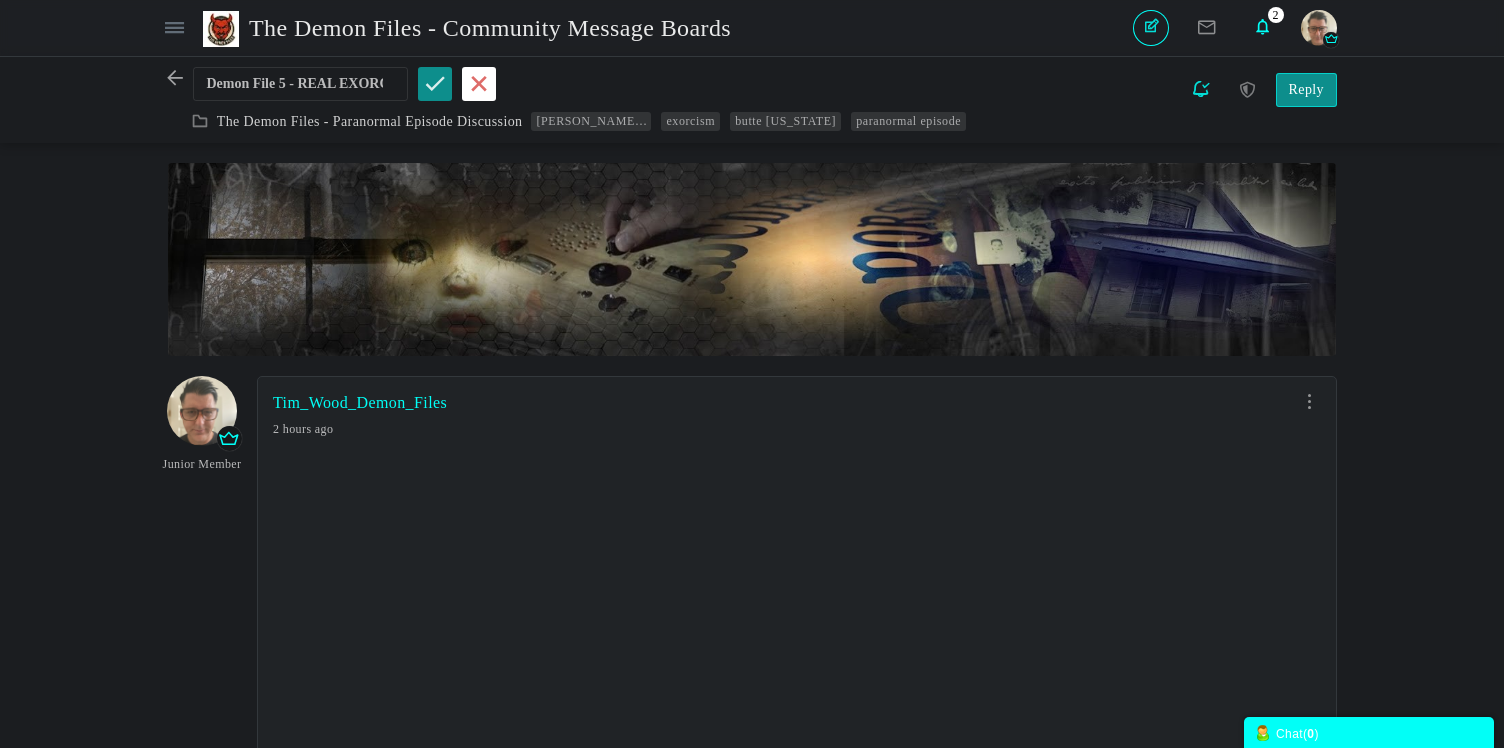 click on "Demon File 5 - REAL EXORCISM DOCUMENTARY | The Devil's Due | Dumas Brothel Paranormal Episode" at bounding box center [300, 84] 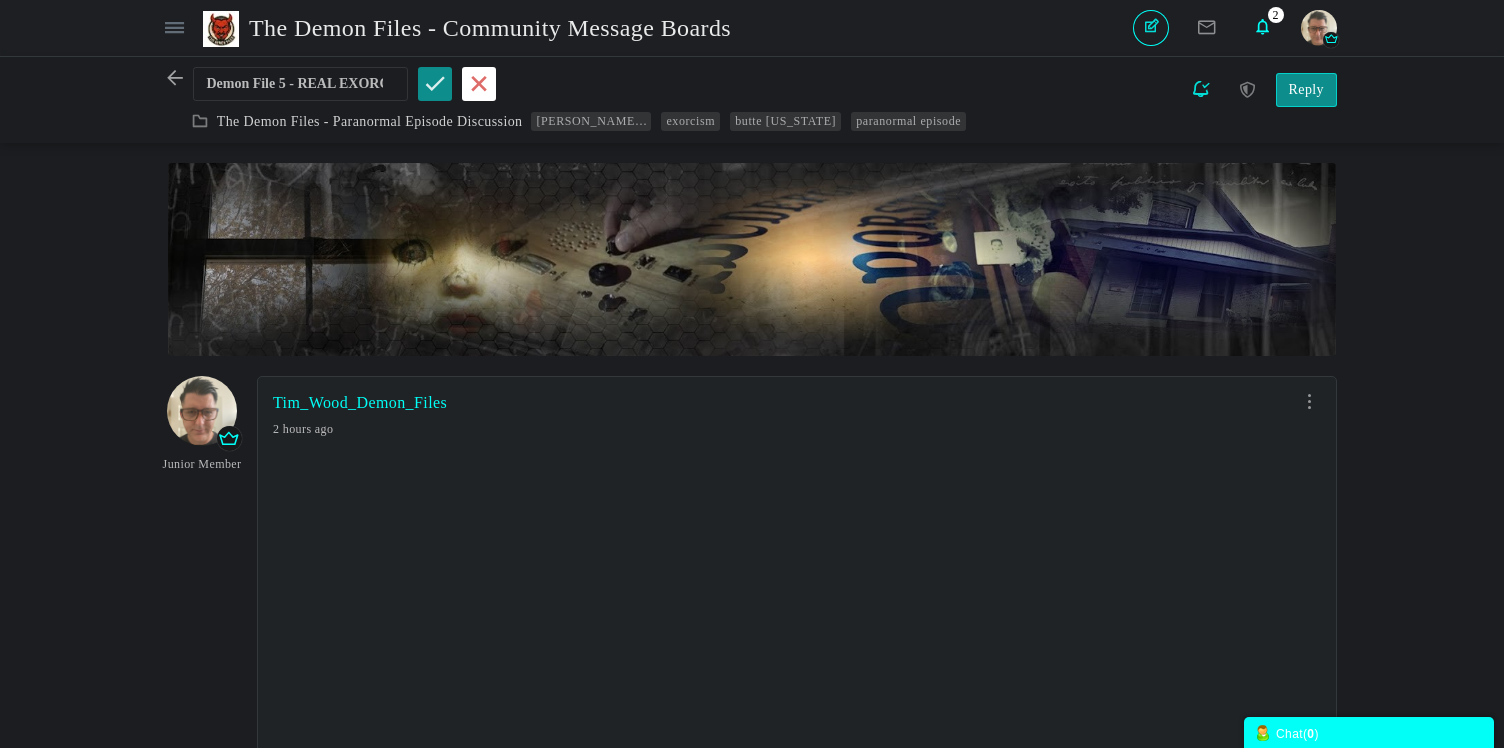 click on "Demon File 5 - REAL EXORCISM DOCUMENTARY | The Devil's Due | Dumas Brothel Paranormal Episode" at bounding box center (300, 84) 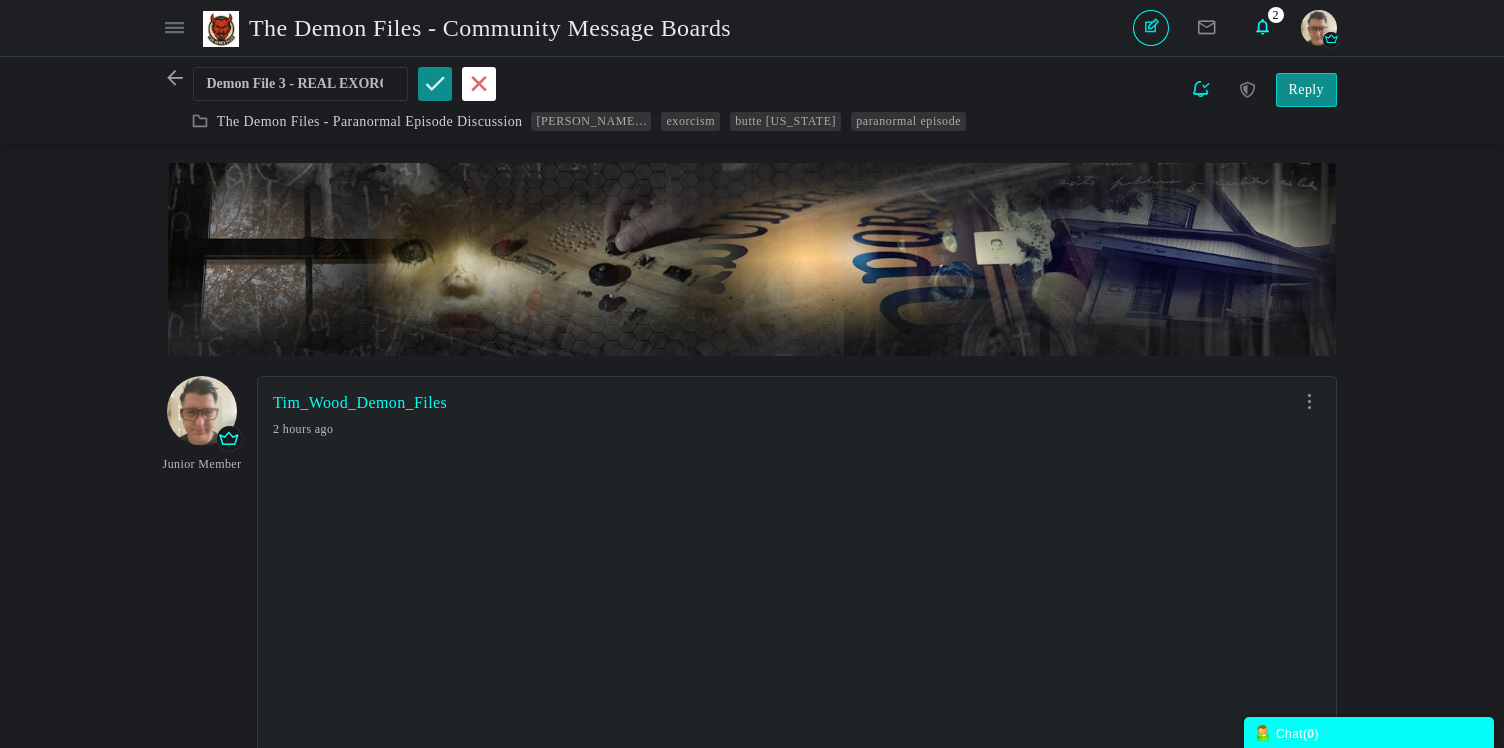 type on "Demon File 3 - REAL EXORCISM DOCUMENTARY | The Devil's Due | [PERSON_NAME] Paranormal Episode" 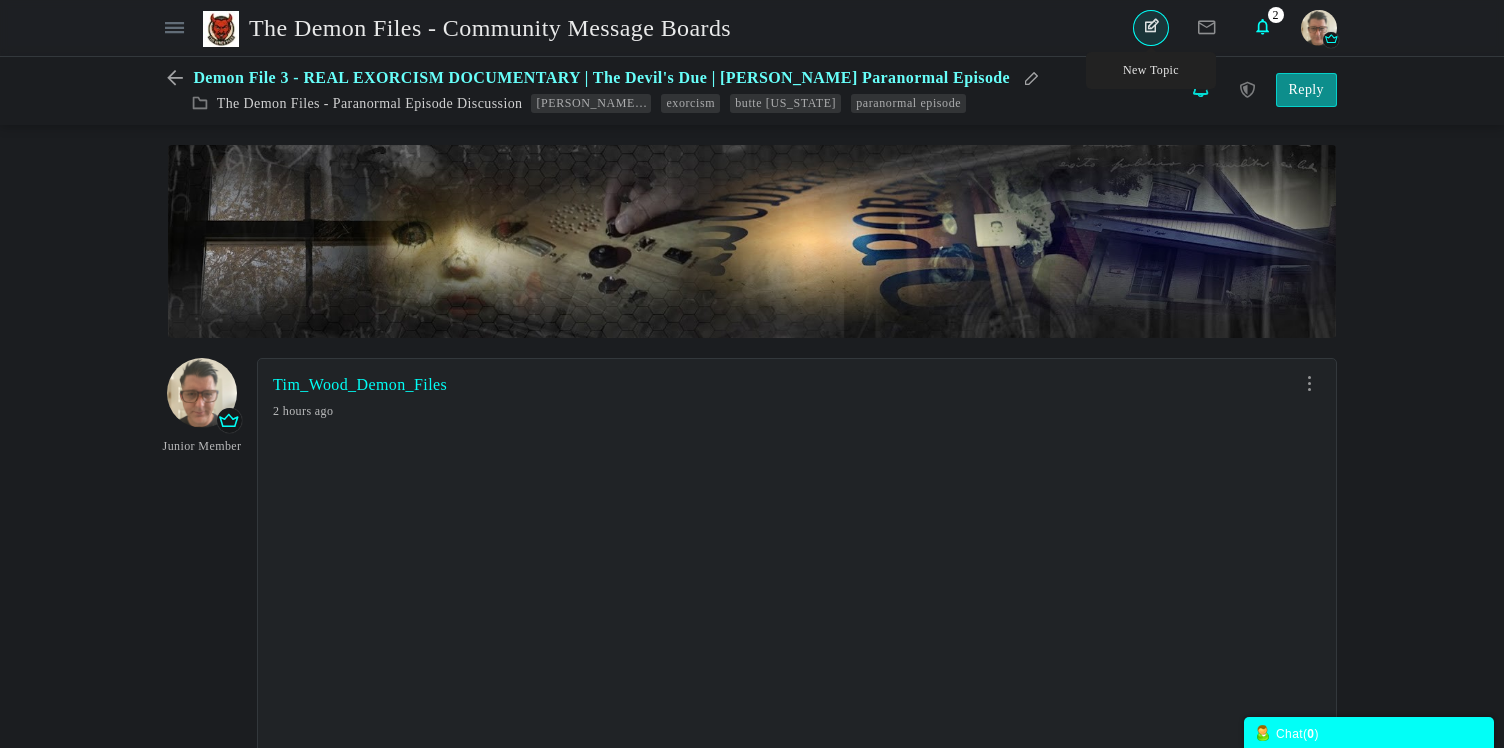 click on "New Topic" at bounding box center [1151, 28] 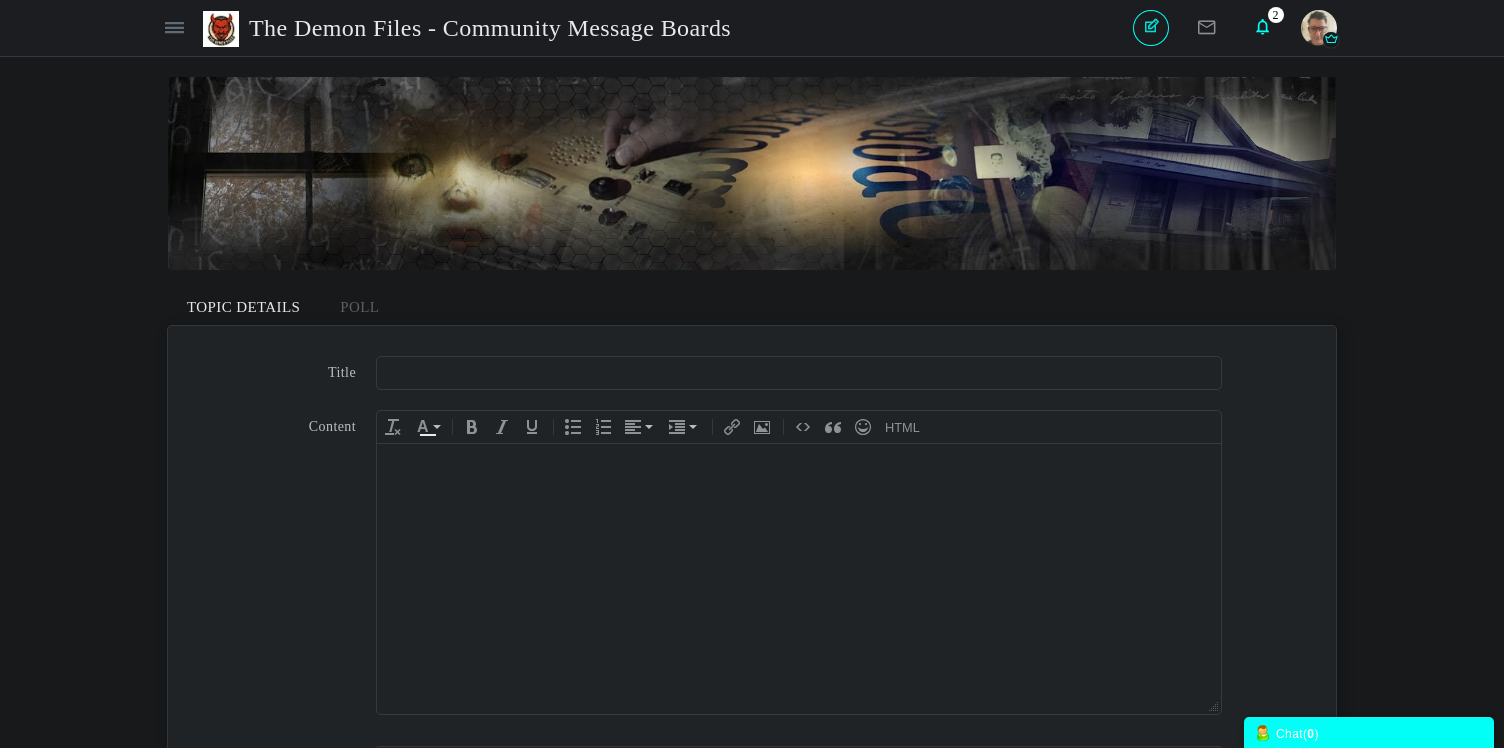 scroll, scrollTop: 0, scrollLeft: 0, axis: both 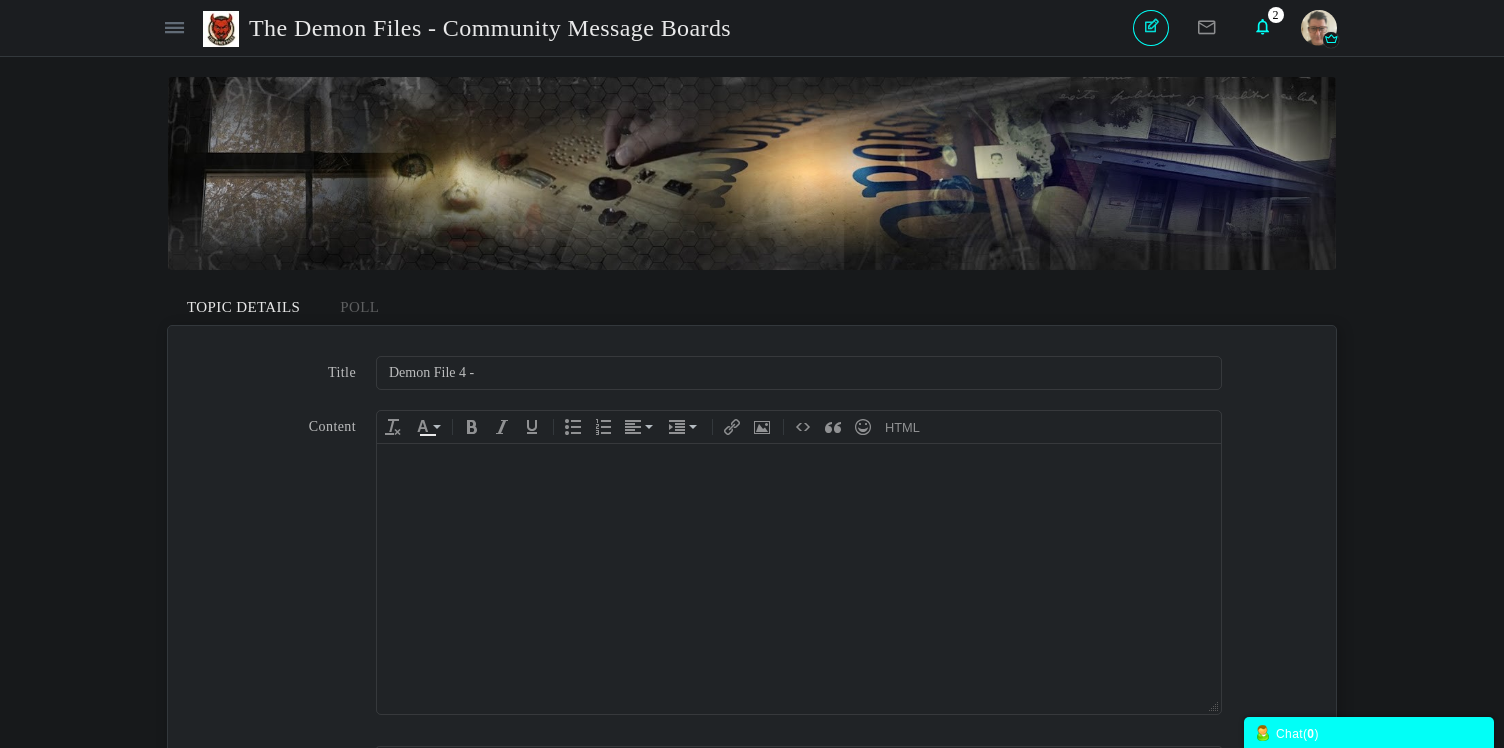 type on "Demon File 4 -" 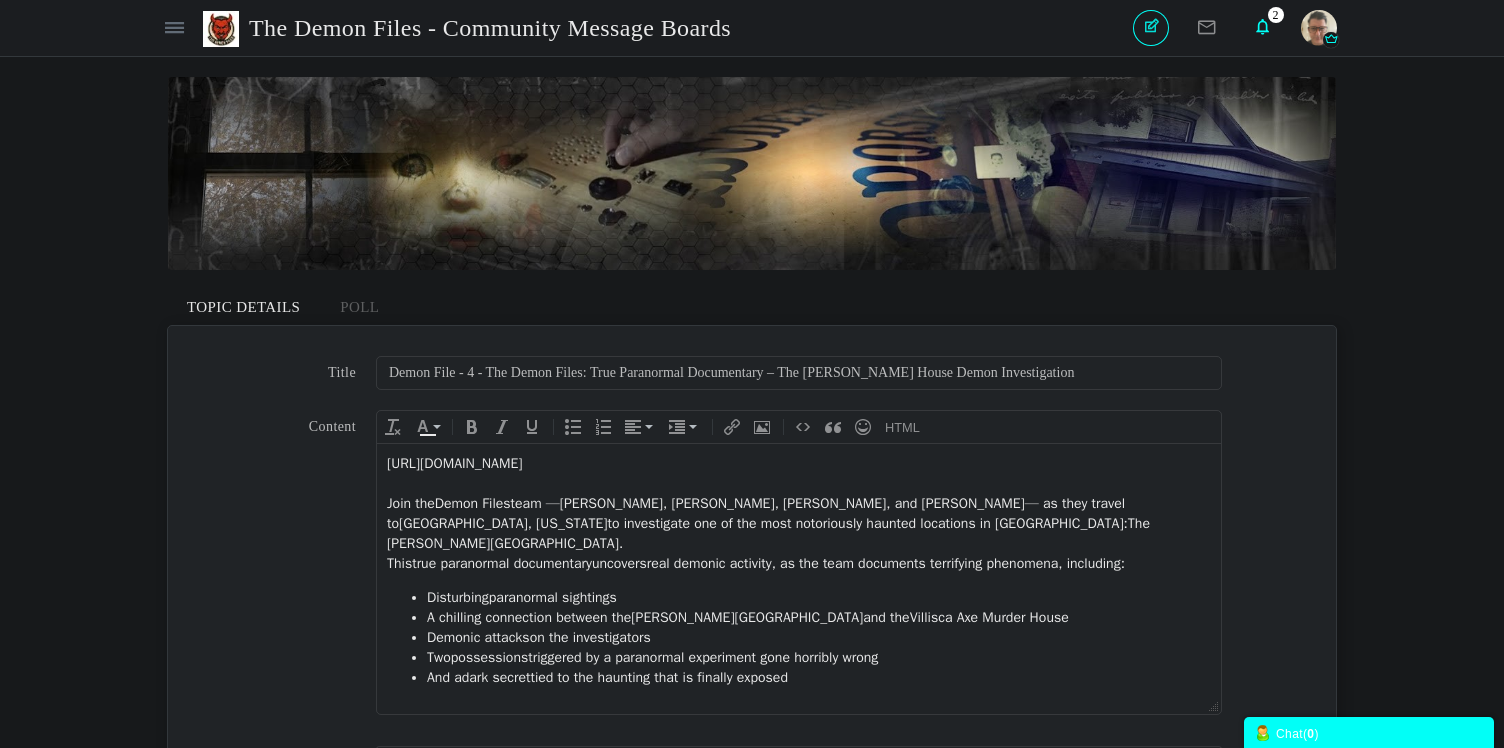 scroll, scrollTop: 0, scrollLeft: 0, axis: both 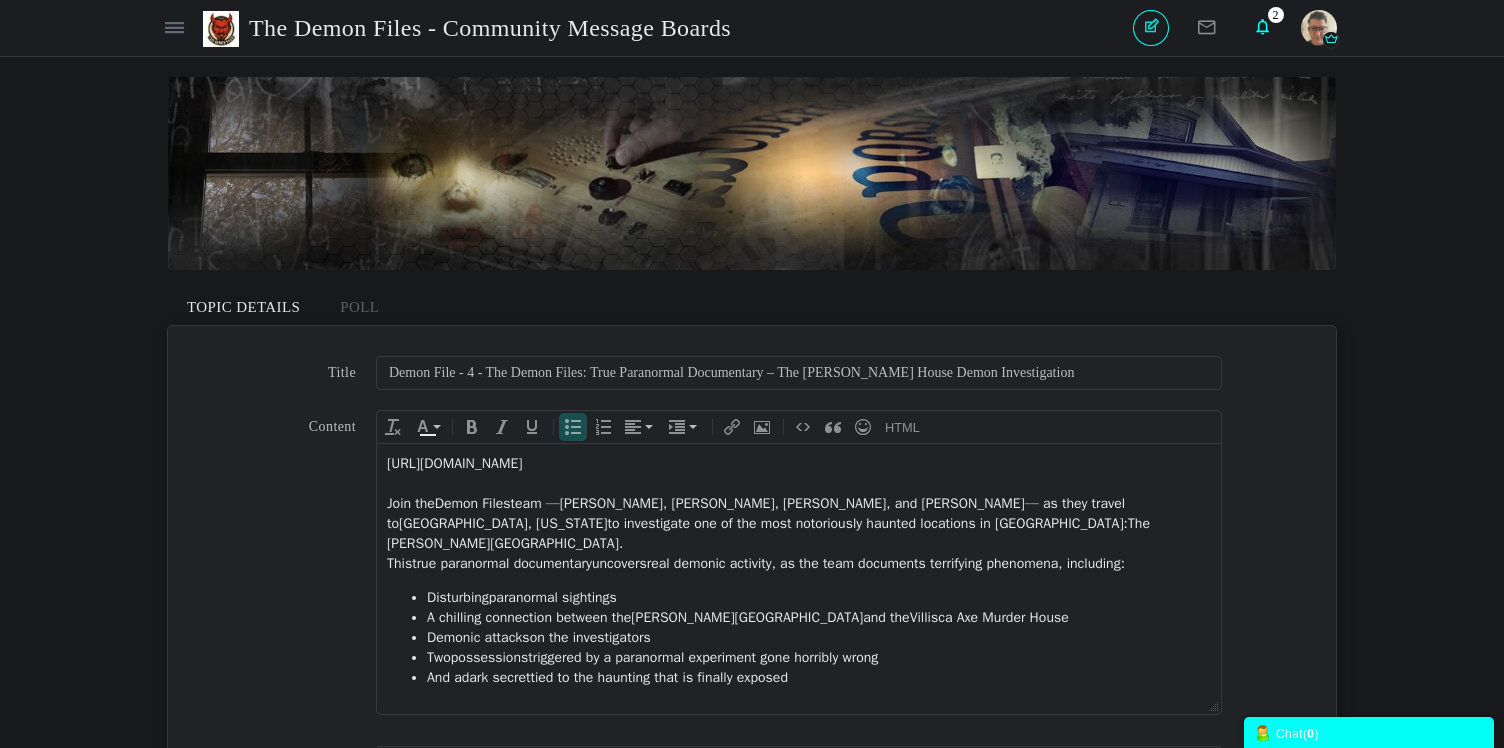 click on "Two  possessions  triggered by a paranormal experiment gone horribly wrong" at bounding box center [819, 658] 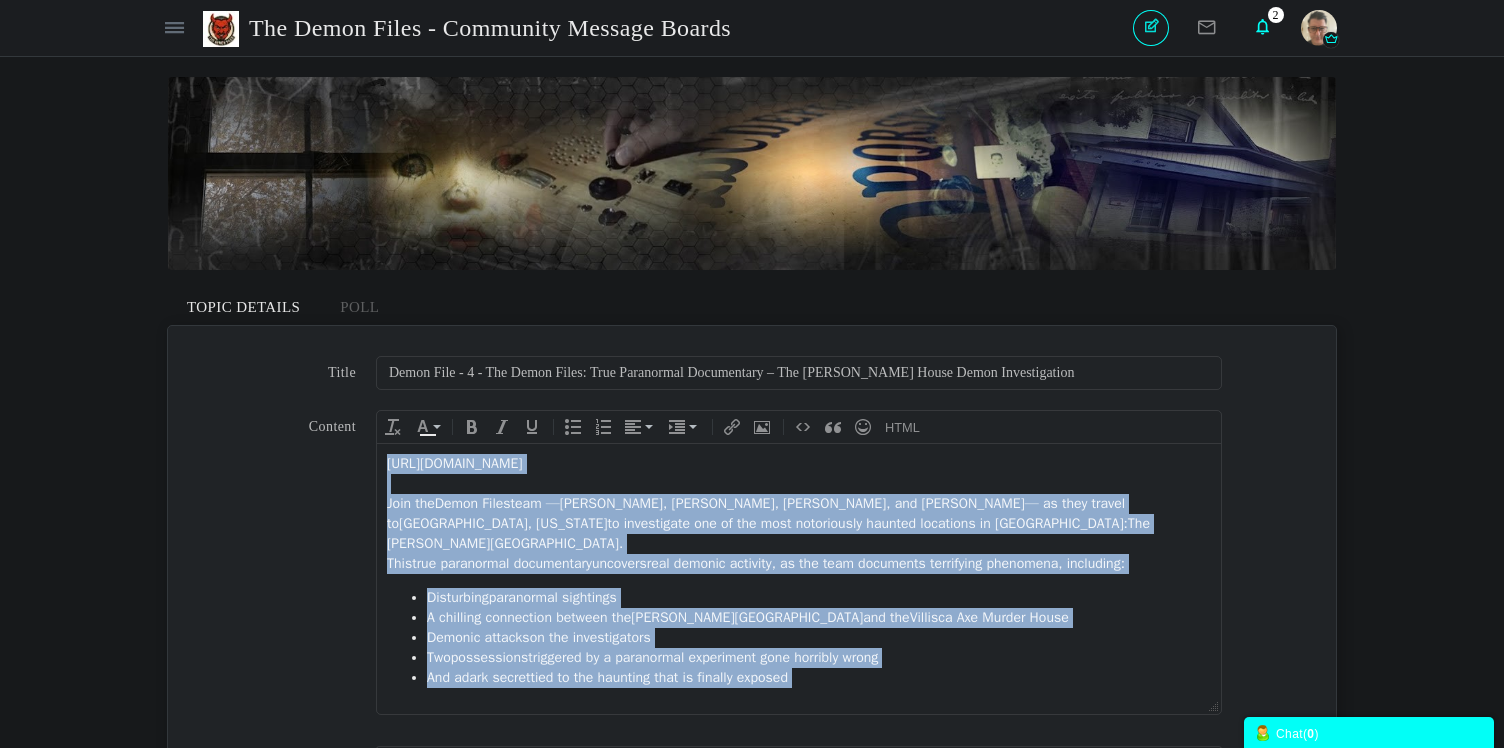 copy on "https://youtu.be/Hn_8IXDVM2A Join the  Demon Files  team —  Tim Wood, Lillian Alquist, John Hauser, and Kristin Manning  — as they travel to  Atchison, Kansas  to investigate one of the most notoriously haunted locations in America:  The Sallie House . This  true paranormal documentary  uncovers  real demonic activity , as the team documents terrifying phenomena, including: Disturbing  paranormal sightings A chilling connection between the  Sallie House  and the  Villisca Axe Murder House Demonic attacks  on the investigators Two  possessions  triggered by a paranormal experiment gone horribly wrong And a  dark secret  tied to the haunting that is finally exposed" 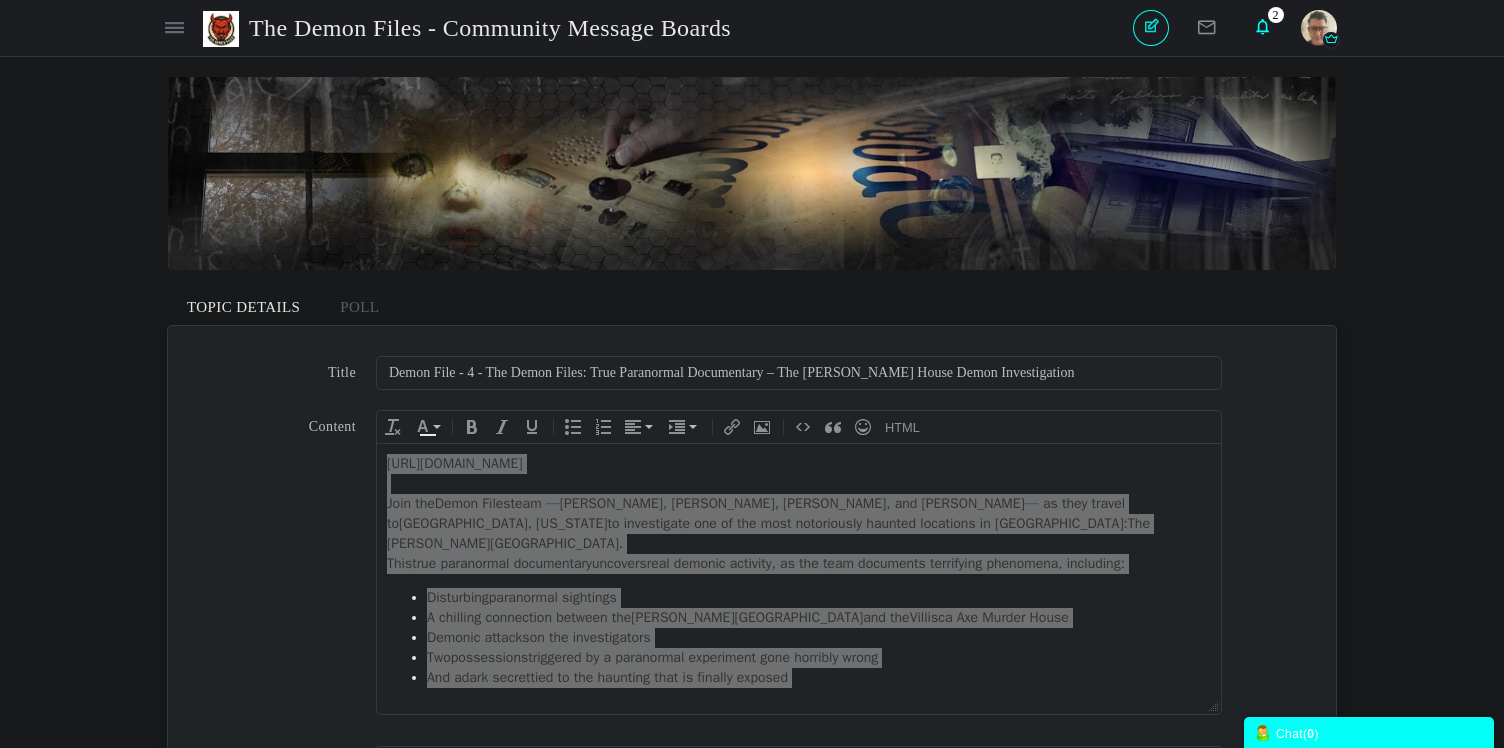 click on "The Demon Files - Community Message Boards" at bounding box center (497, 28) 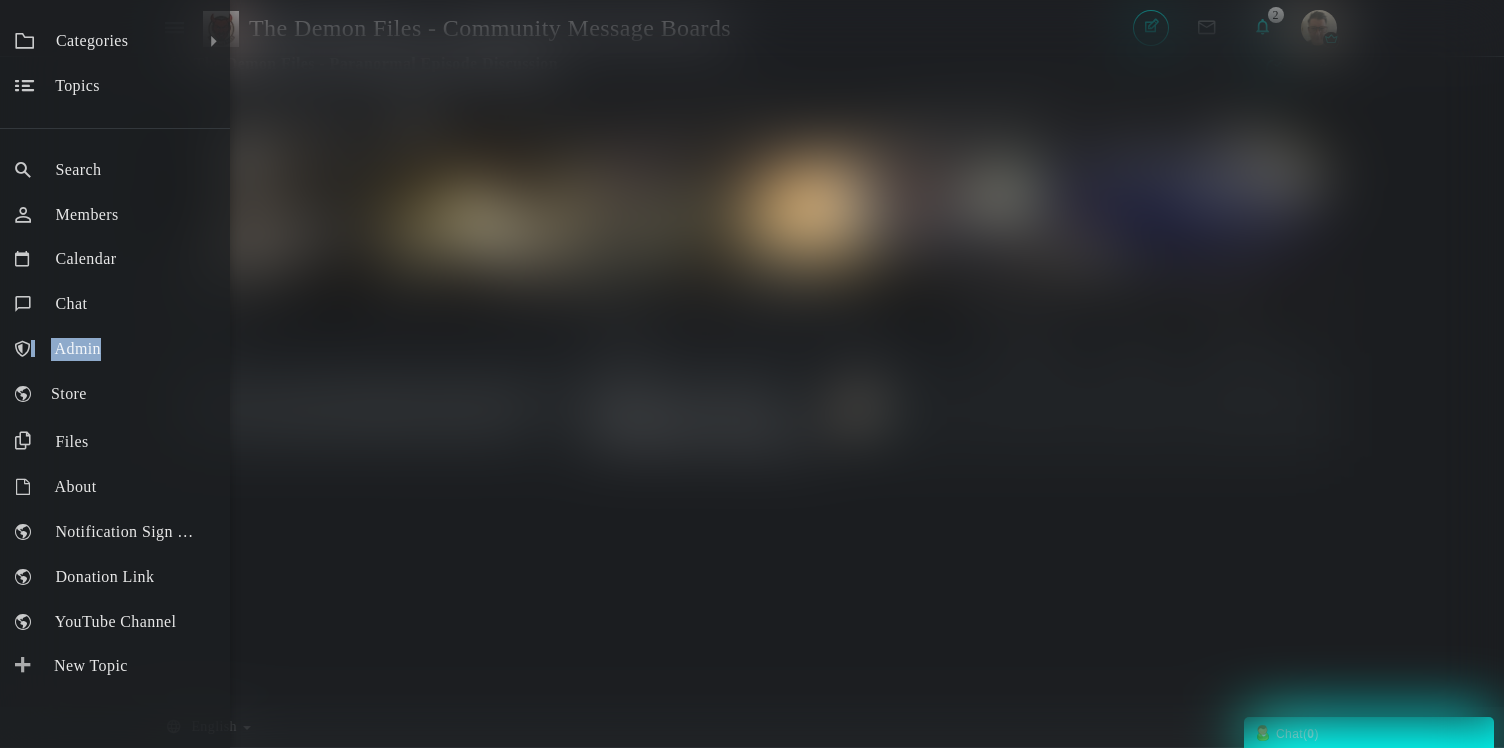 click on "Categories
All Categories Categories
News
The Demon Files - Paranormal Episode Discussion
LIVE Ghost Hunts
Administrators Only
Topics
Search
Members
Calendar
Chat
Admin
Store
Files
More
About
Notification Sign Up
Donation Link
YouTube Channel
New Topic" at bounding box center (752, 374) 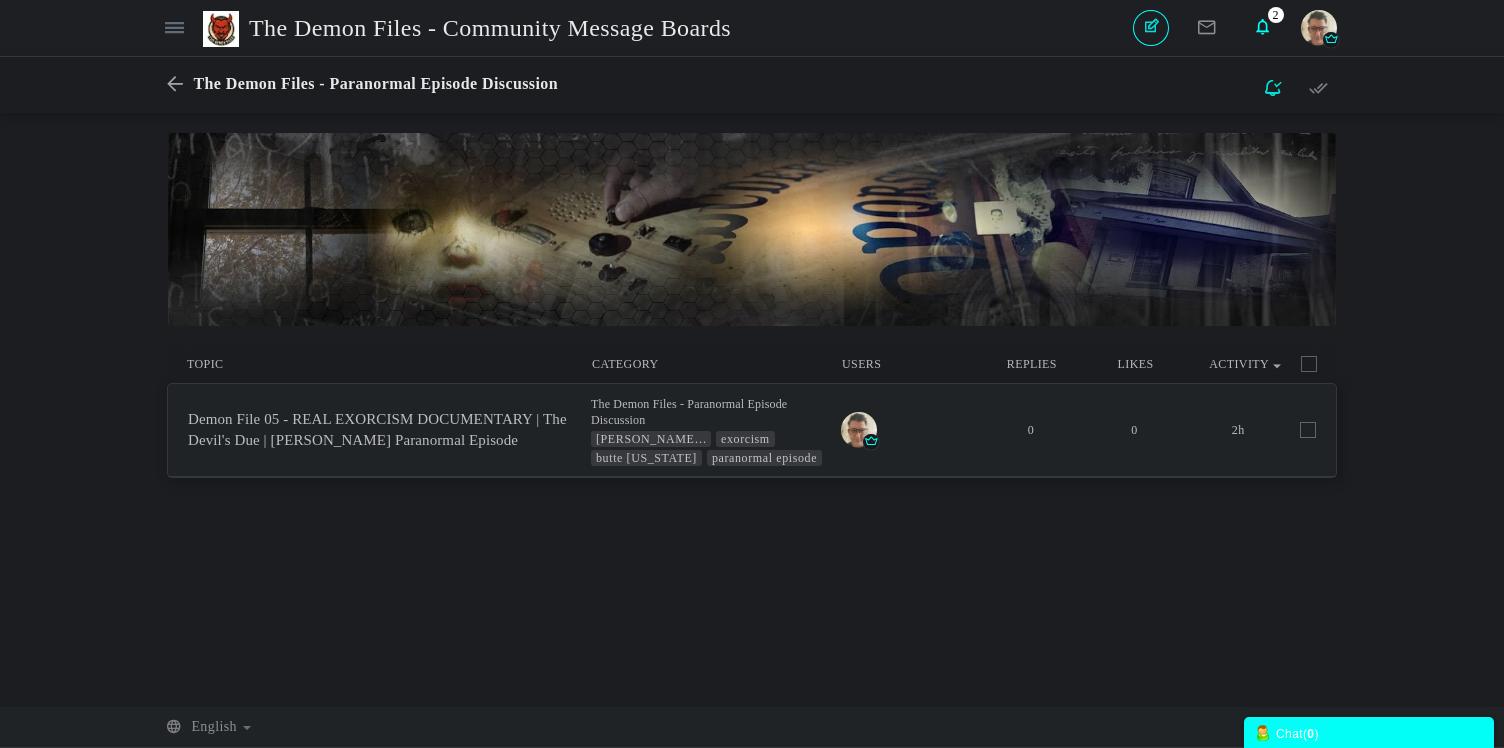 click on "The Demon Files - Paranormal Episode Discussion" at bounding box center [375, 83] 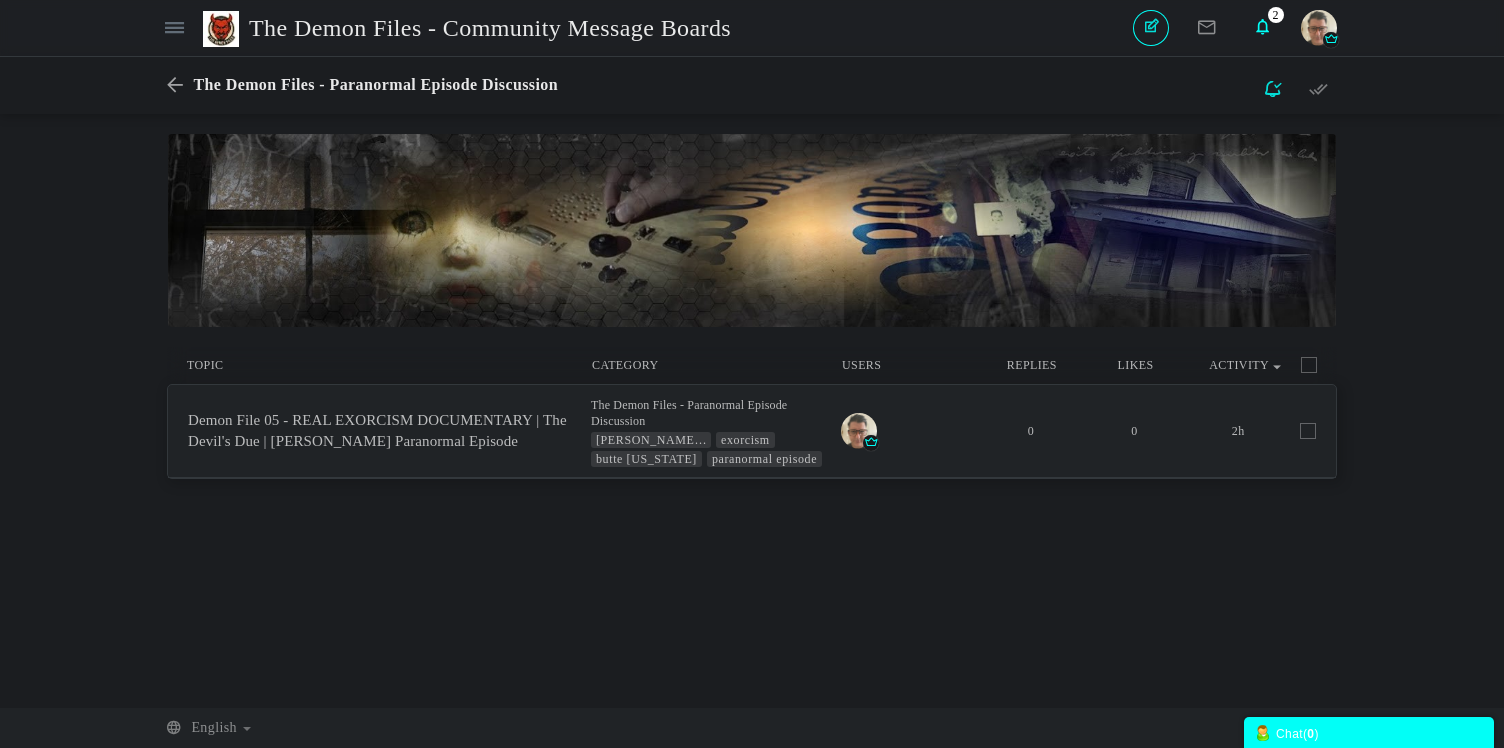 click on "The Demon Files - Paranormal Episode Discussion" at bounding box center [375, 84] 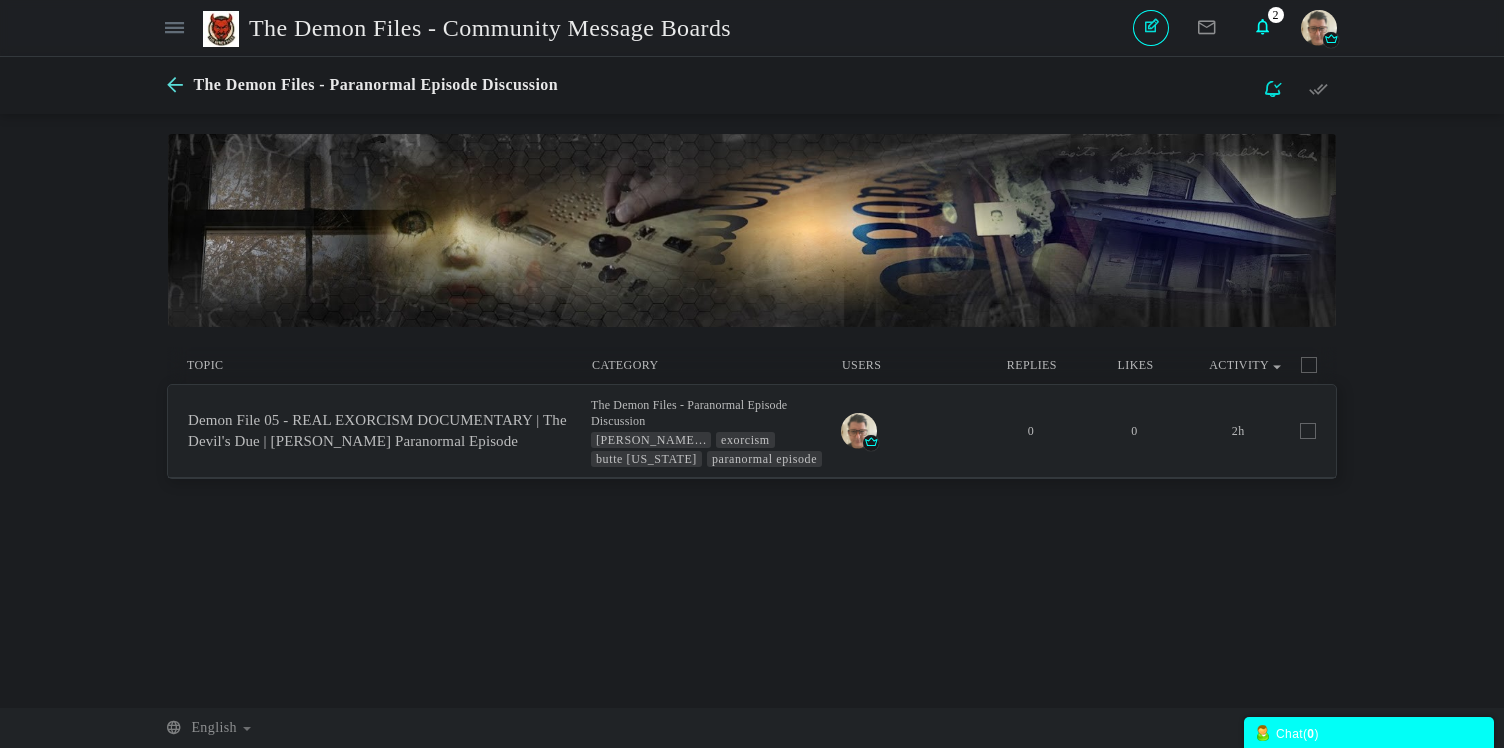 click at bounding box center [180, 85] 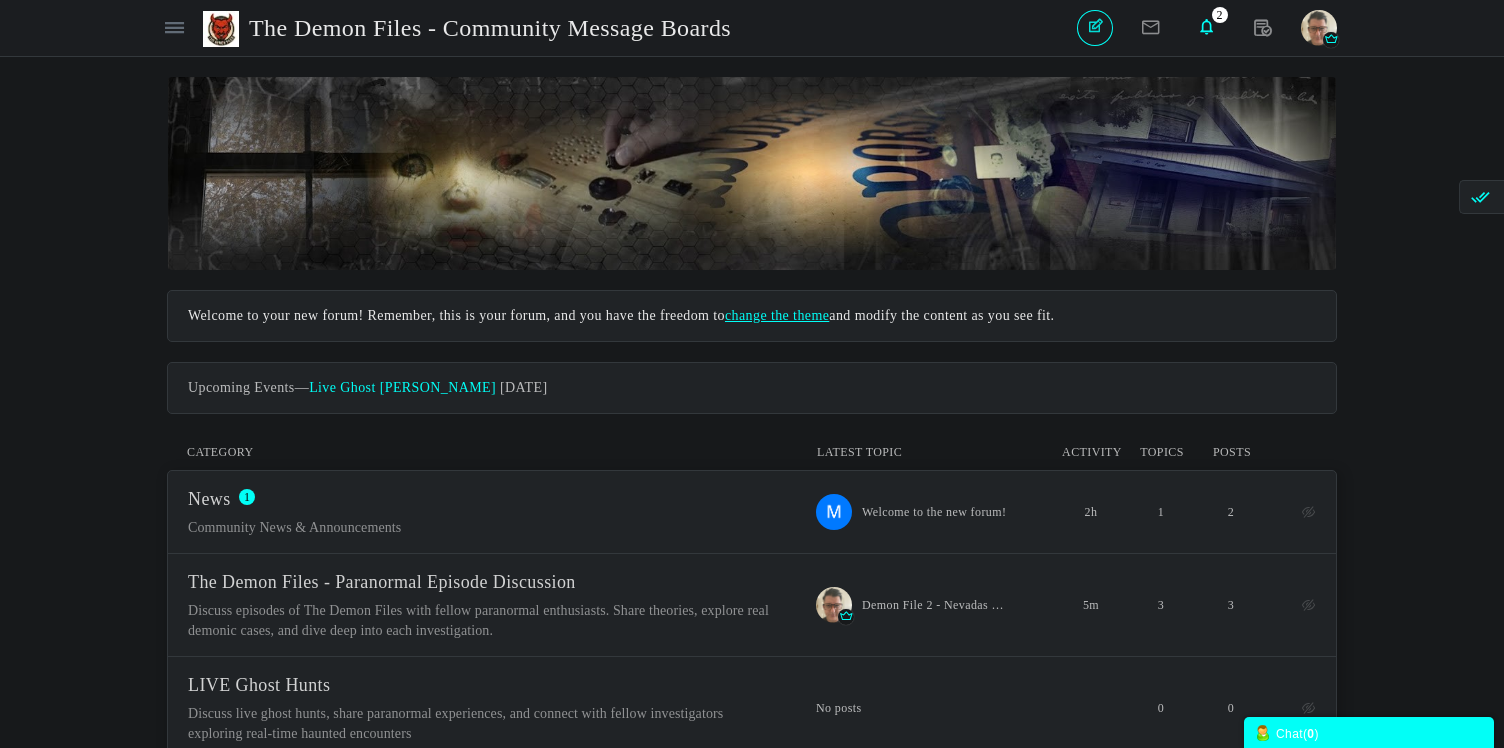 scroll, scrollTop: 160, scrollLeft: 0, axis: vertical 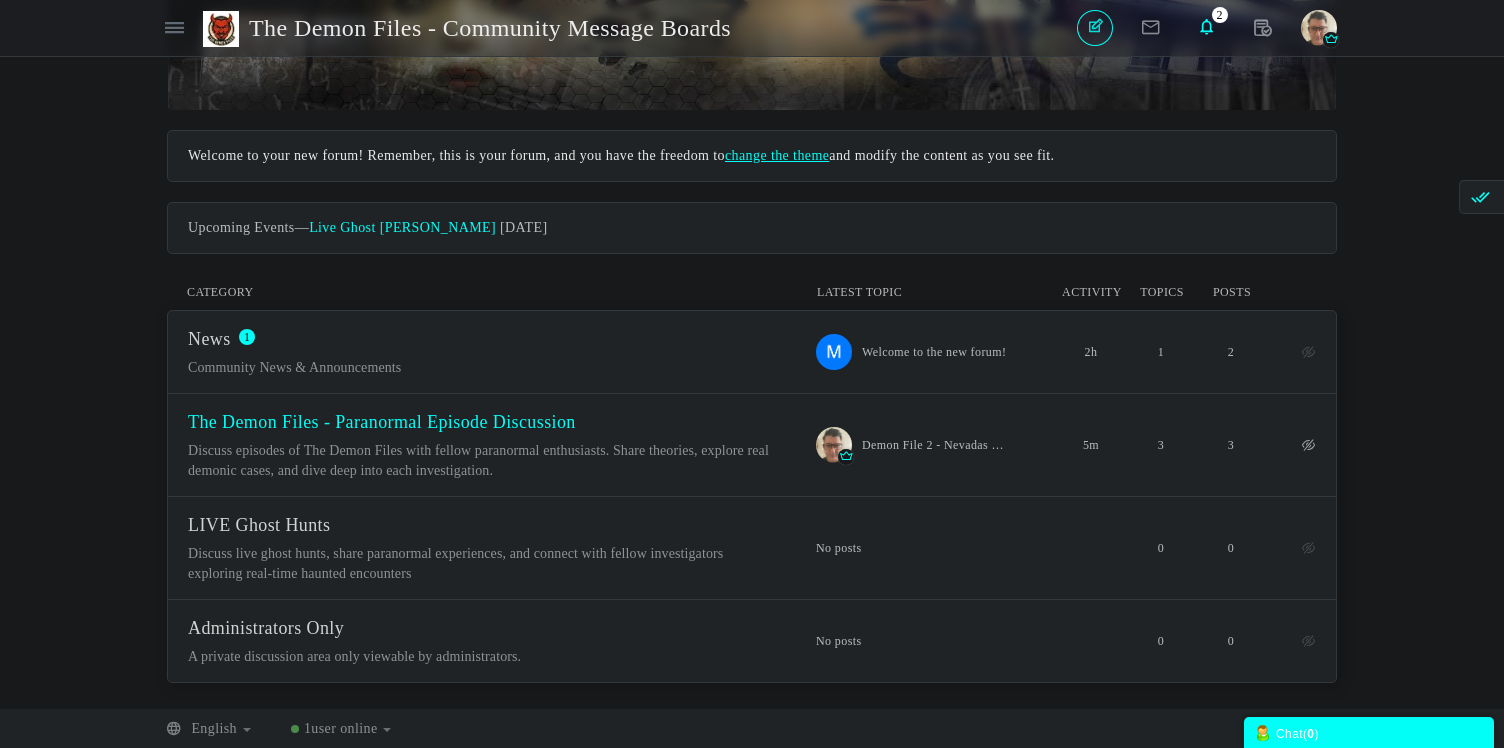 click on "The Demon Files - Paranormal Episode Discussion" at bounding box center [382, 422] 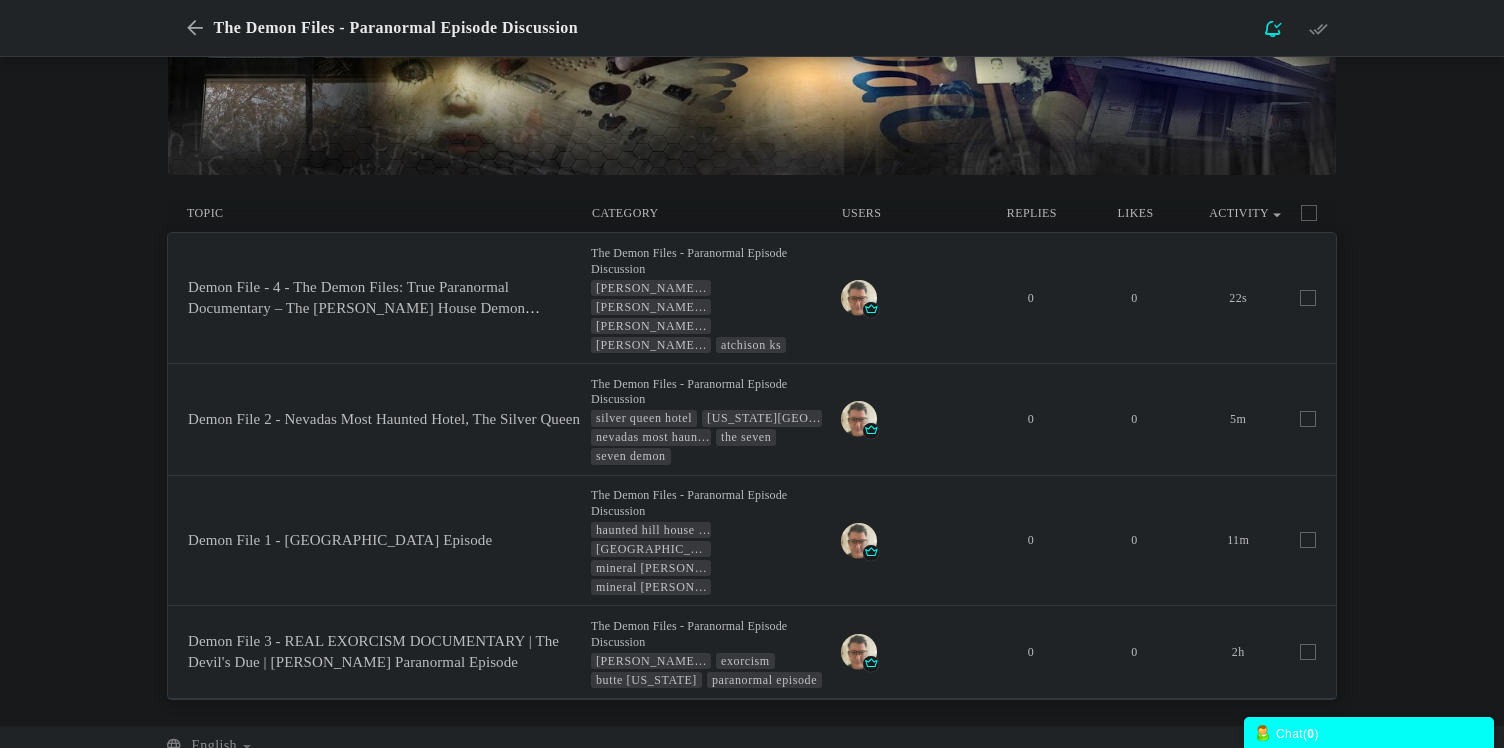 scroll, scrollTop: 154, scrollLeft: 0, axis: vertical 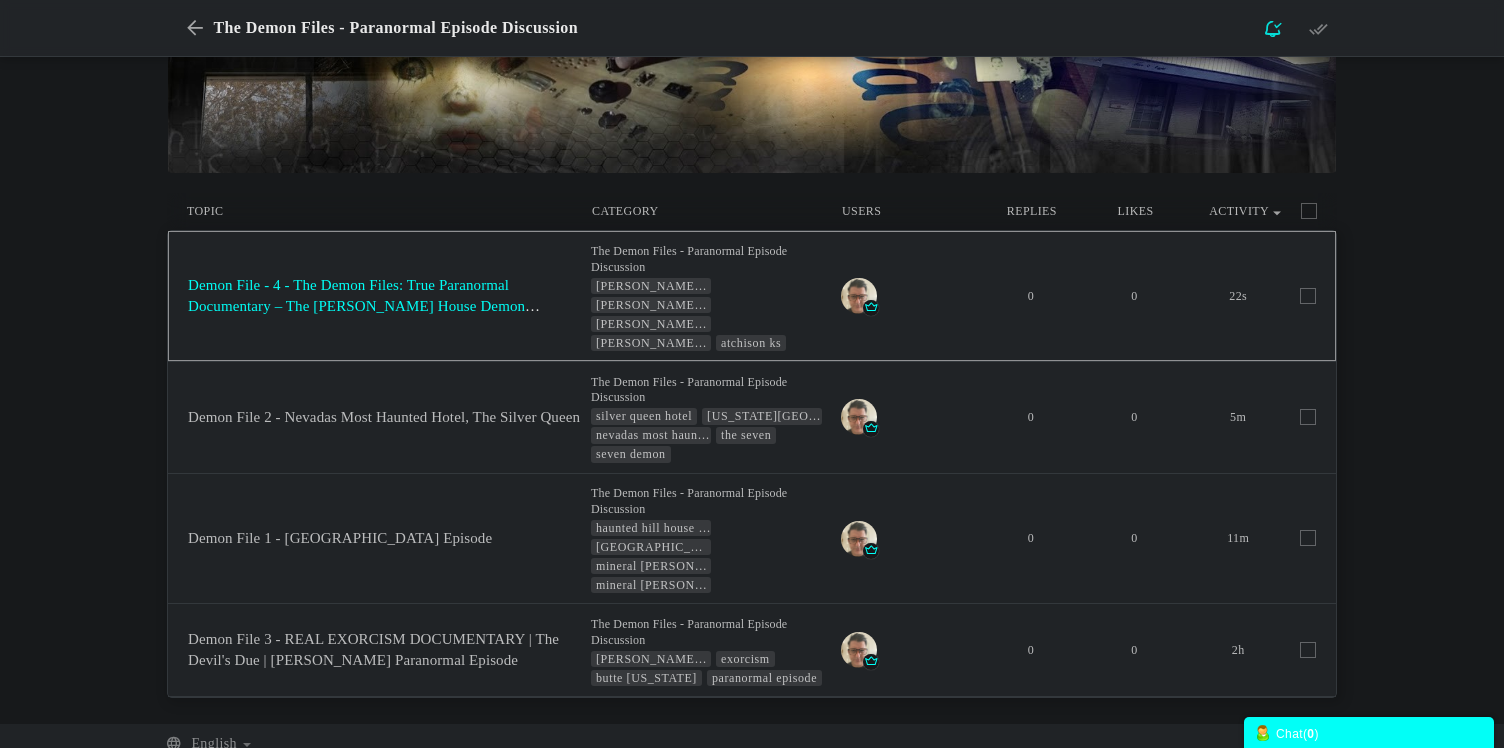 click on "Demon File - 4 - The Demon Files: True Paranormal Documentary – The [PERSON_NAME] House Demon Investigation" at bounding box center [364, 306] 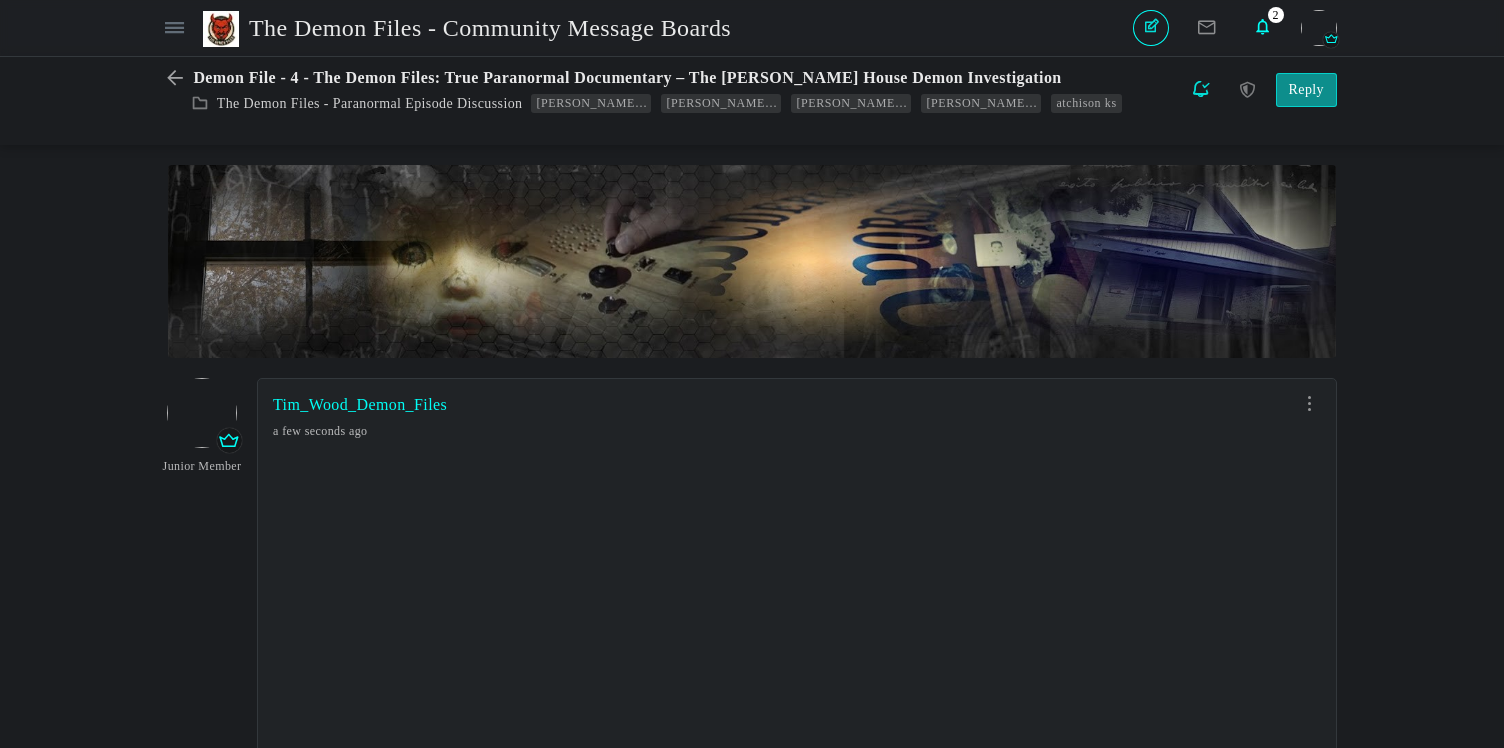 scroll, scrollTop: 0, scrollLeft: 0, axis: both 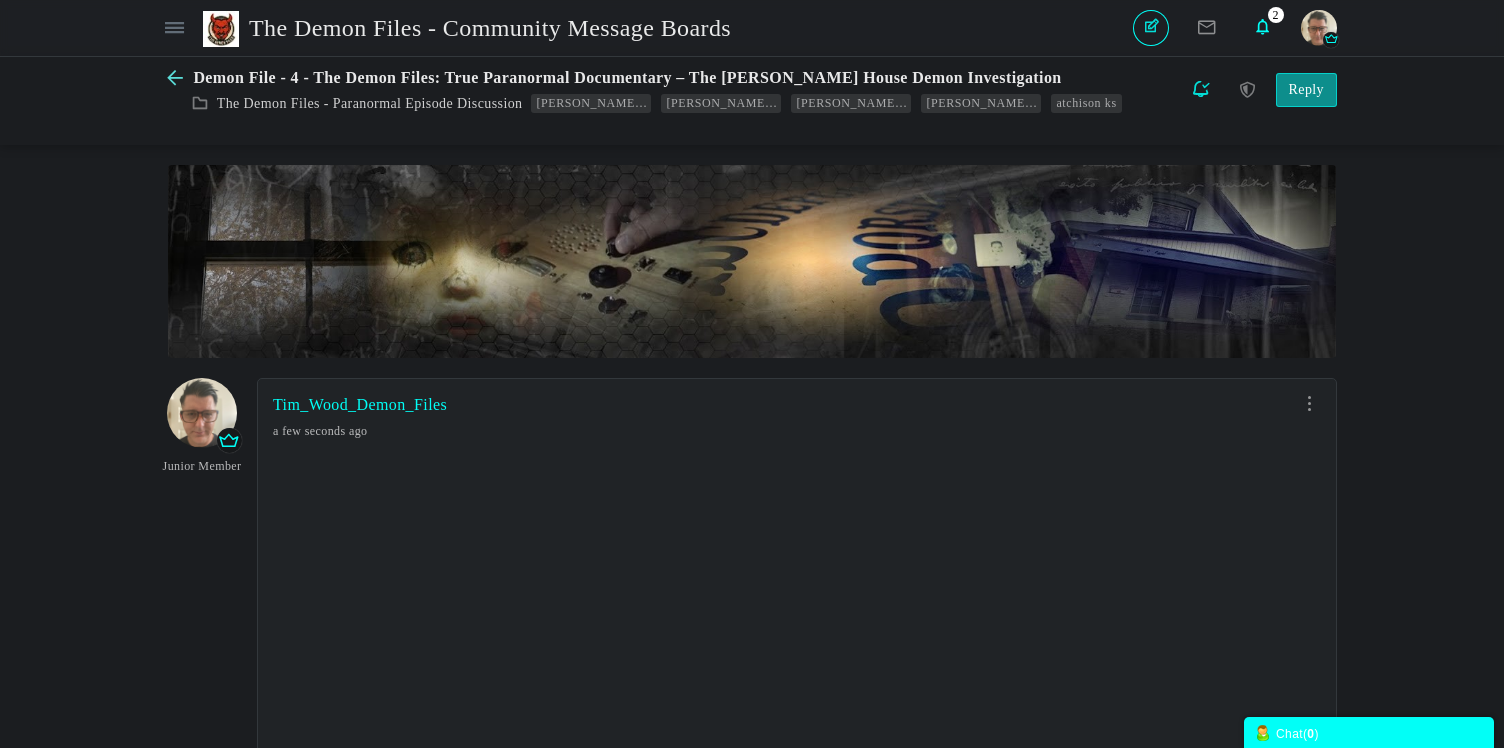 click at bounding box center [180, 78] 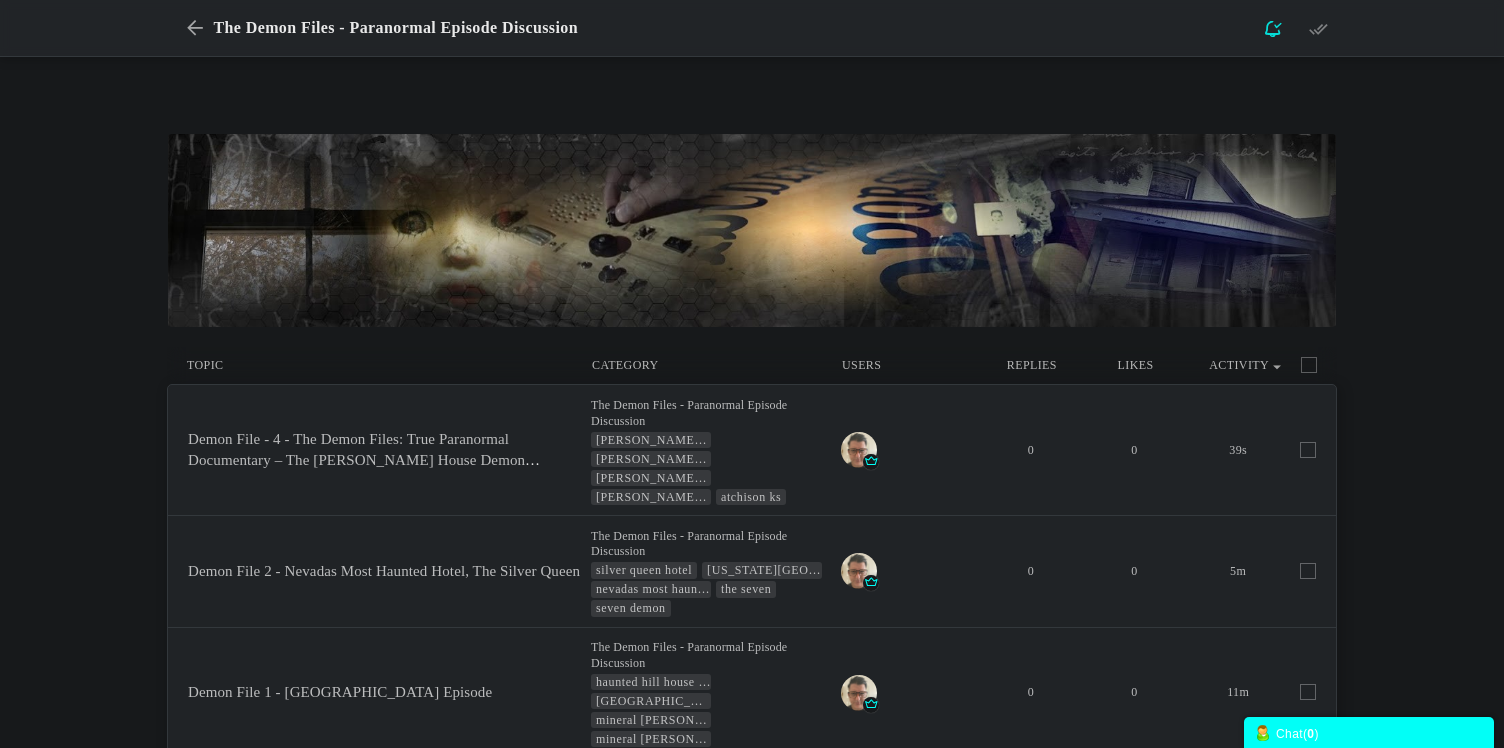 scroll, scrollTop: 154, scrollLeft: 0, axis: vertical 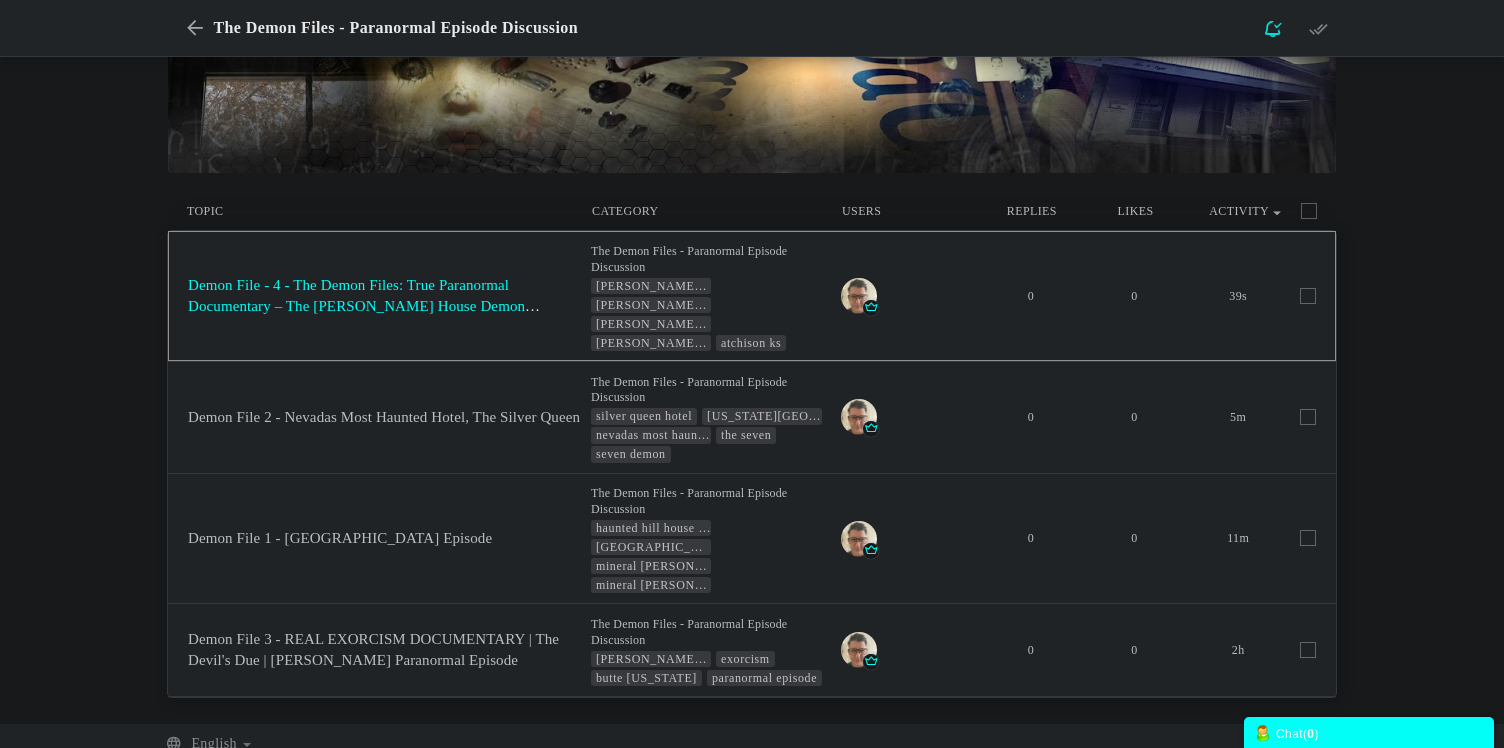 click on "Demon File - 4 - The Demon Files: True Paranormal Documentary – The [PERSON_NAME] House Demon Investigation" at bounding box center [364, 306] 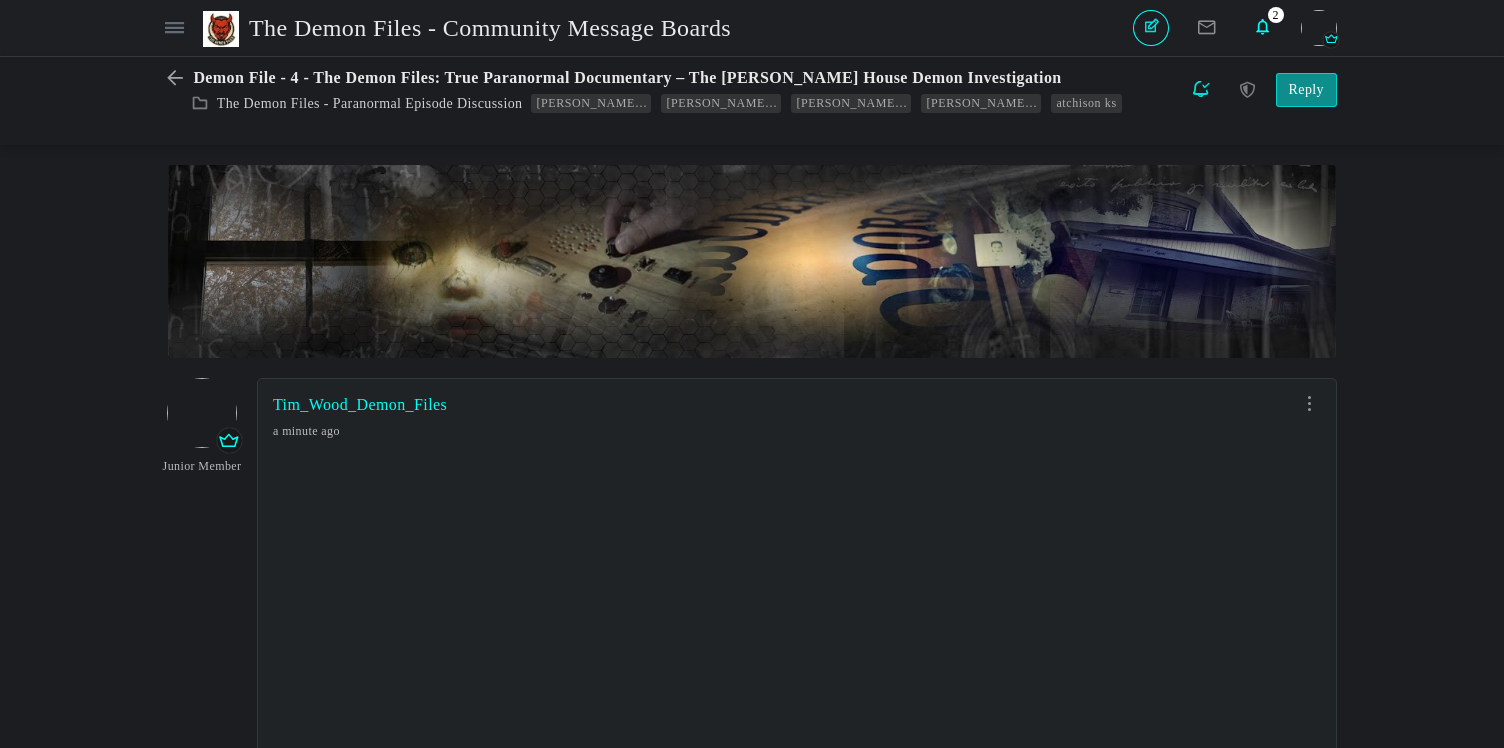 scroll, scrollTop: 0, scrollLeft: 0, axis: both 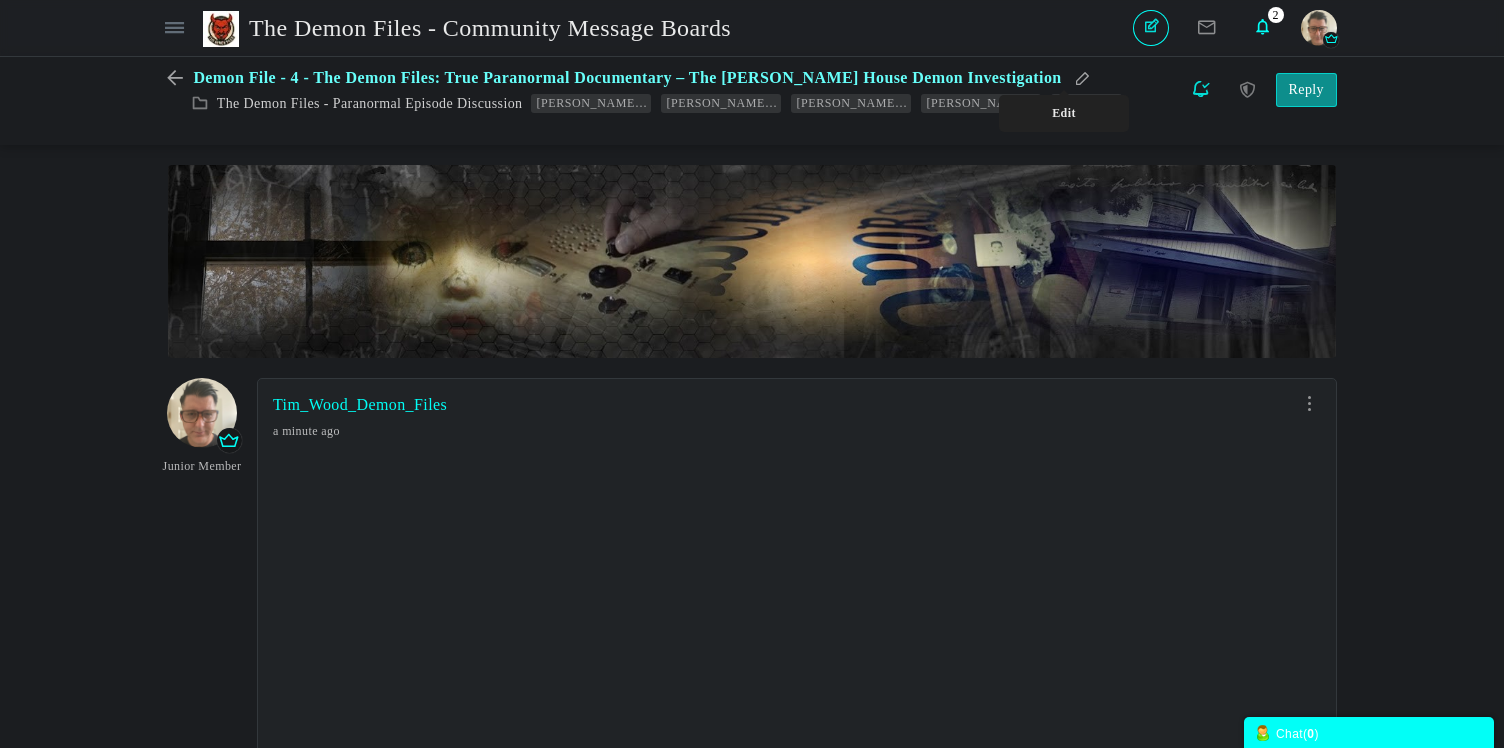 click at bounding box center [1083, 78] 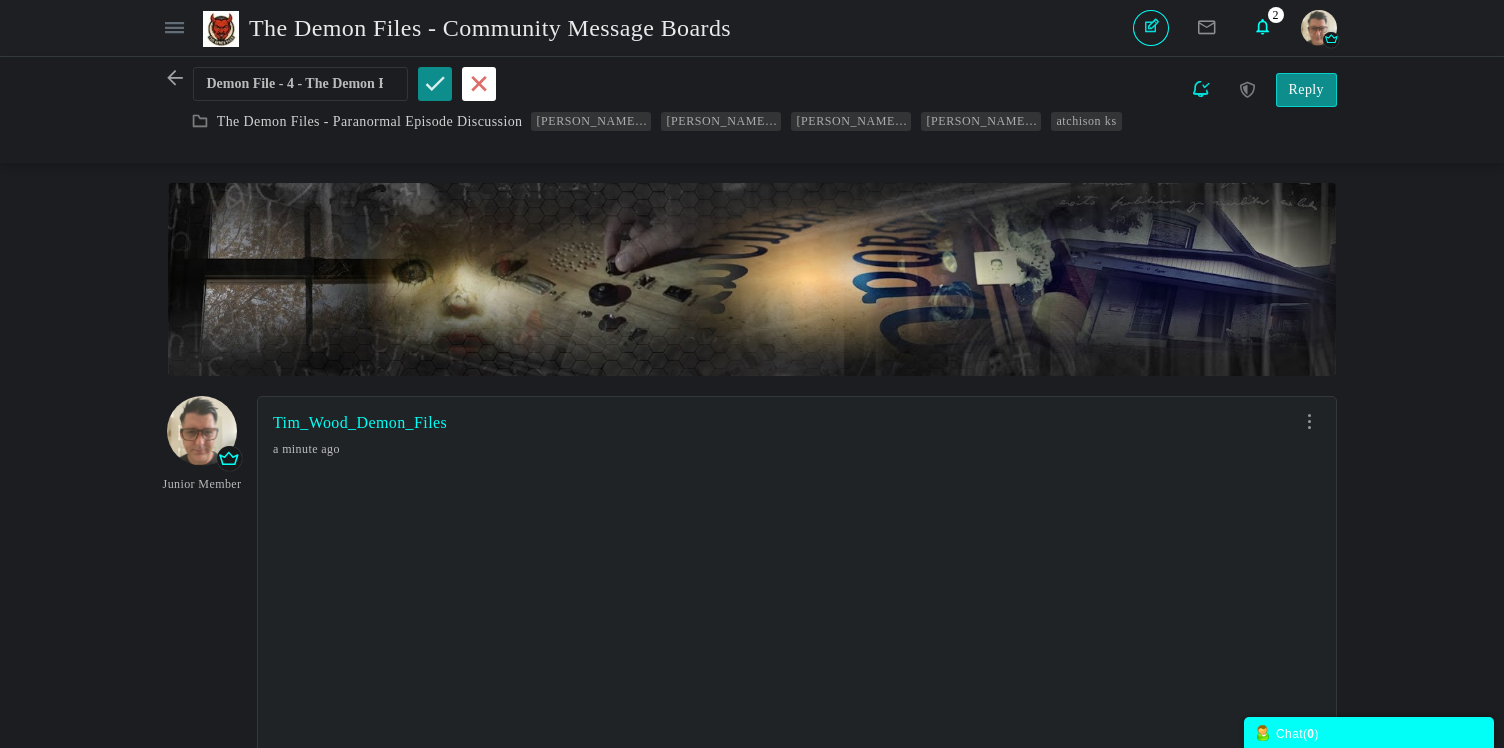 scroll, scrollTop: 0, scrollLeft: 552, axis: horizontal 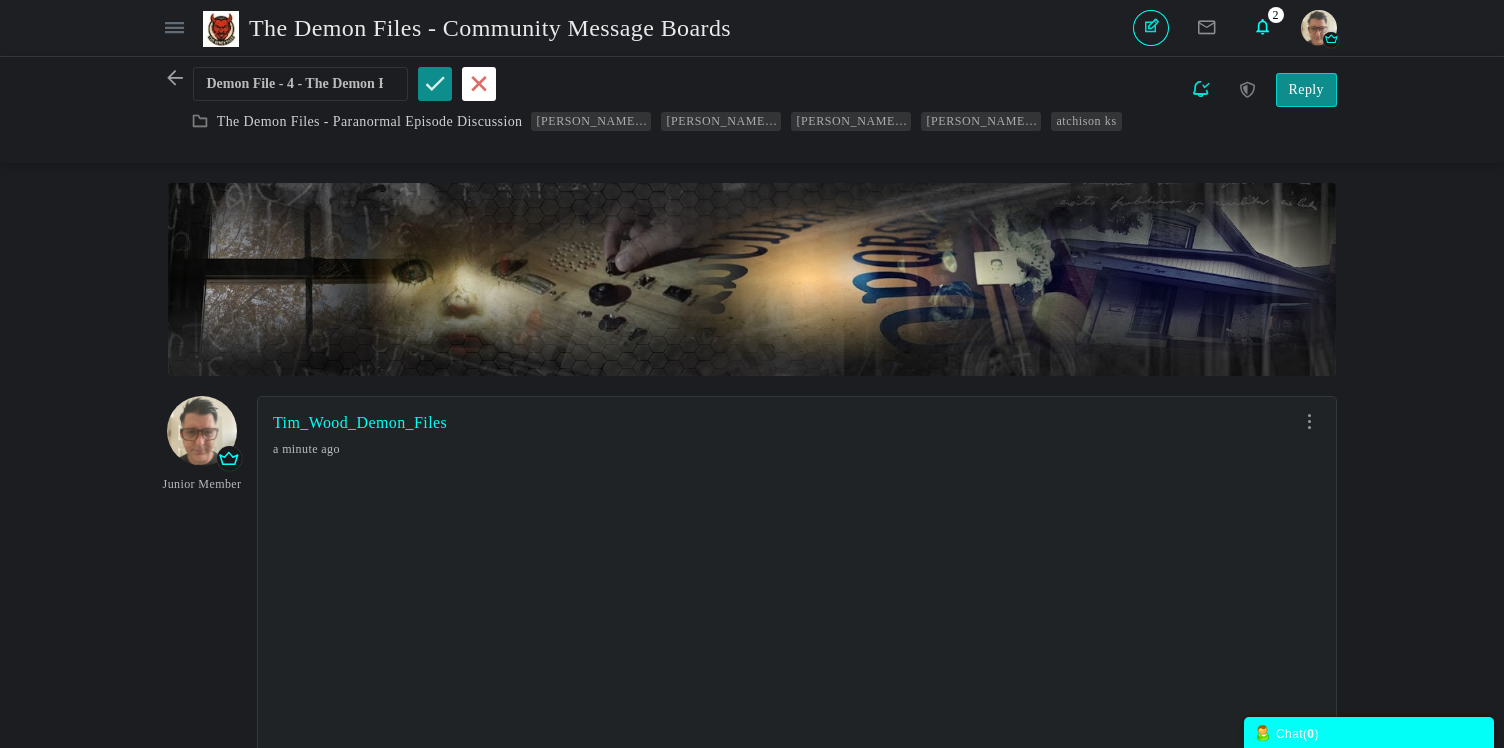 drag, startPoint x: 298, startPoint y: 76, endPoint x: 96, endPoint y: 68, distance: 202.15836 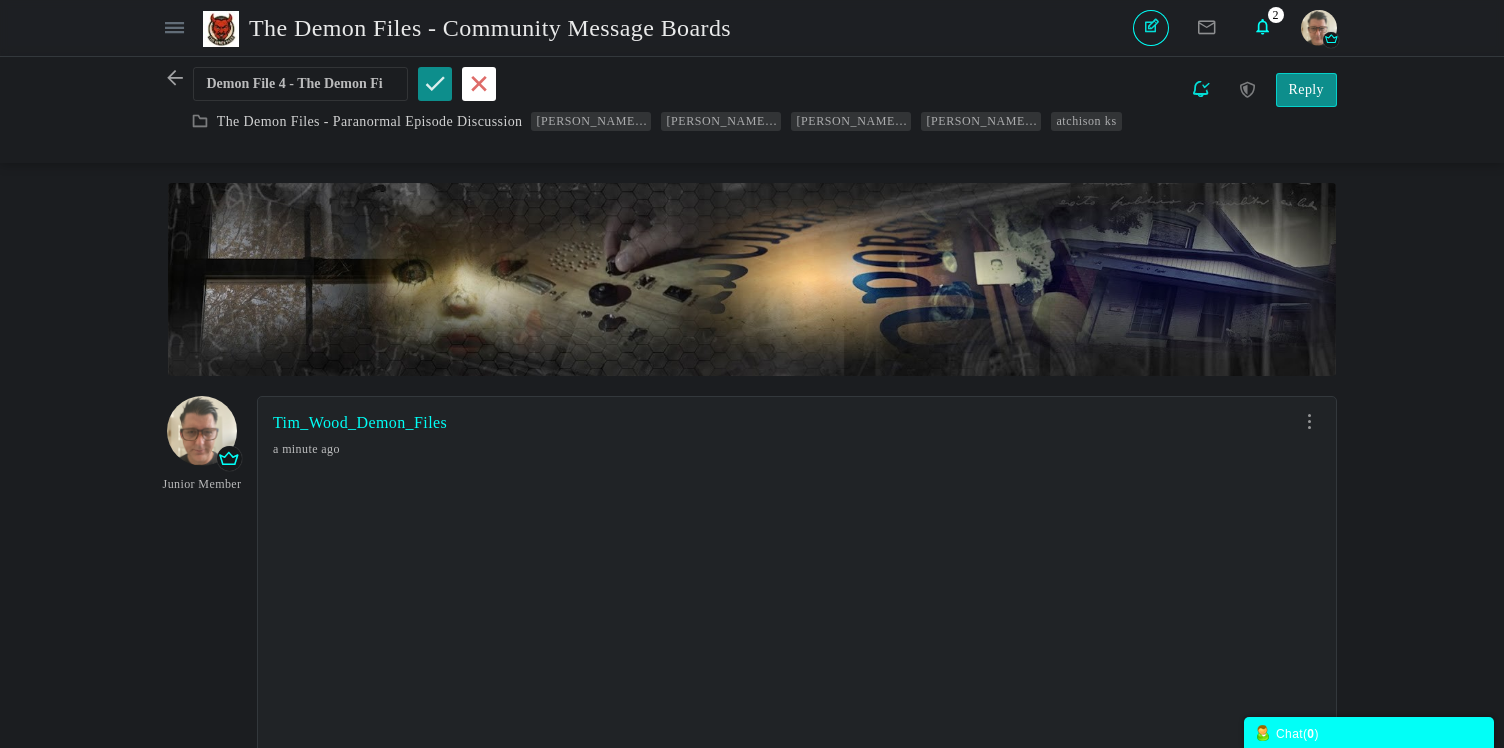 type on "Demon File 4 - The Demon Files: True Paranormal Documentary – The [PERSON_NAME] House Demon Investigation" 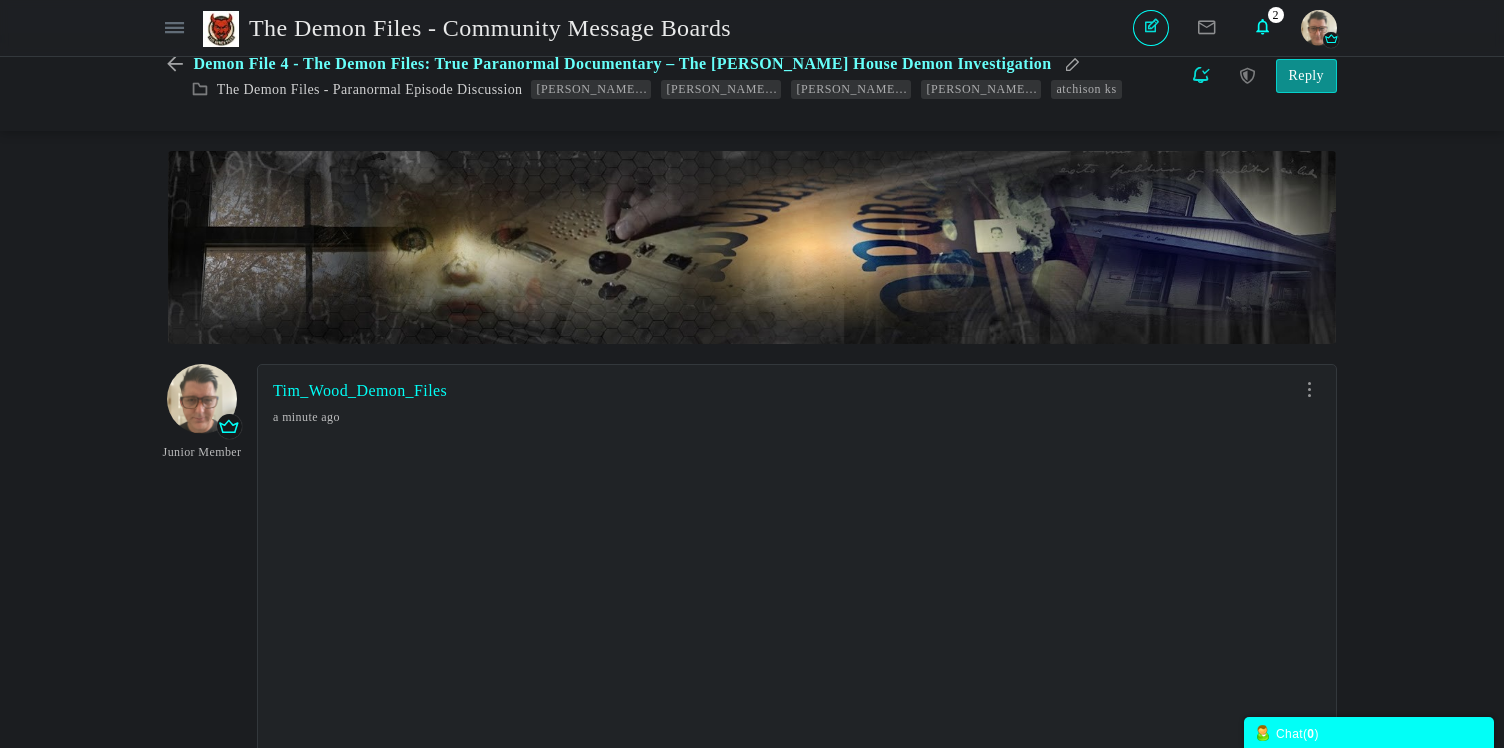 scroll, scrollTop: 0, scrollLeft: 0, axis: both 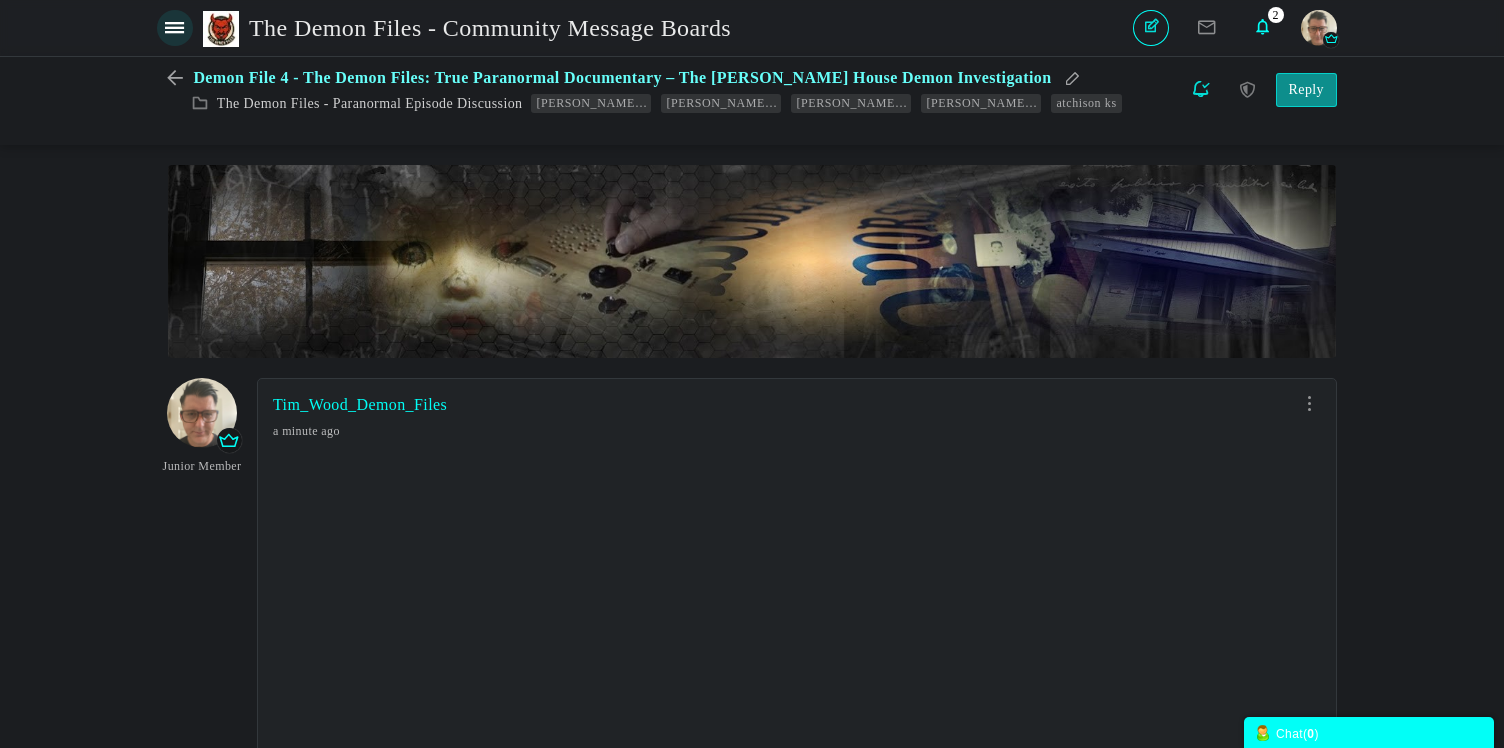 click at bounding box center [174, 27] 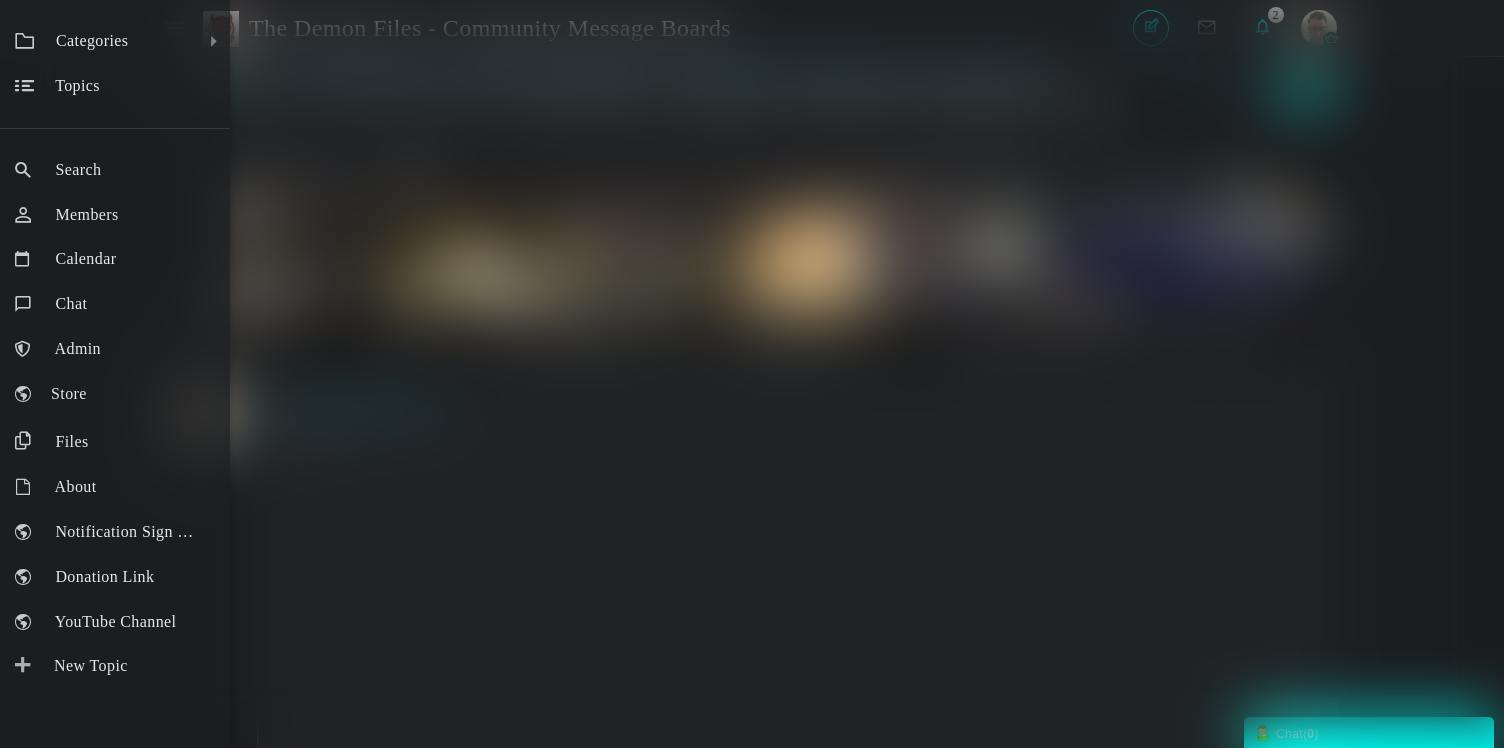 click on "Categories
All Categories Categories
News
The Demon Files - Paranormal Episode Discussion
LIVE Ghost Hunts
Administrators Only
Topics
Search
Members
Calendar
Chat
Admin
Store
Files
More
About
Notification Sign Up
Donation Link
YouTube Channel
New Topic" at bounding box center [752, 374] 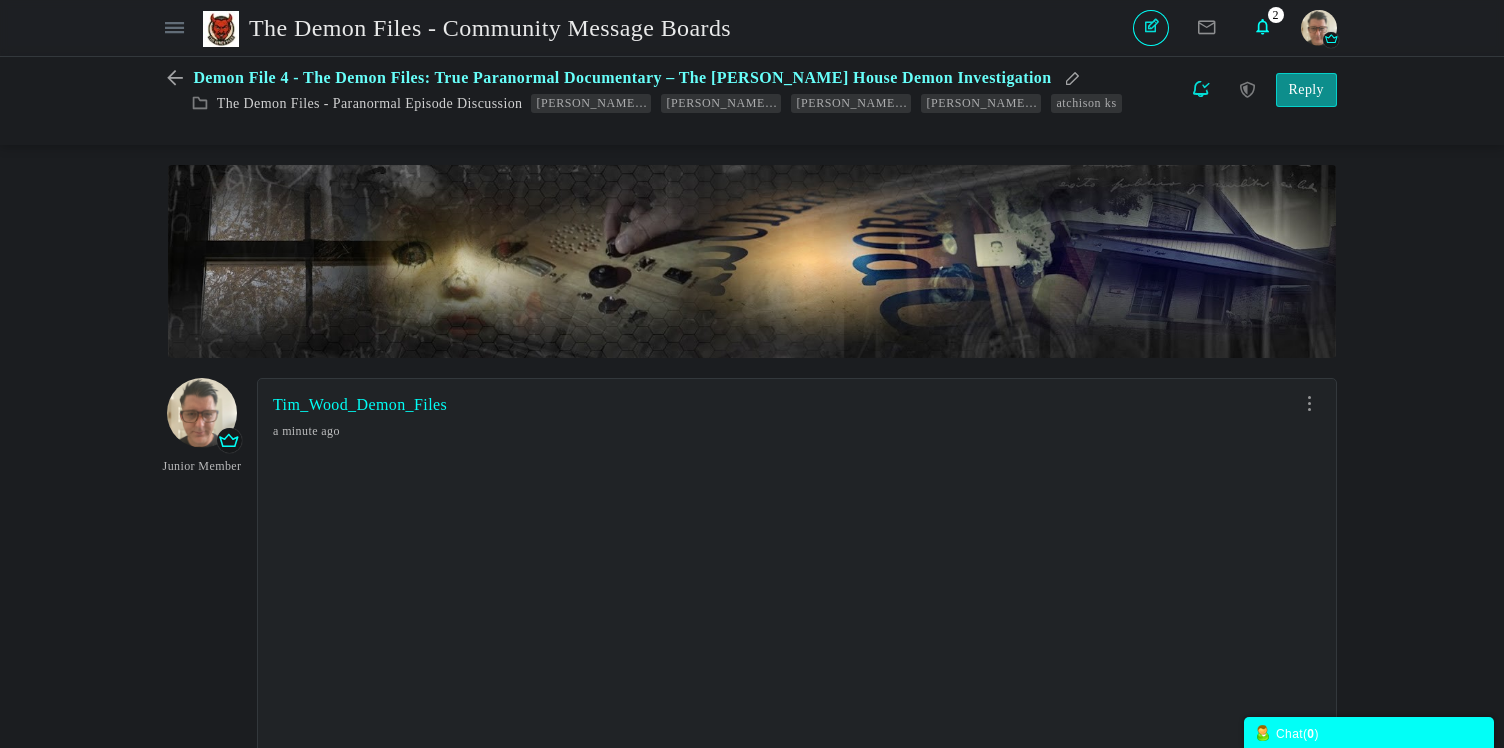 click on "Demon File 4 - The Demon Files: True Paranormal Documentary – The Sallie House Demon Investigation" at bounding box center (622, 77) 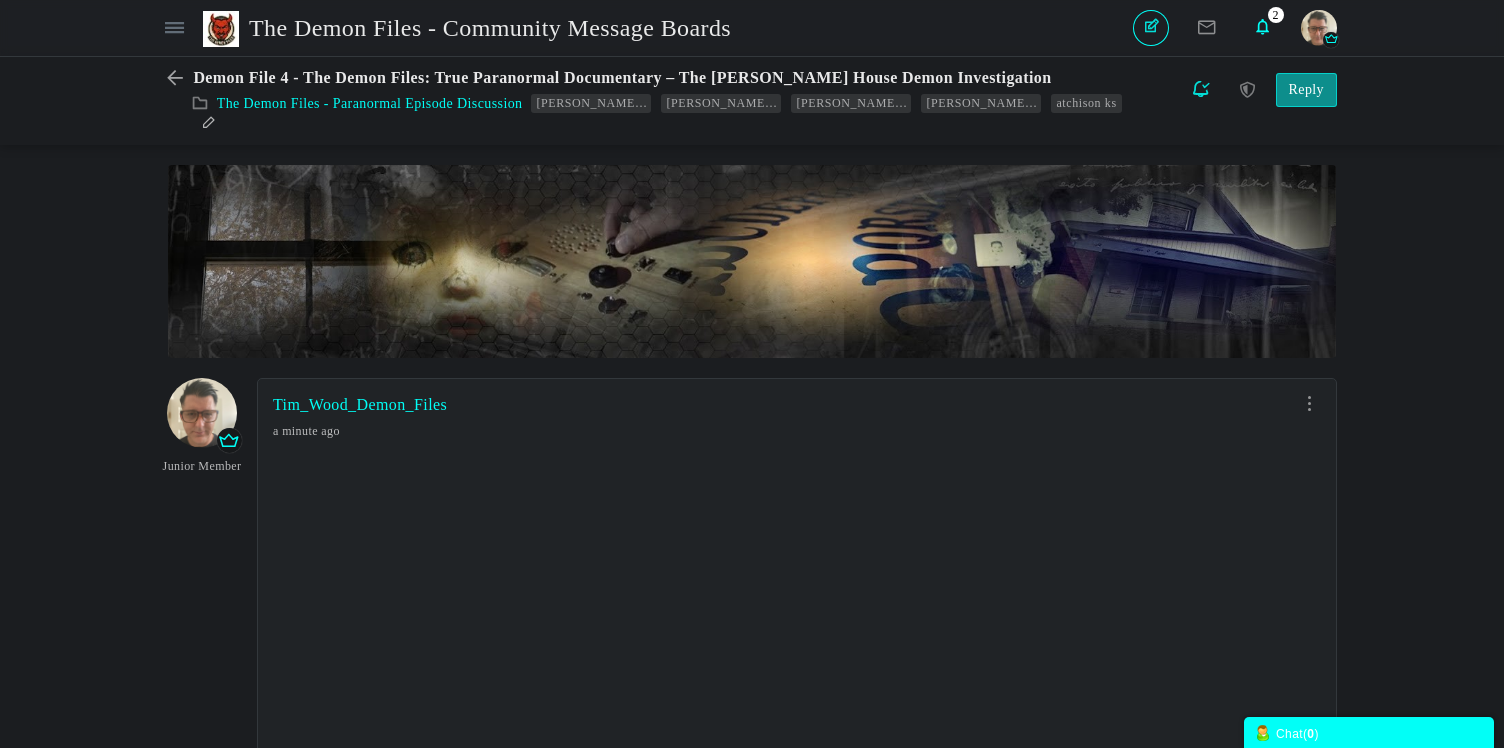 click on "The Demon Files - Paranormal Episode Discussion" at bounding box center [370, 103] 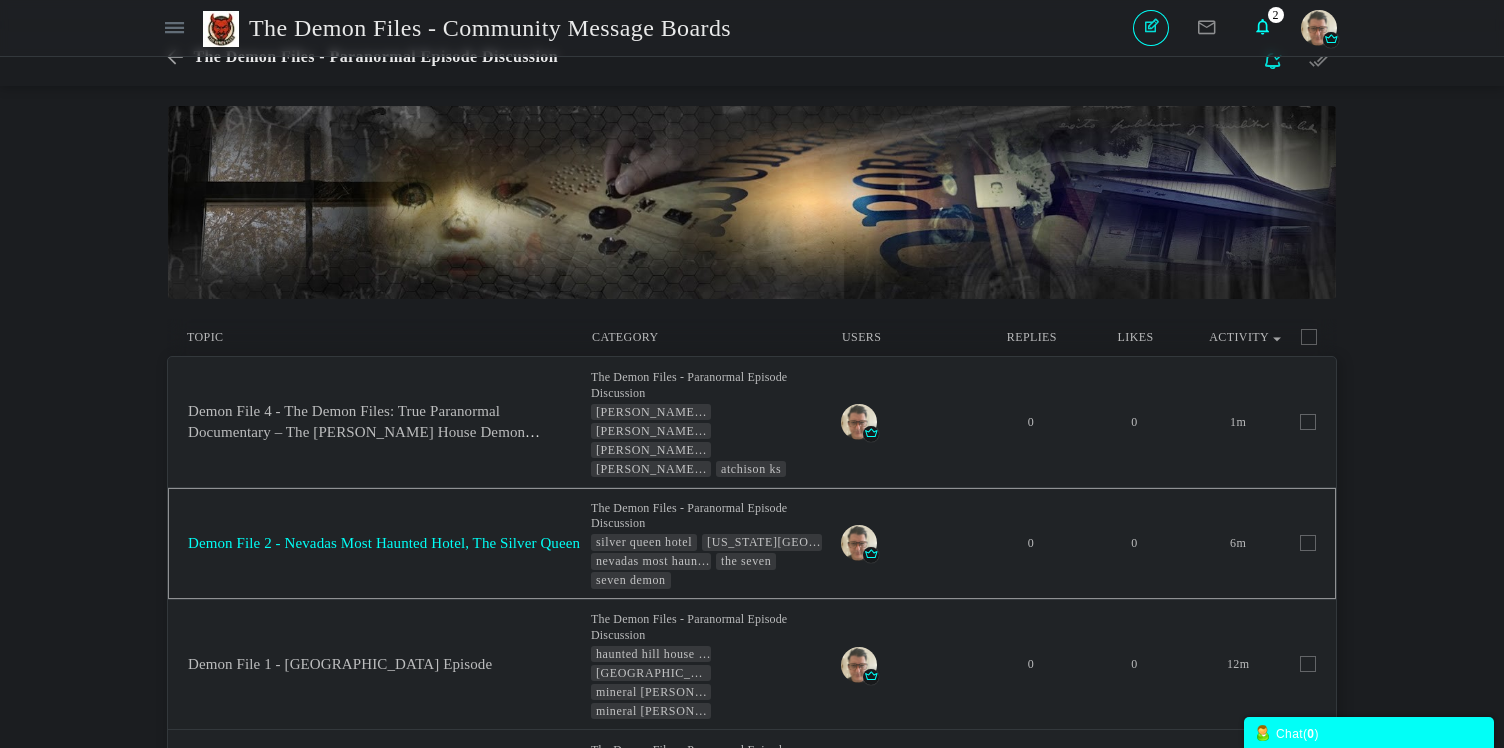 scroll, scrollTop: 0, scrollLeft: 0, axis: both 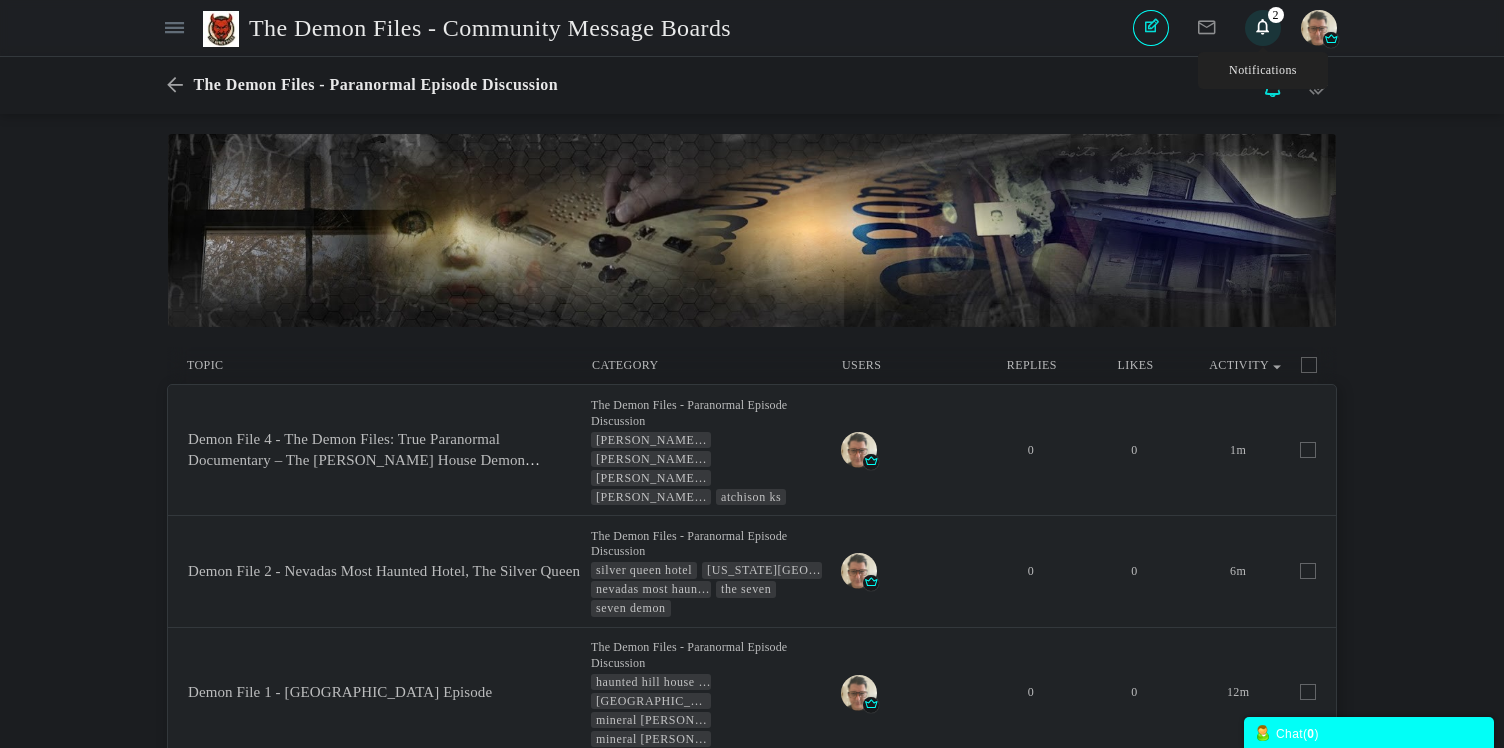 click at bounding box center [1263, 27] 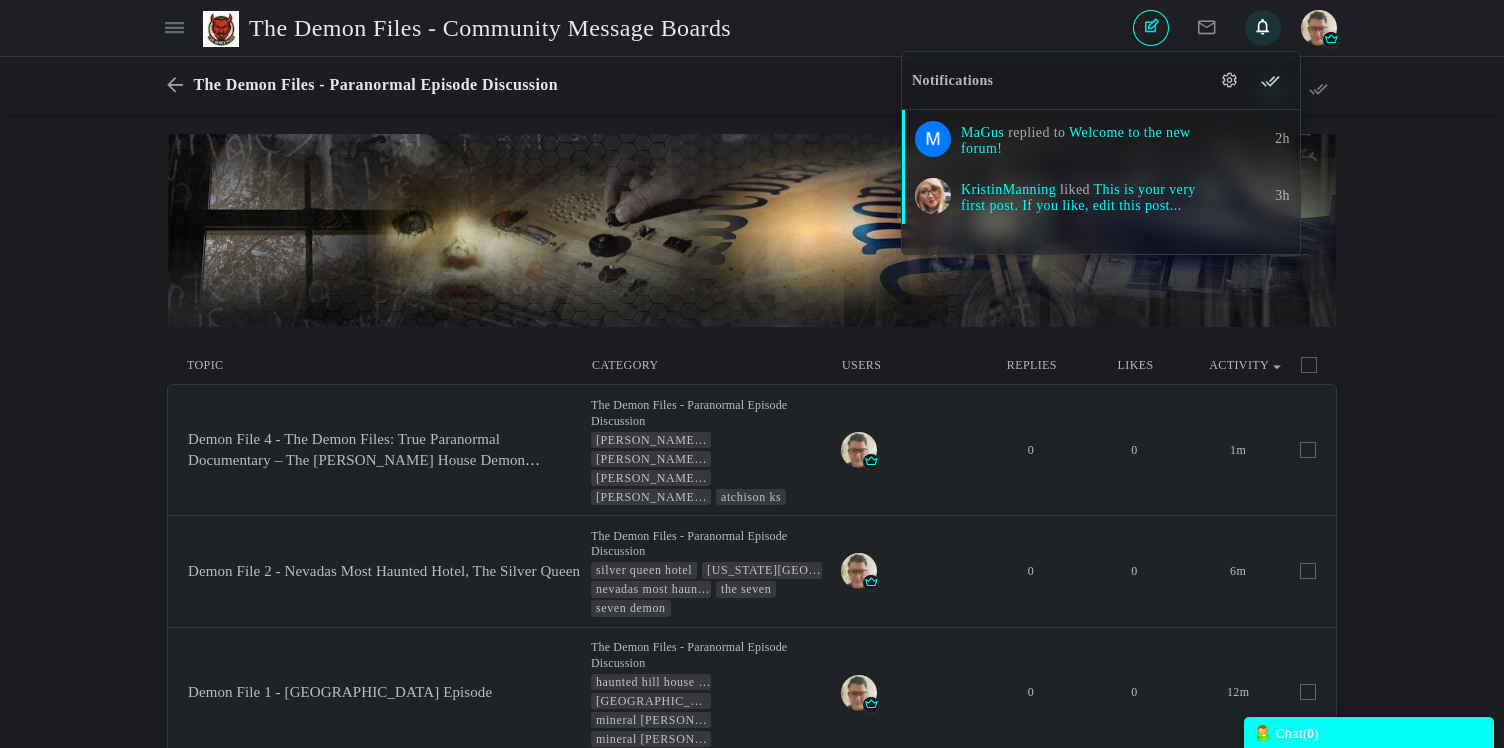 click on "Messages are turned off. Enable them to send or receive messages.
Enable Messages
Cancel
×
Modal title
OK
Welcome to your new forum! Remember, this is your forum, and you have the freedom to  change the theme  and modify the content as you see fit.
Topics
Topic
Category
Users
Replies
Likes
Activity" at bounding box center [752, 496] 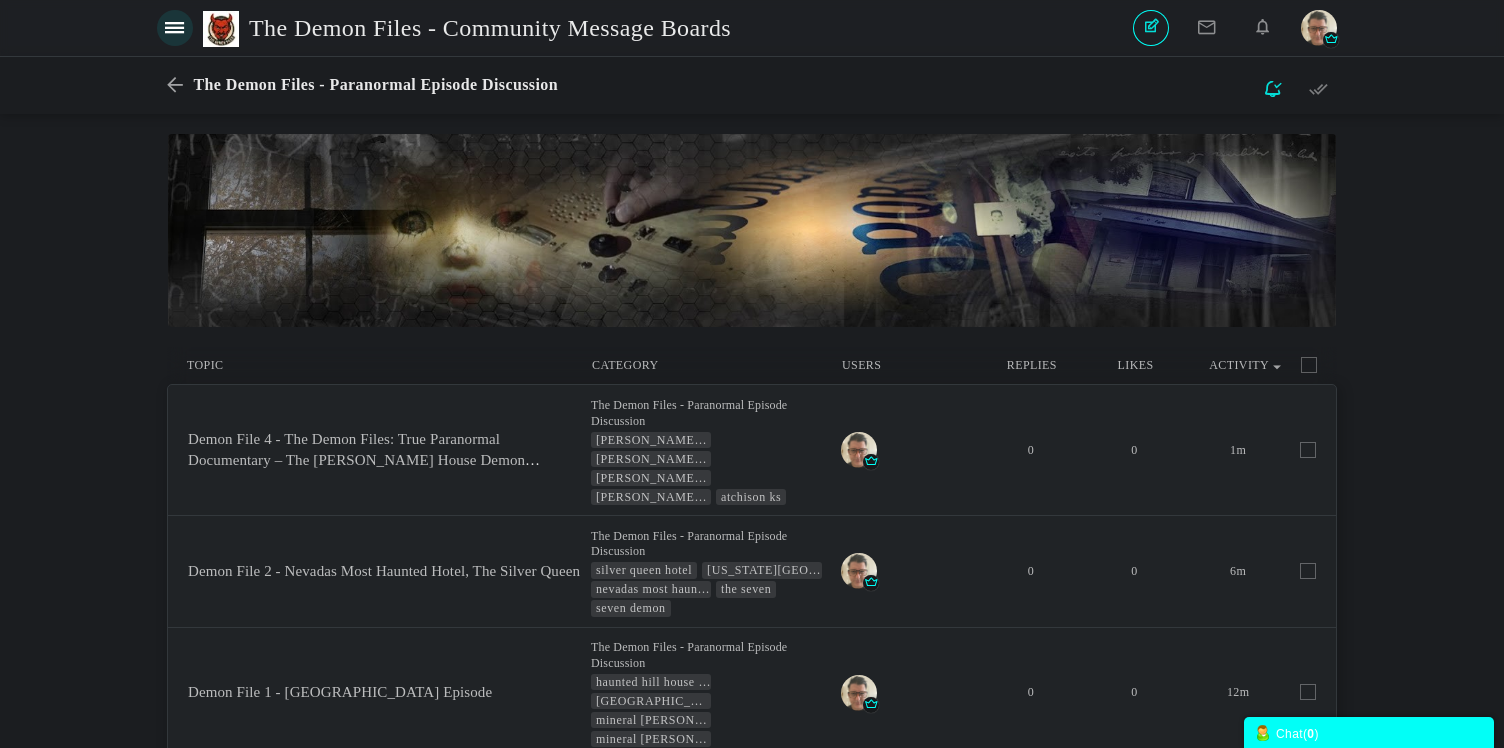 click on "Main menu" at bounding box center (175, 28) 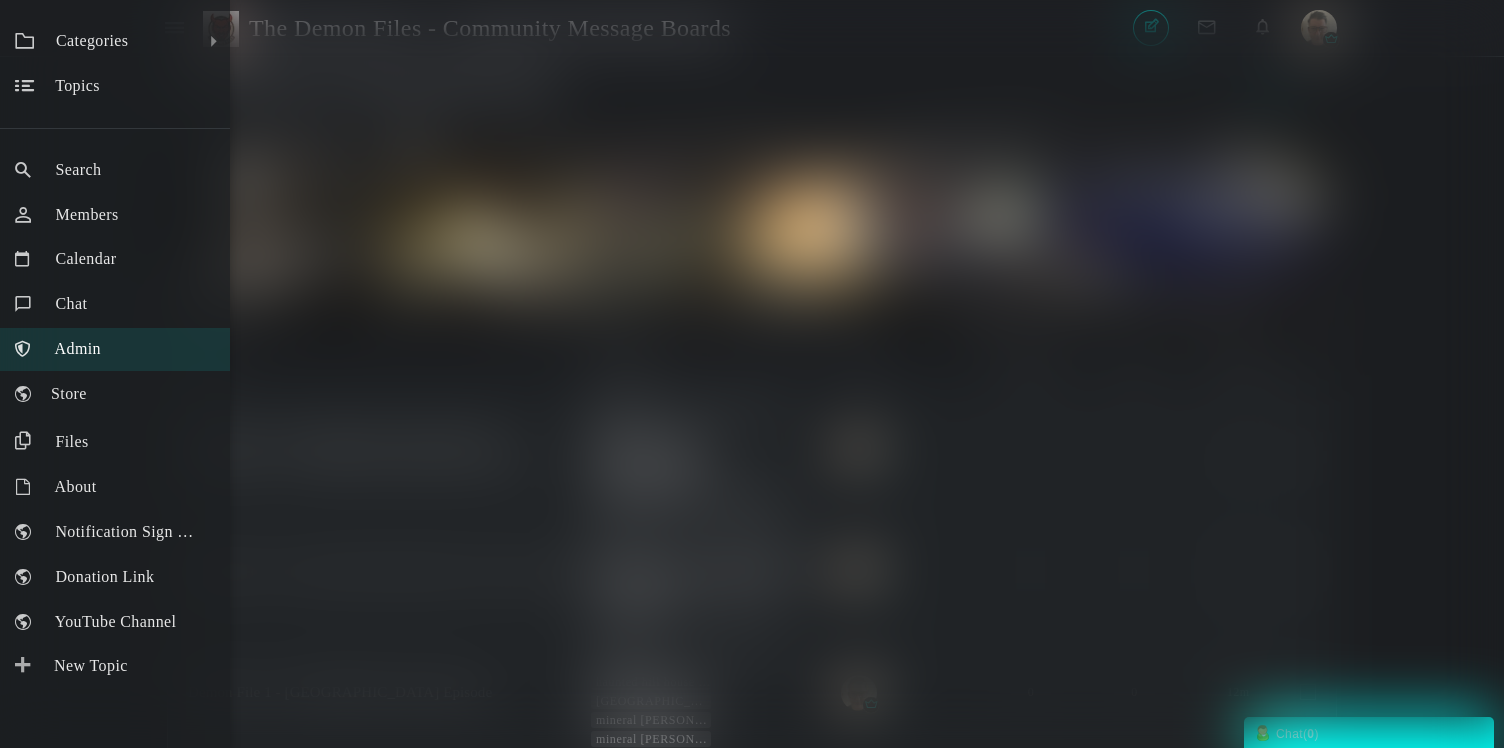 click on "Admin" at bounding box center (78, 348) 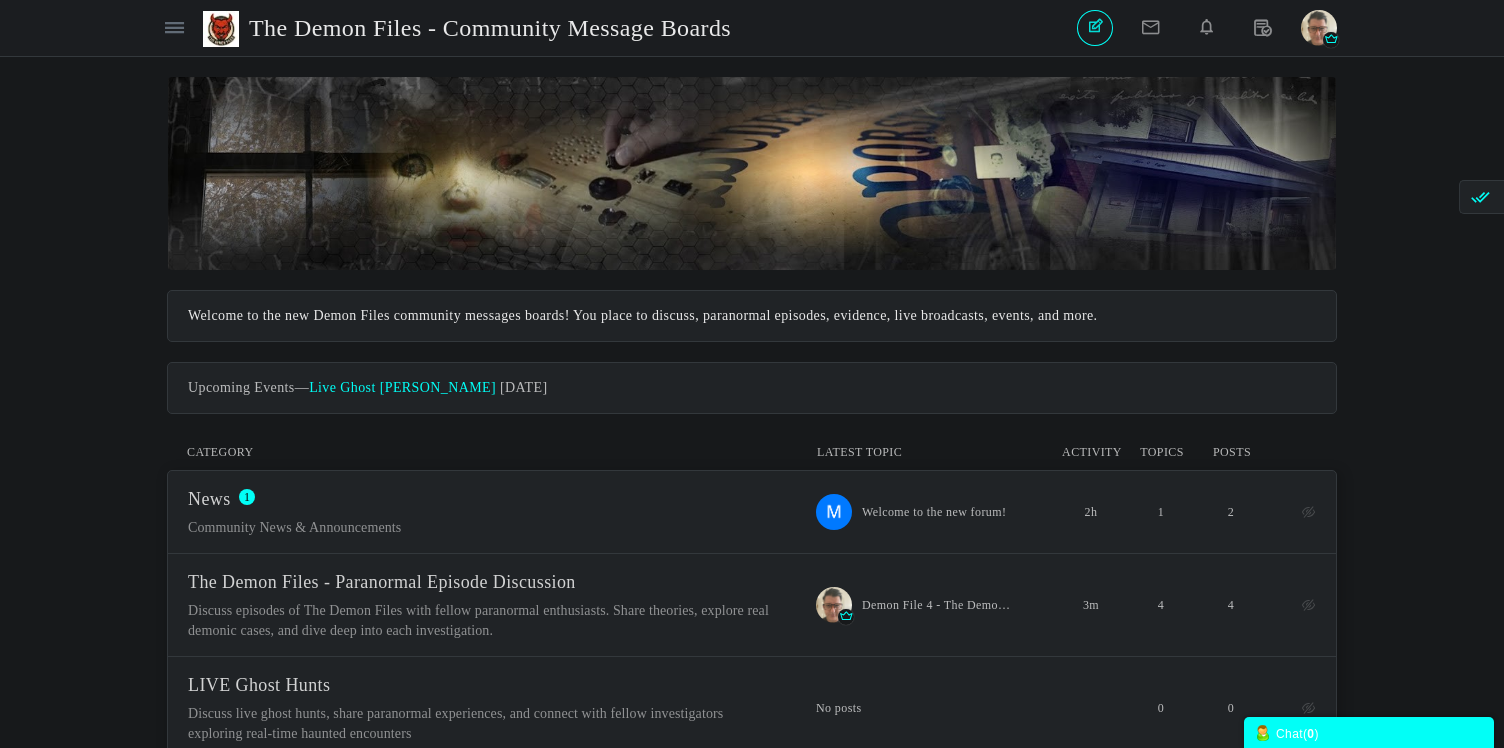 scroll, scrollTop: 0, scrollLeft: 0, axis: both 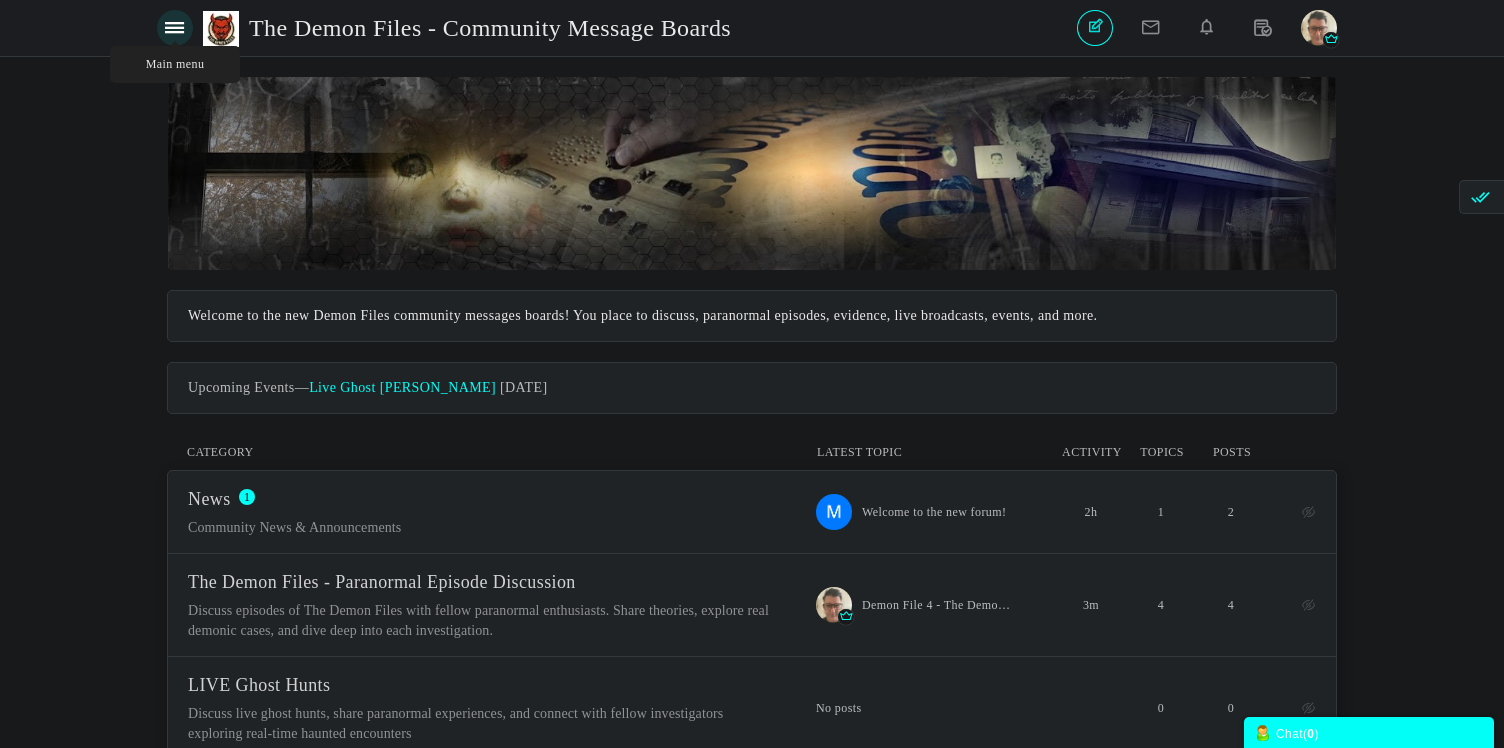 click at bounding box center [174, 27] 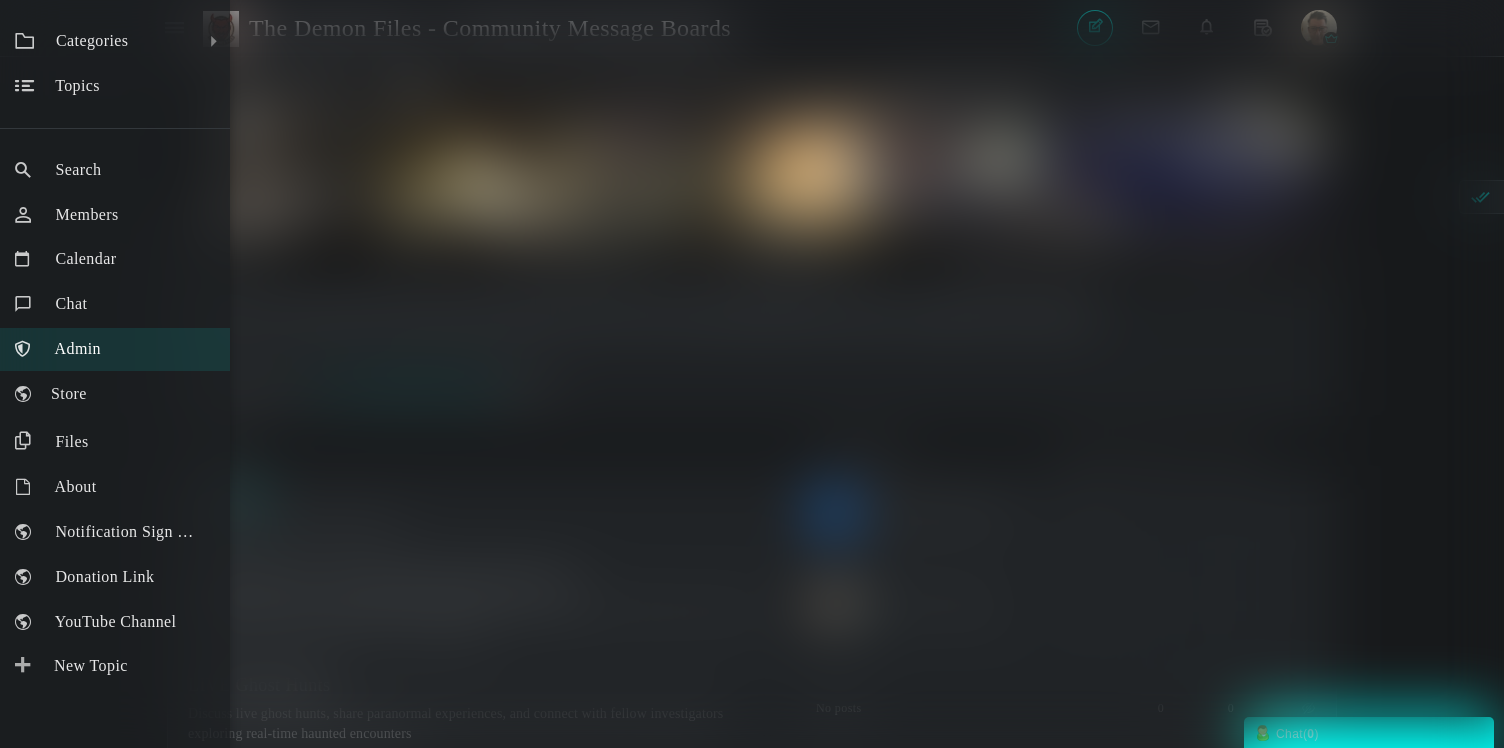 click on "Admin" at bounding box center (78, 348) 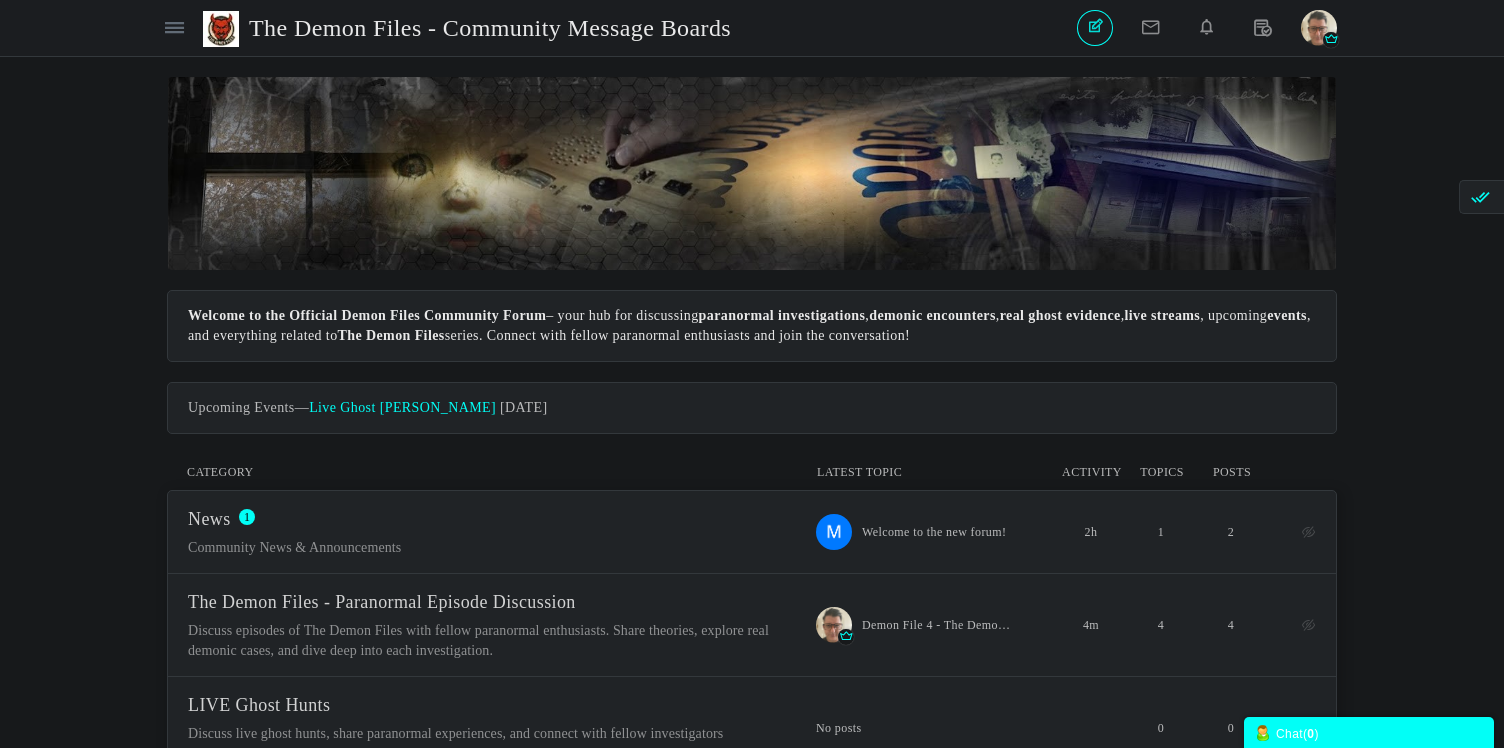 scroll, scrollTop: 0, scrollLeft: 0, axis: both 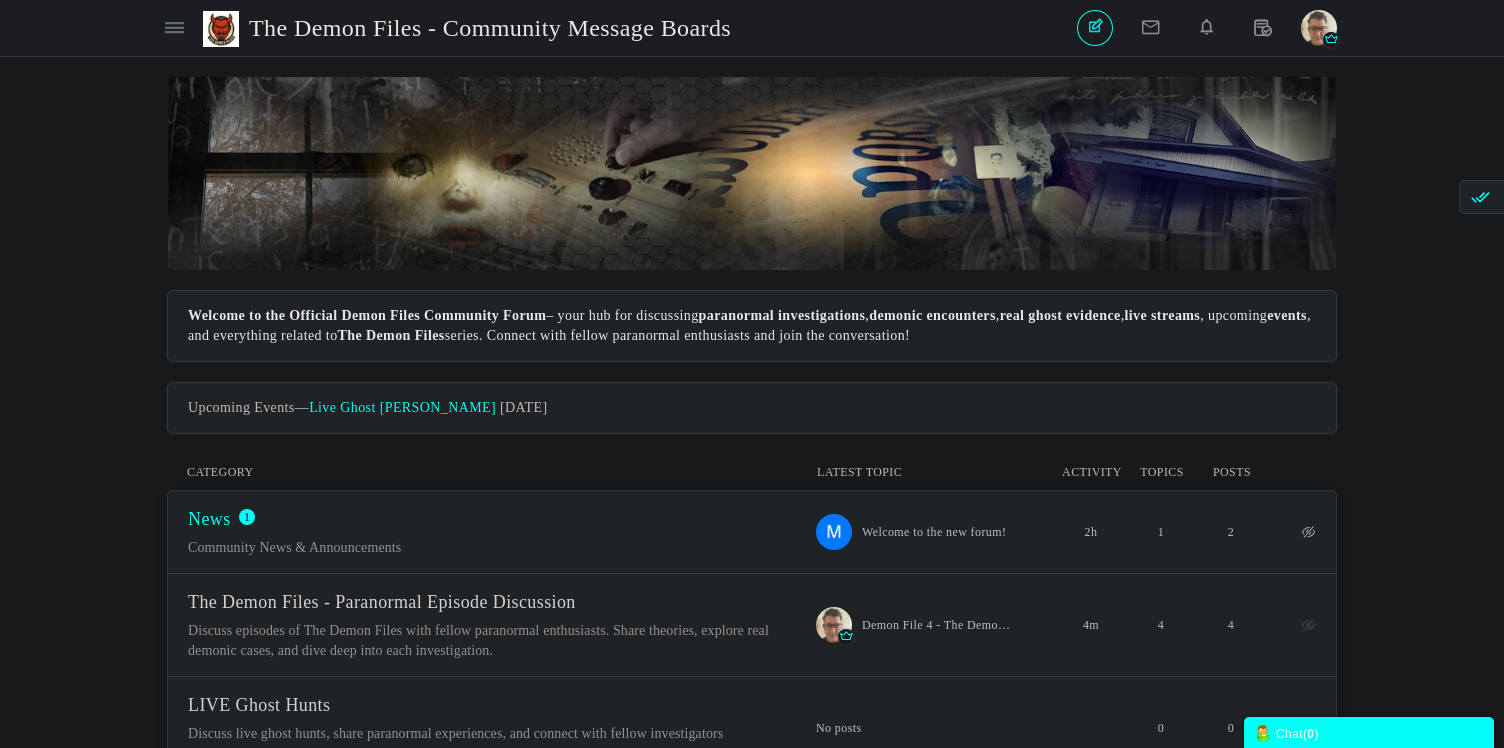click on "News" at bounding box center [209, 519] 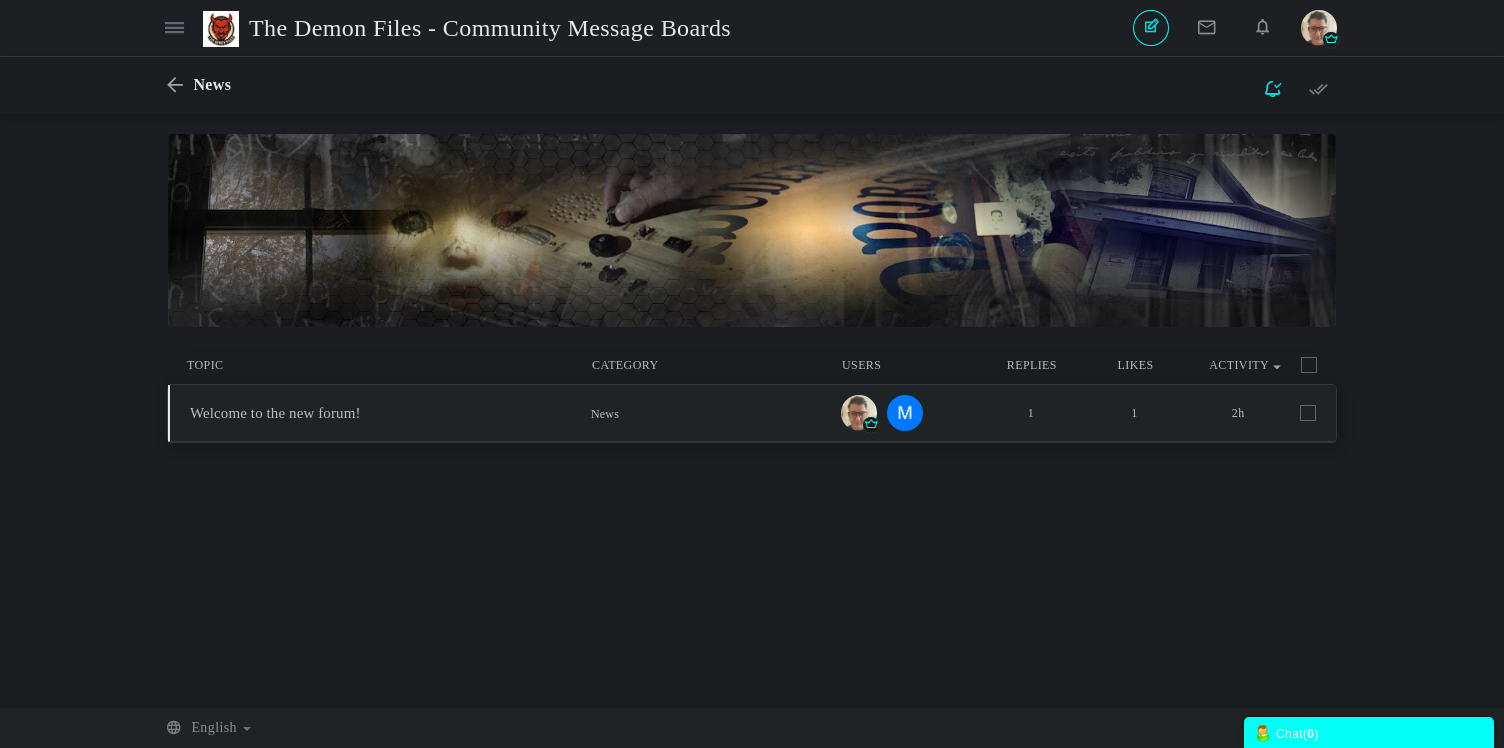 scroll, scrollTop: 0, scrollLeft: 0, axis: both 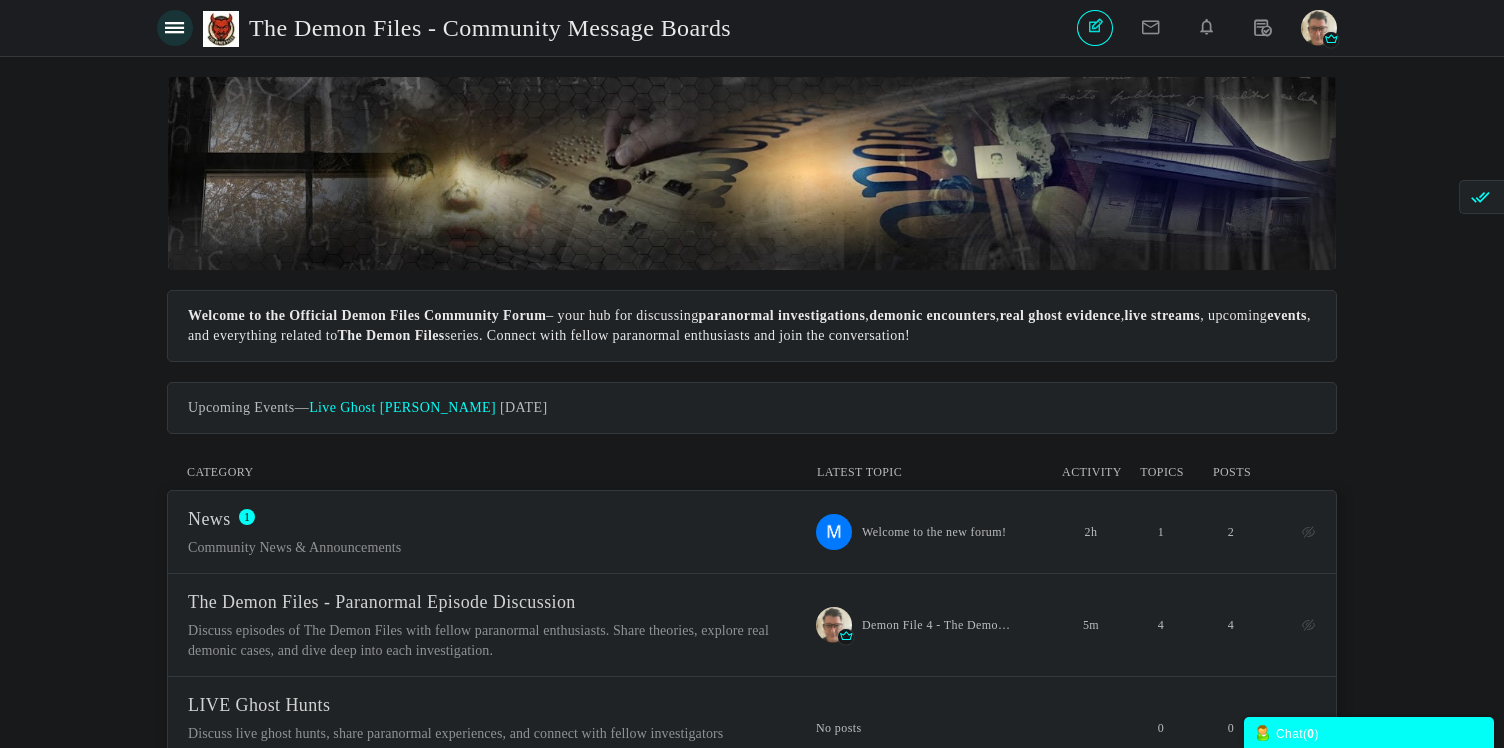 click on "Main menu" at bounding box center (175, 28) 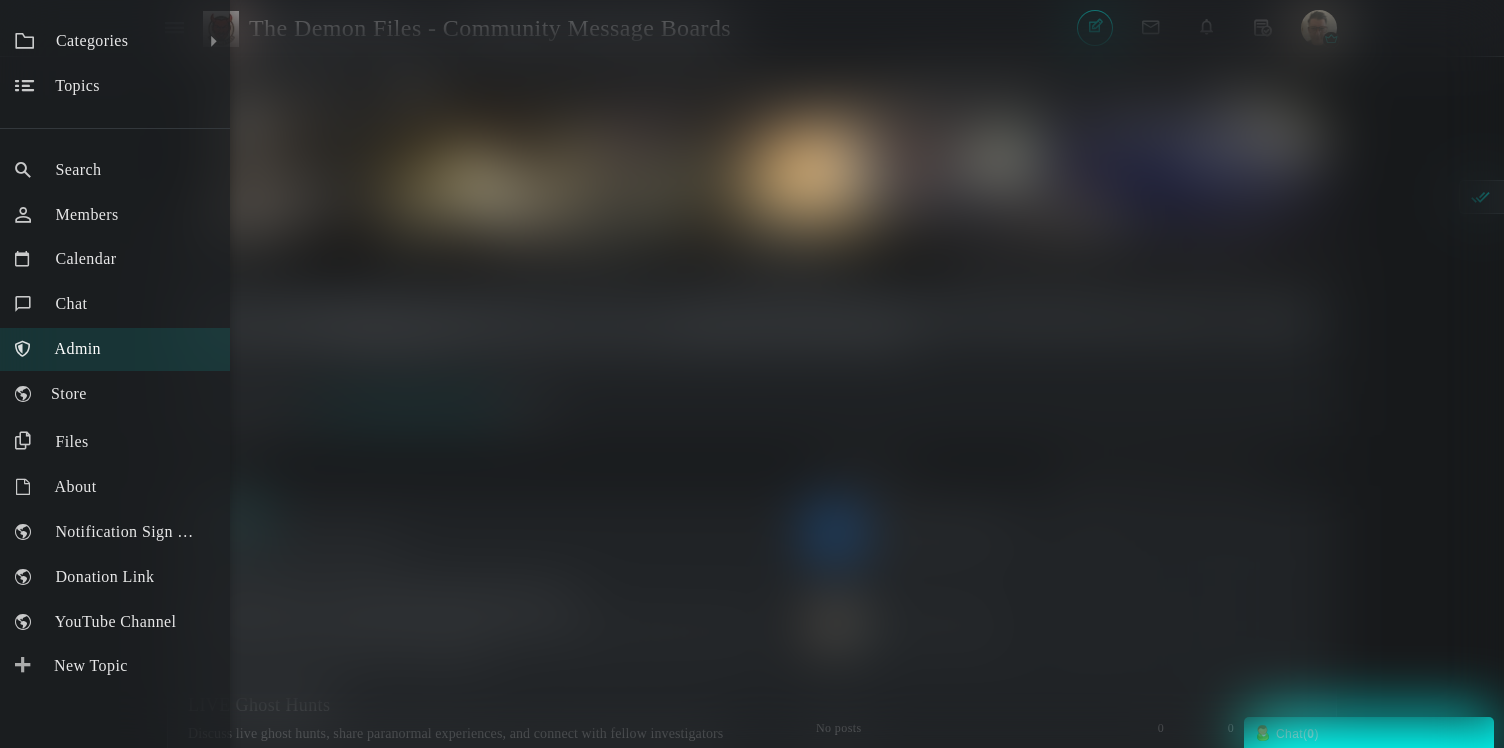 click on "Admin" at bounding box center [78, 348] 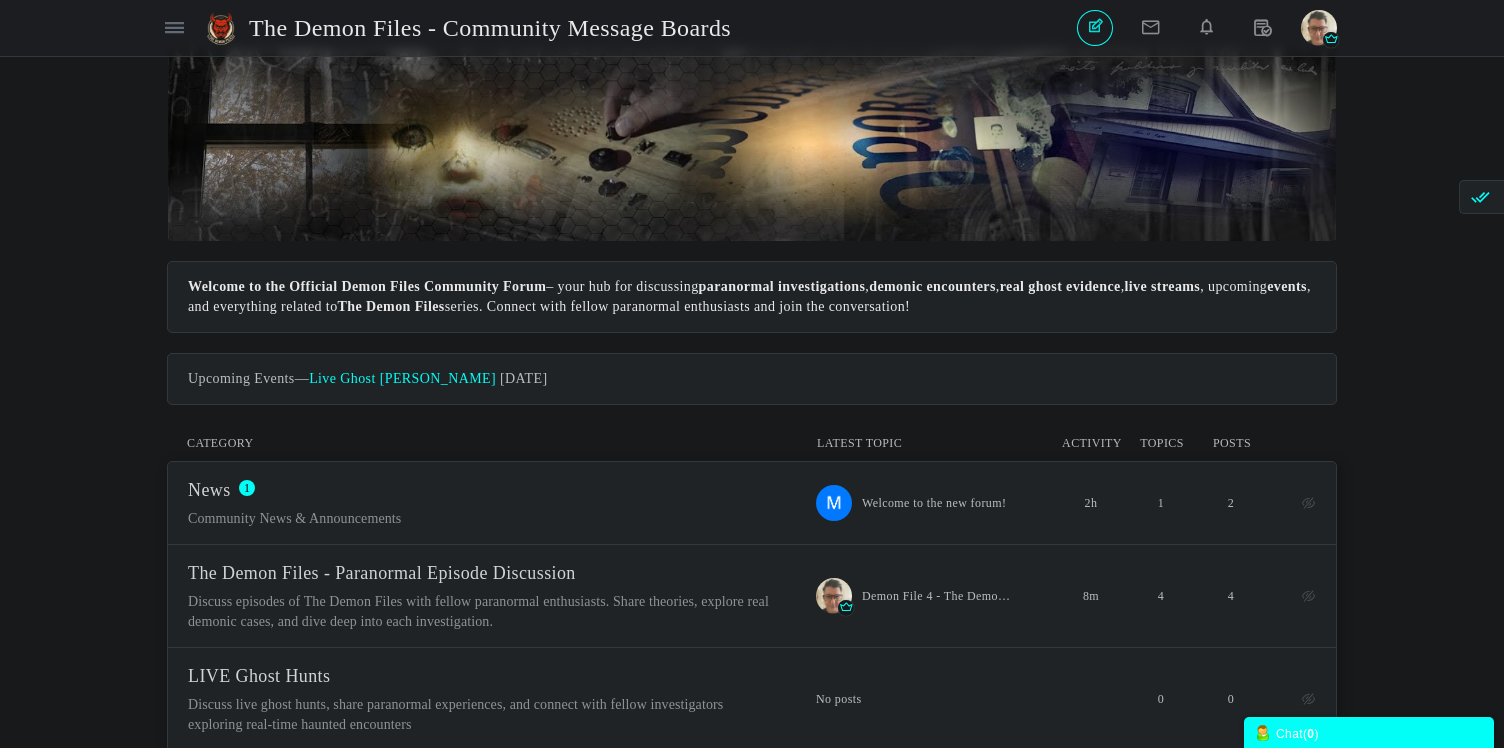 scroll, scrollTop: 180, scrollLeft: 0, axis: vertical 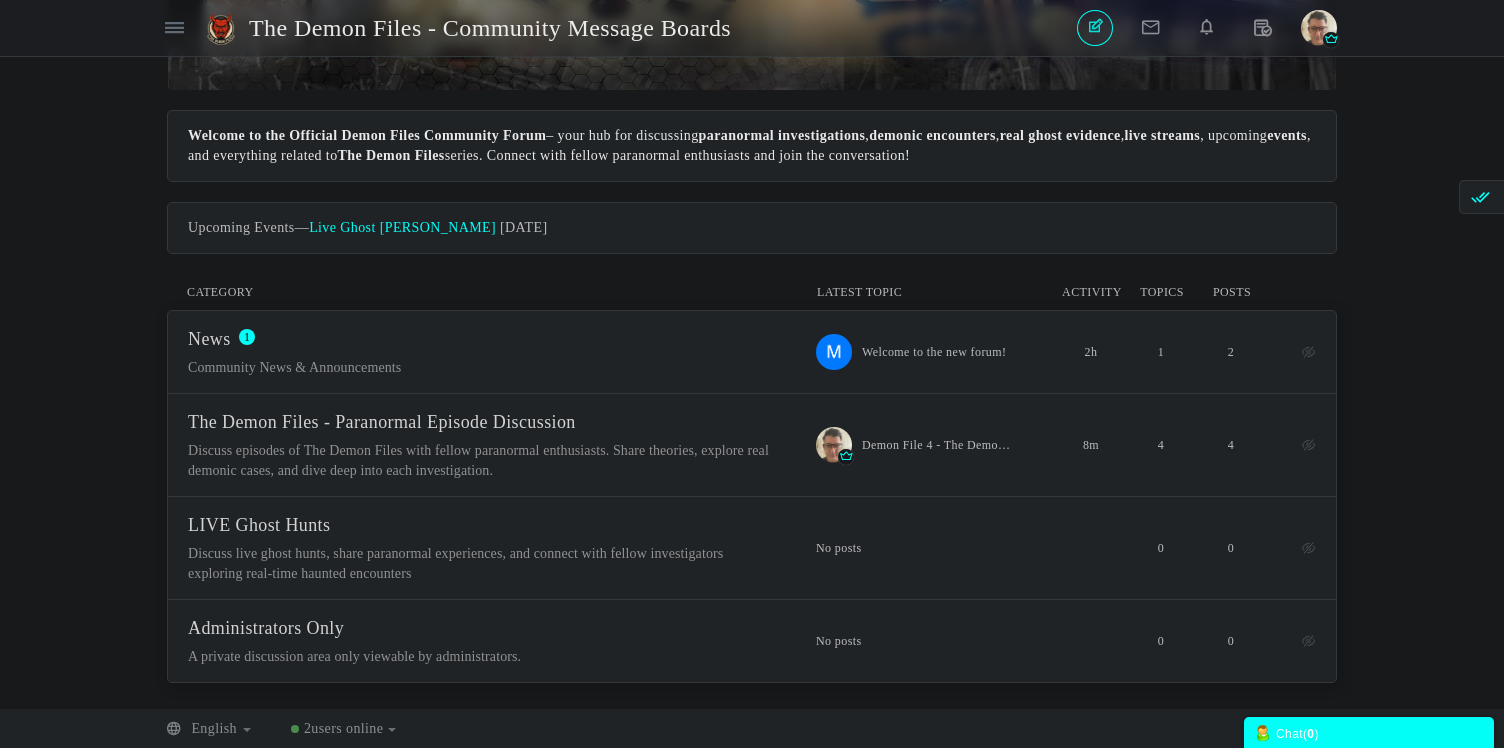 click on "users online" at bounding box center [347, 728] 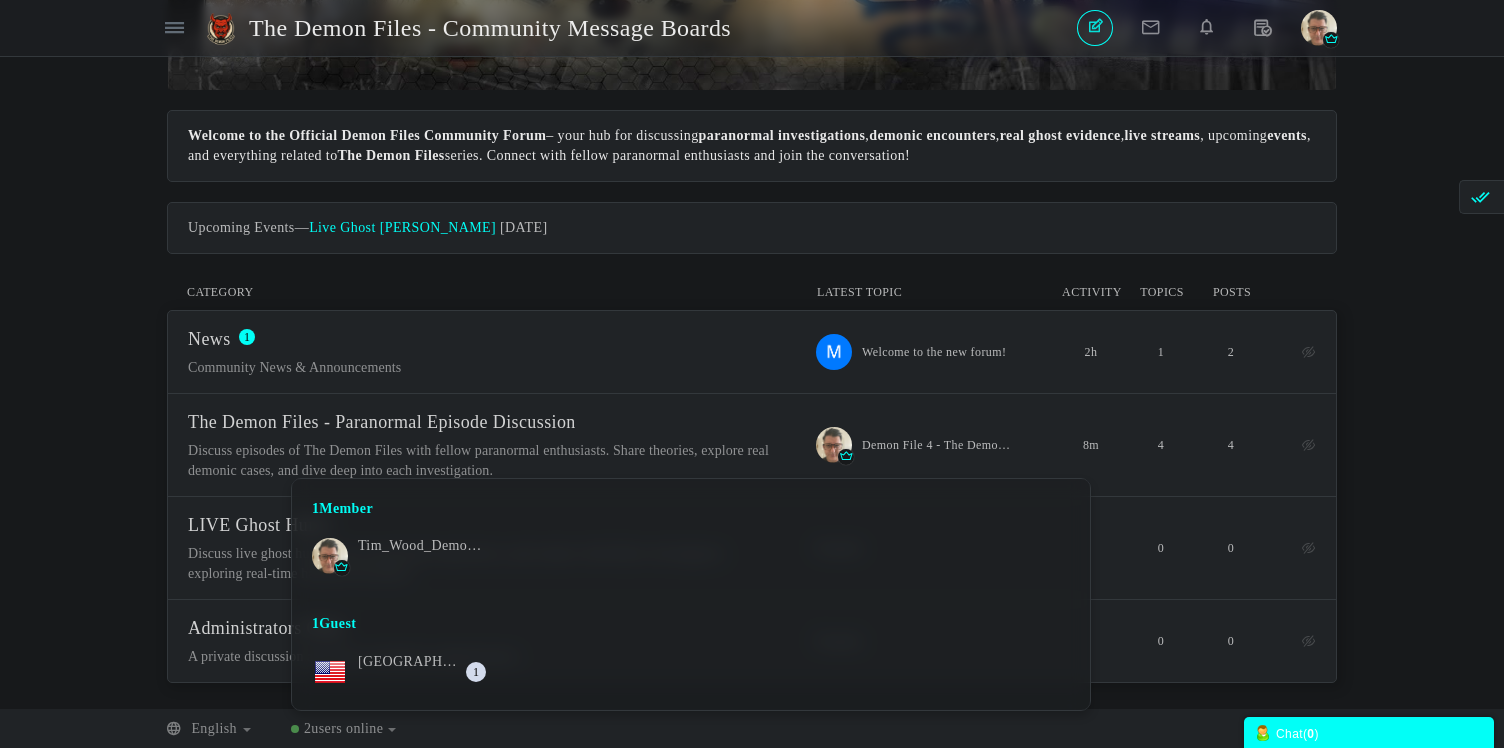 click on "users online" at bounding box center [347, 728] 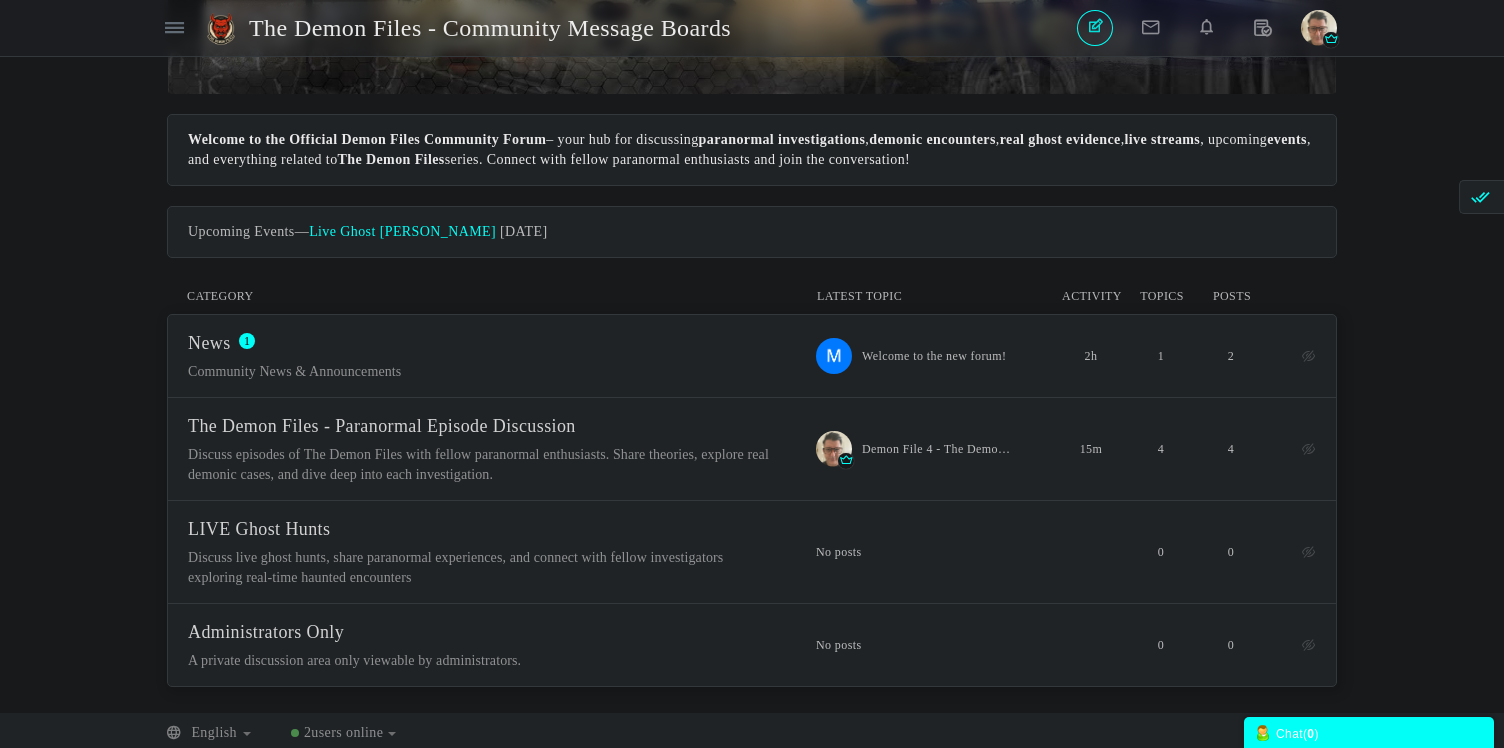 scroll, scrollTop: 180, scrollLeft: 0, axis: vertical 